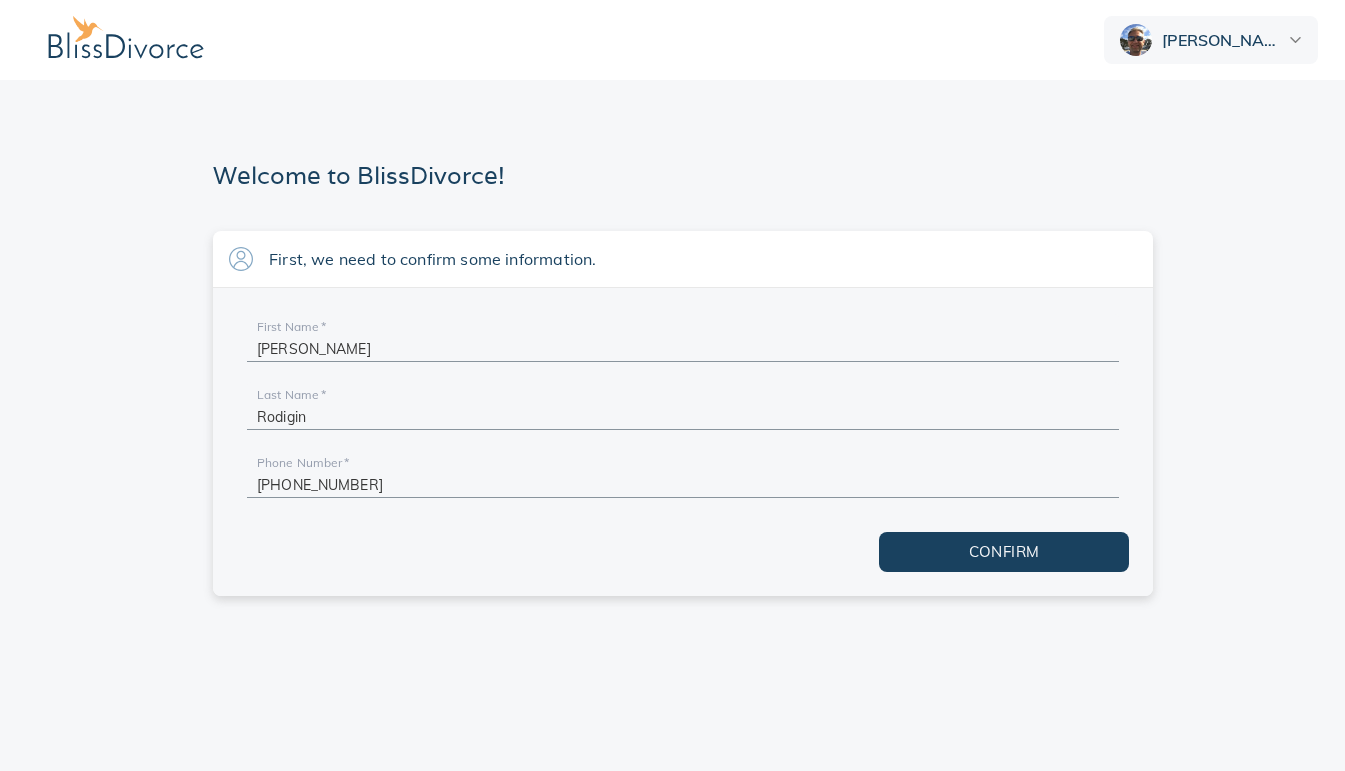 scroll, scrollTop: 0, scrollLeft: 0, axis: both 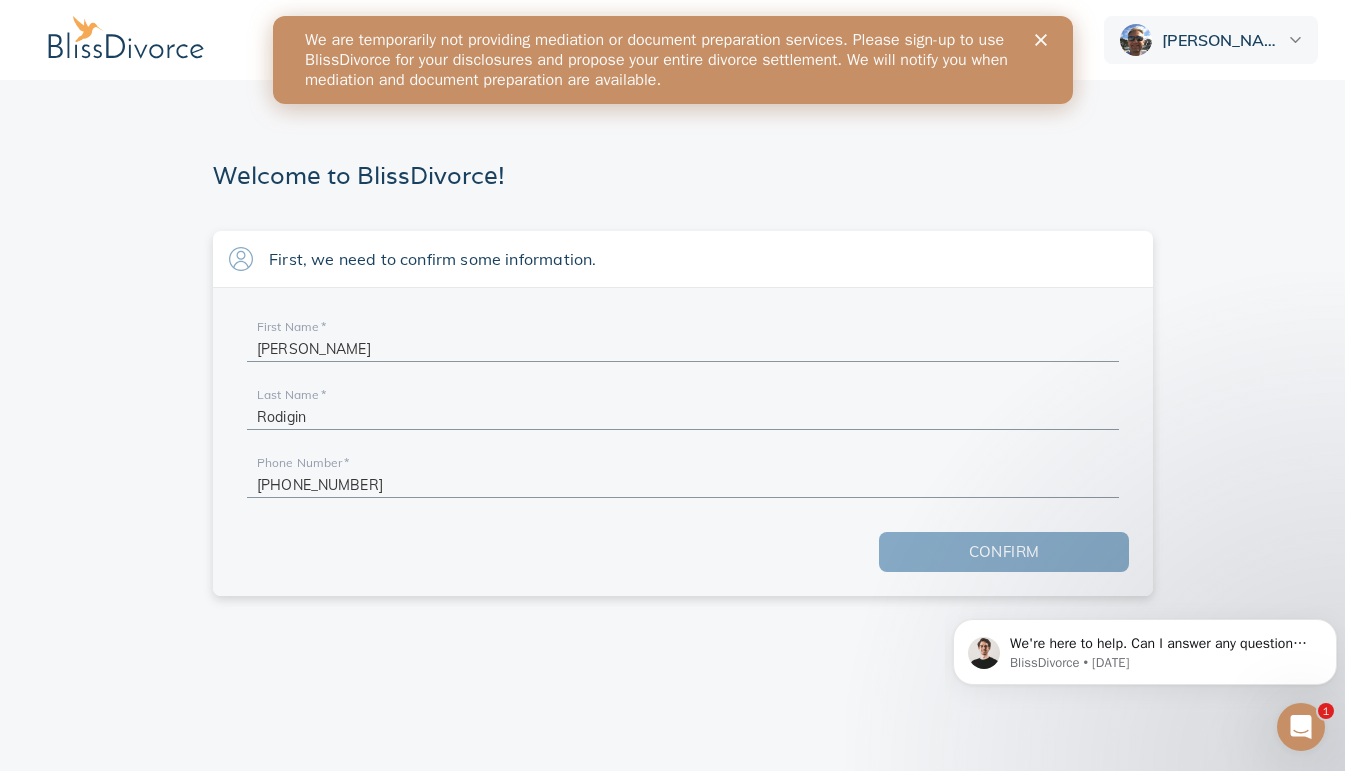 click on "Confirm" at bounding box center [1004, 552] 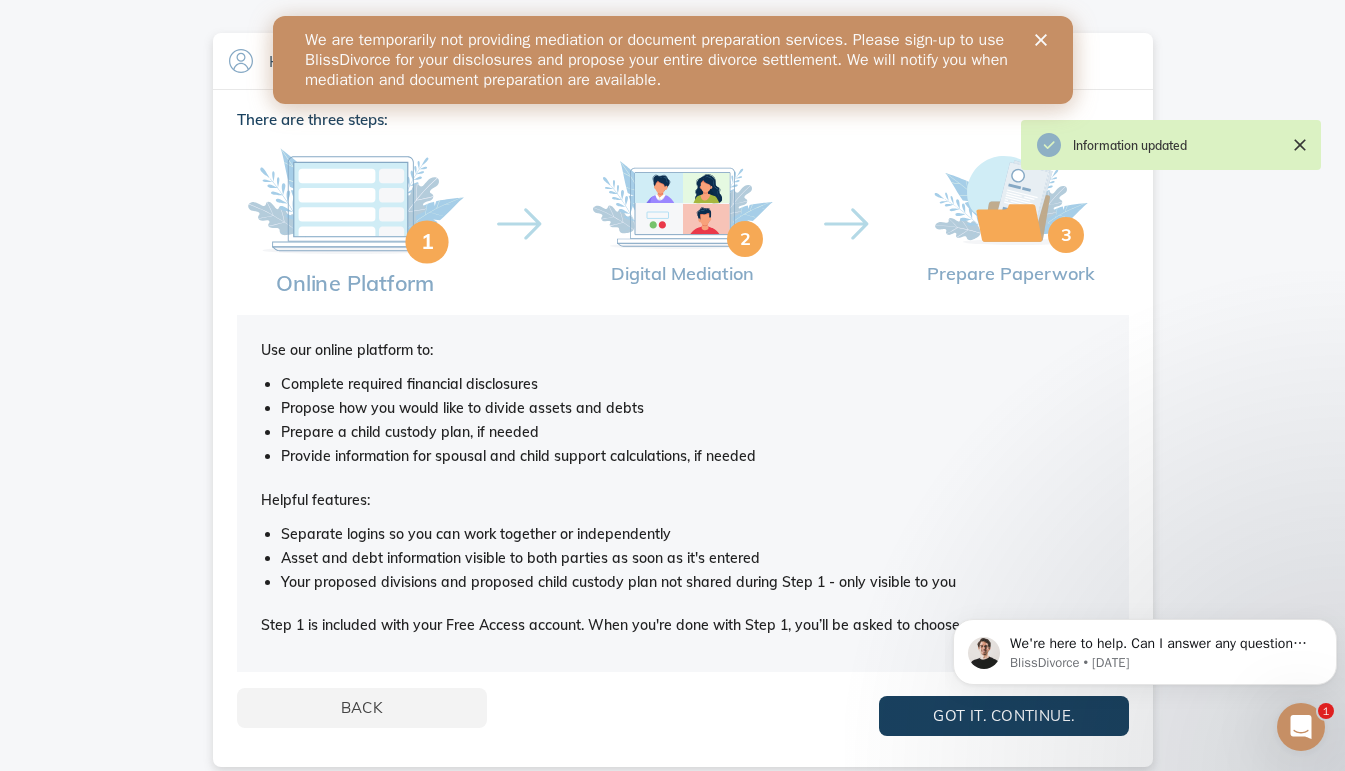 scroll, scrollTop: 215, scrollLeft: 0, axis: vertical 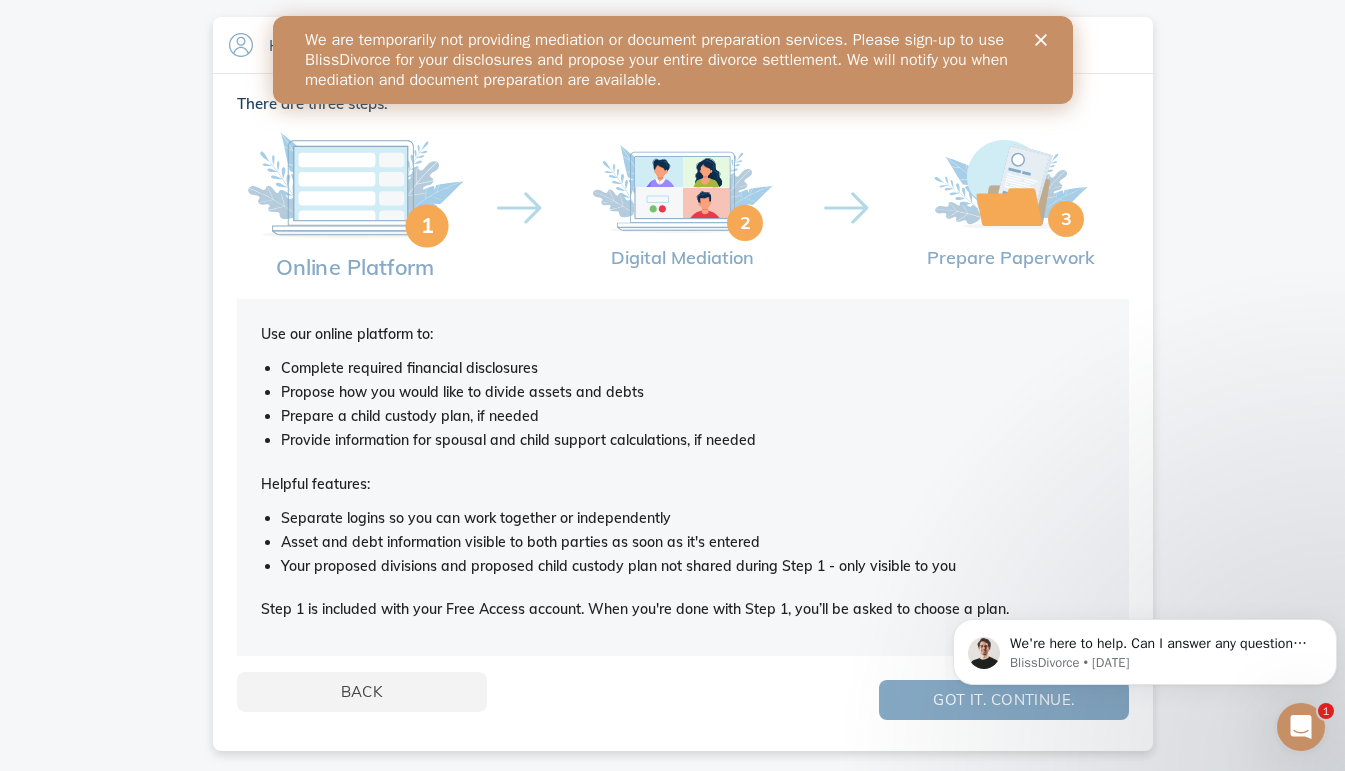 click on "Got it. Continue." at bounding box center (1004, 700) 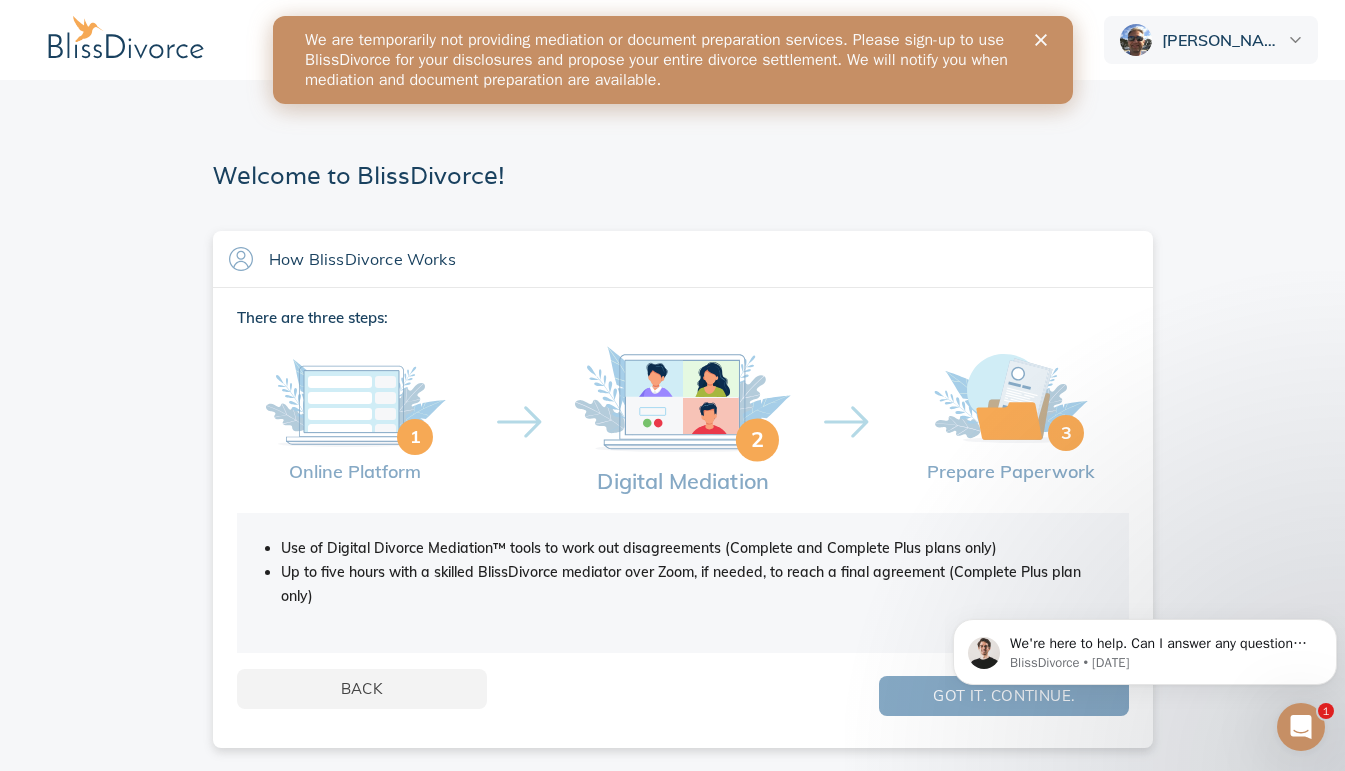 click on "Got it. Continue." at bounding box center (1004, 696) 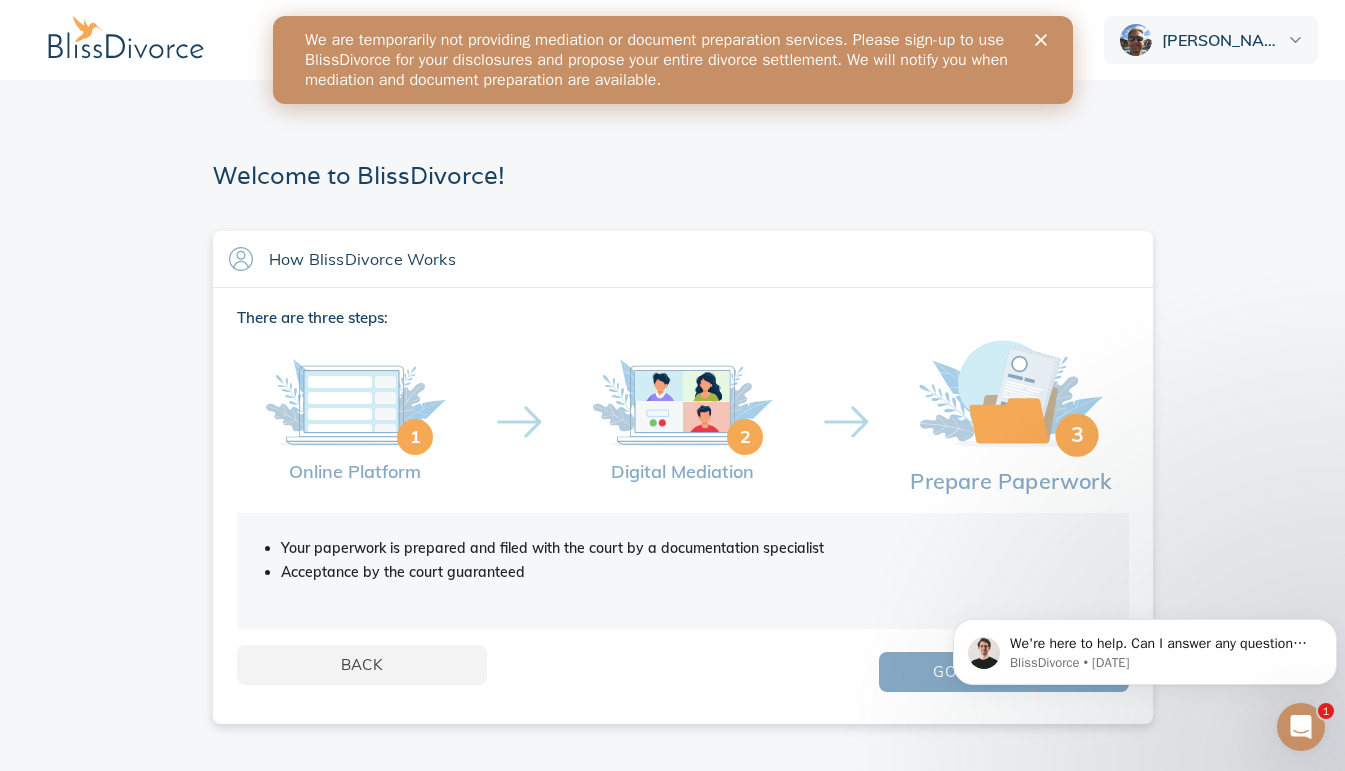 click on "Back Got it. Continue." at bounding box center (683, 672) 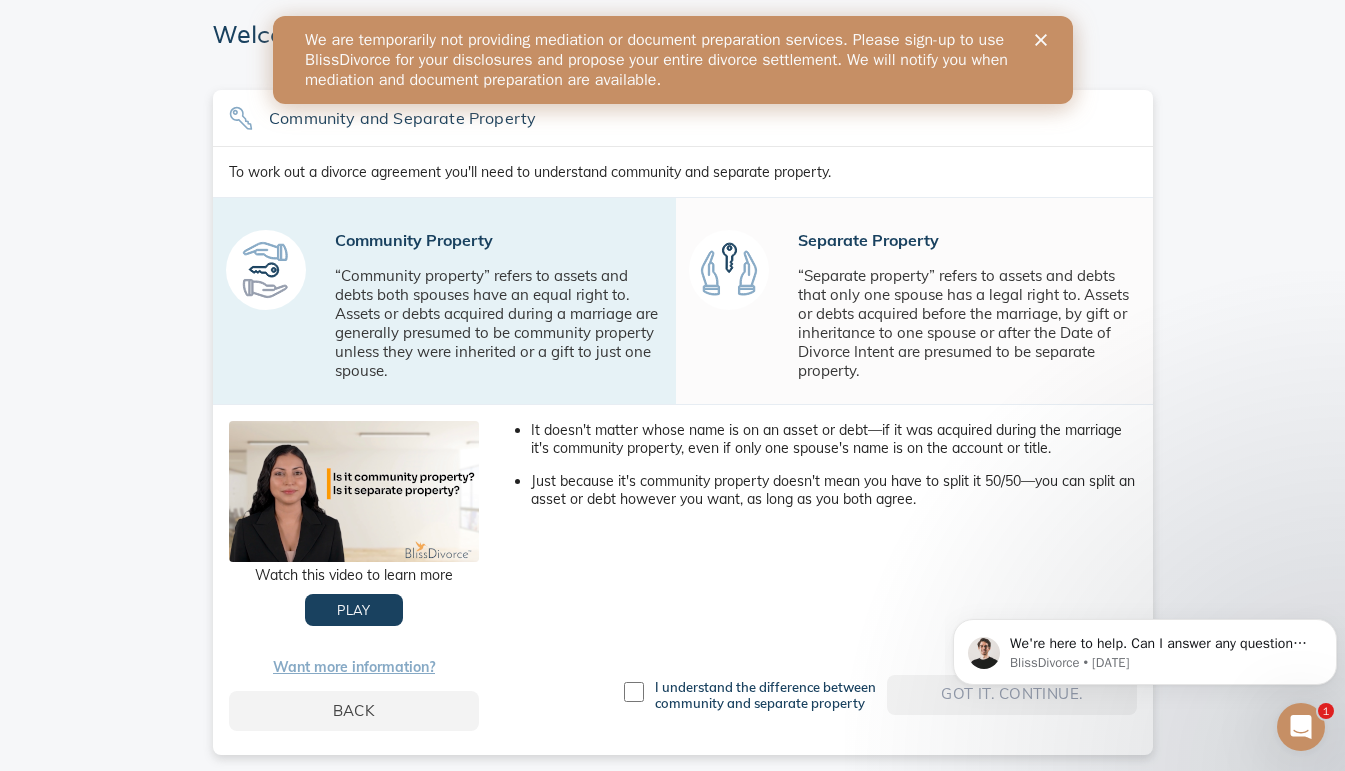scroll, scrollTop: 143, scrollLeft: 0, axis: vertical 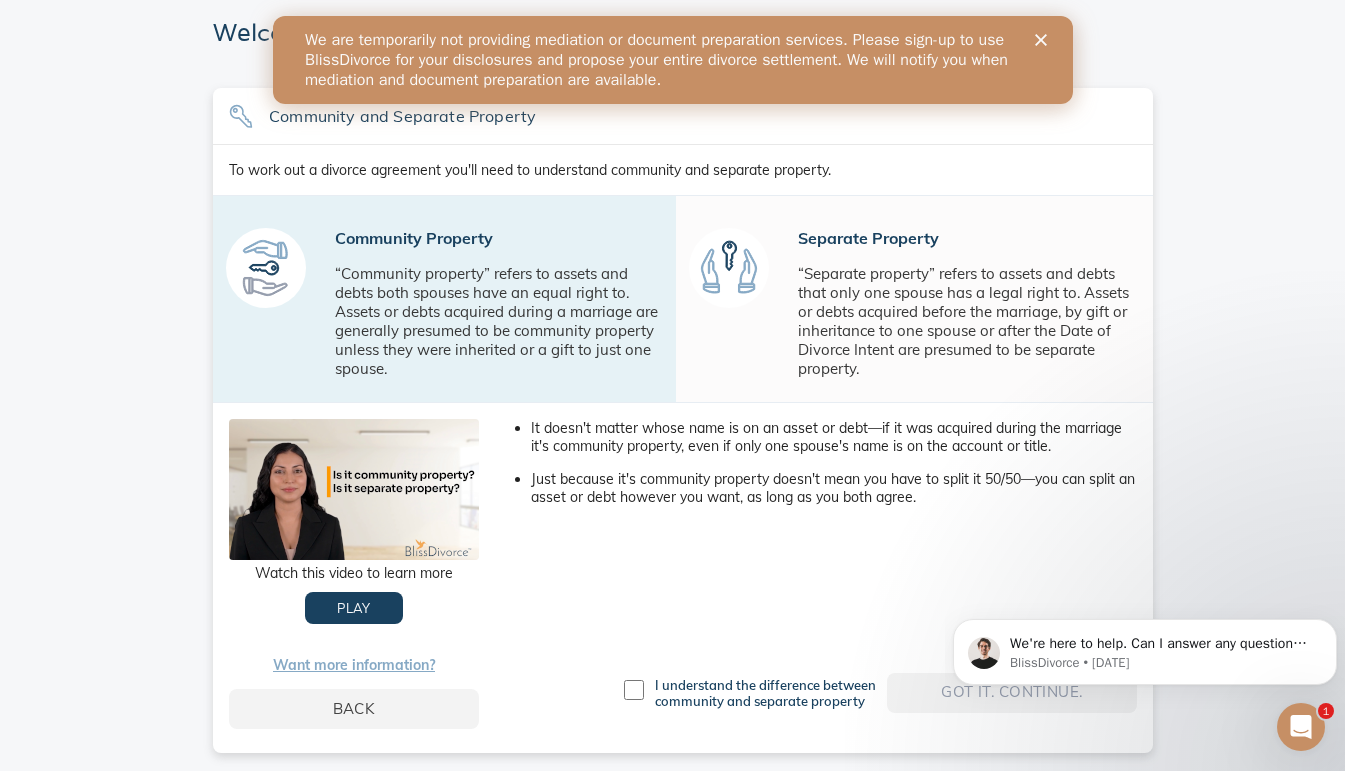 click at bounding box center [634, 690] 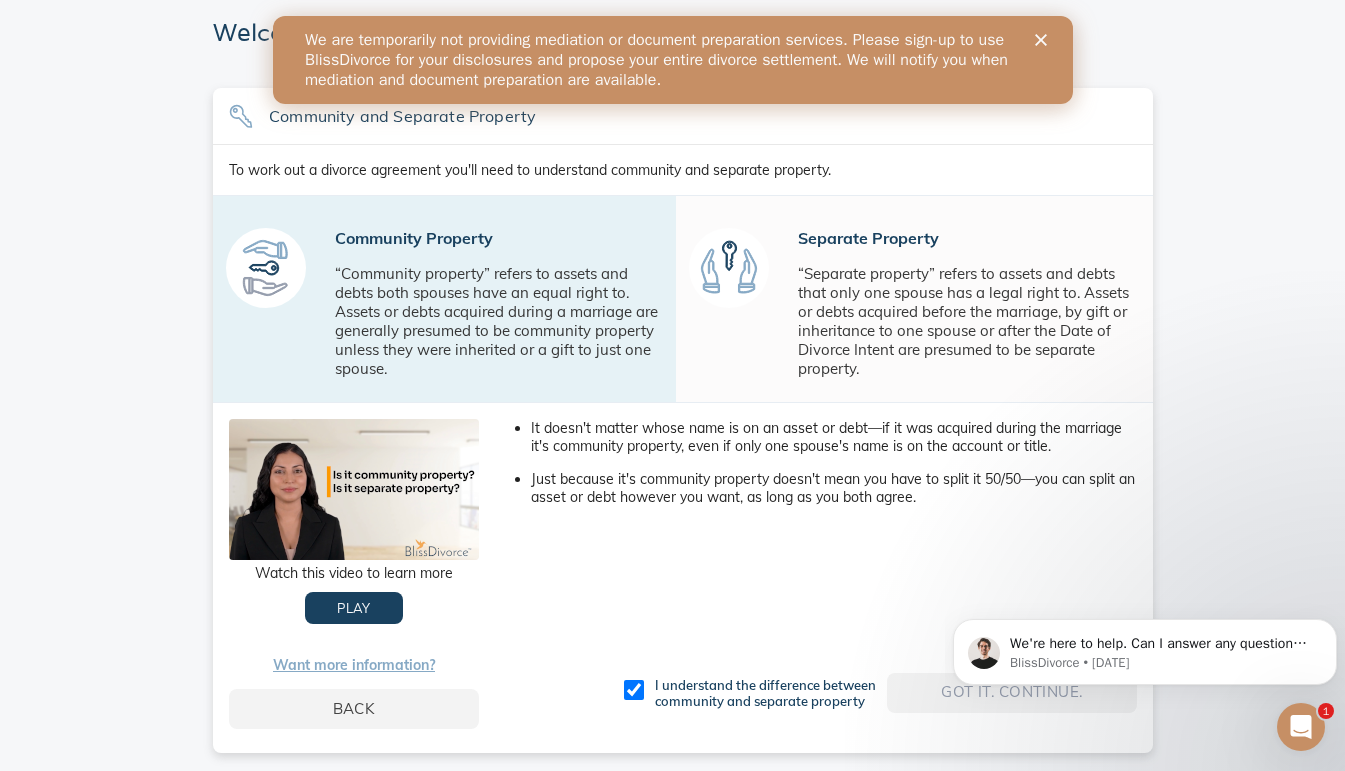 checkbox on "true" 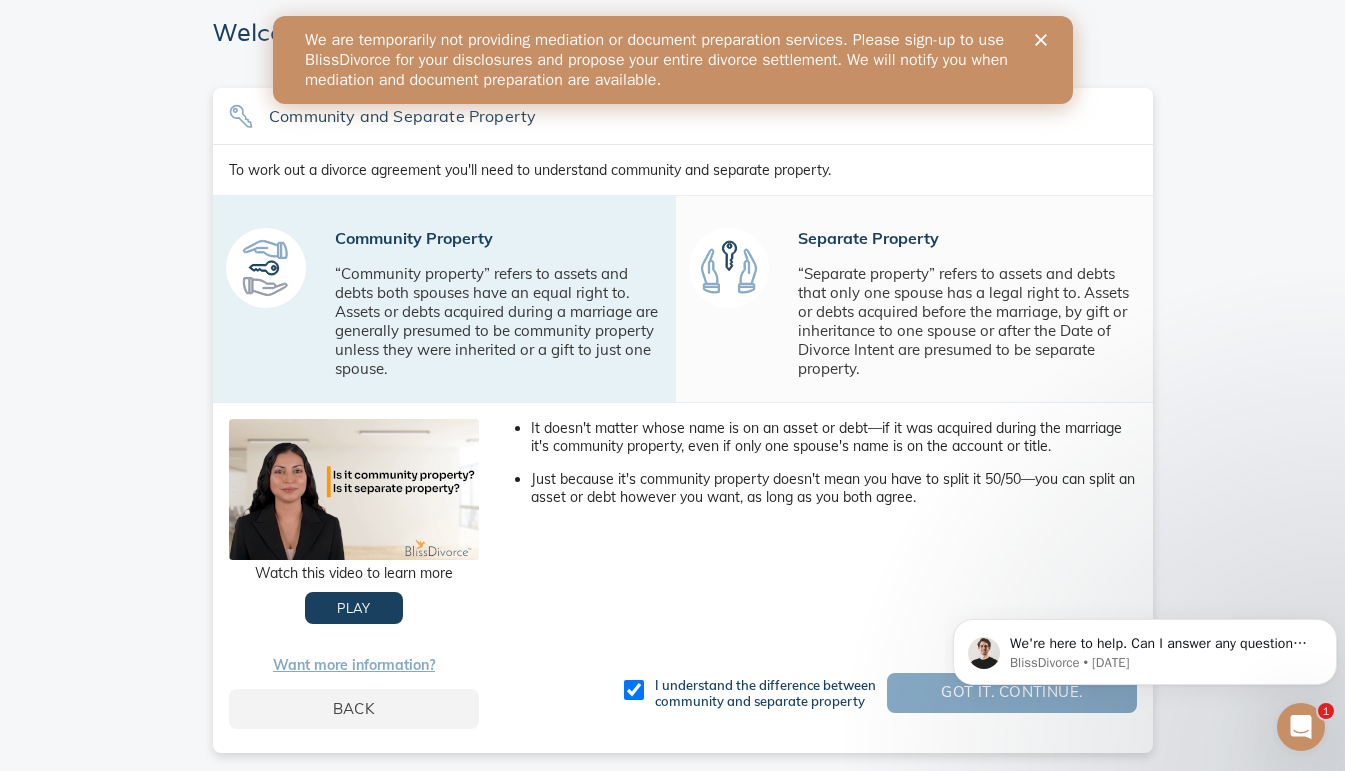 click on "Got it. Continue." at bounding box center (1012, 692) 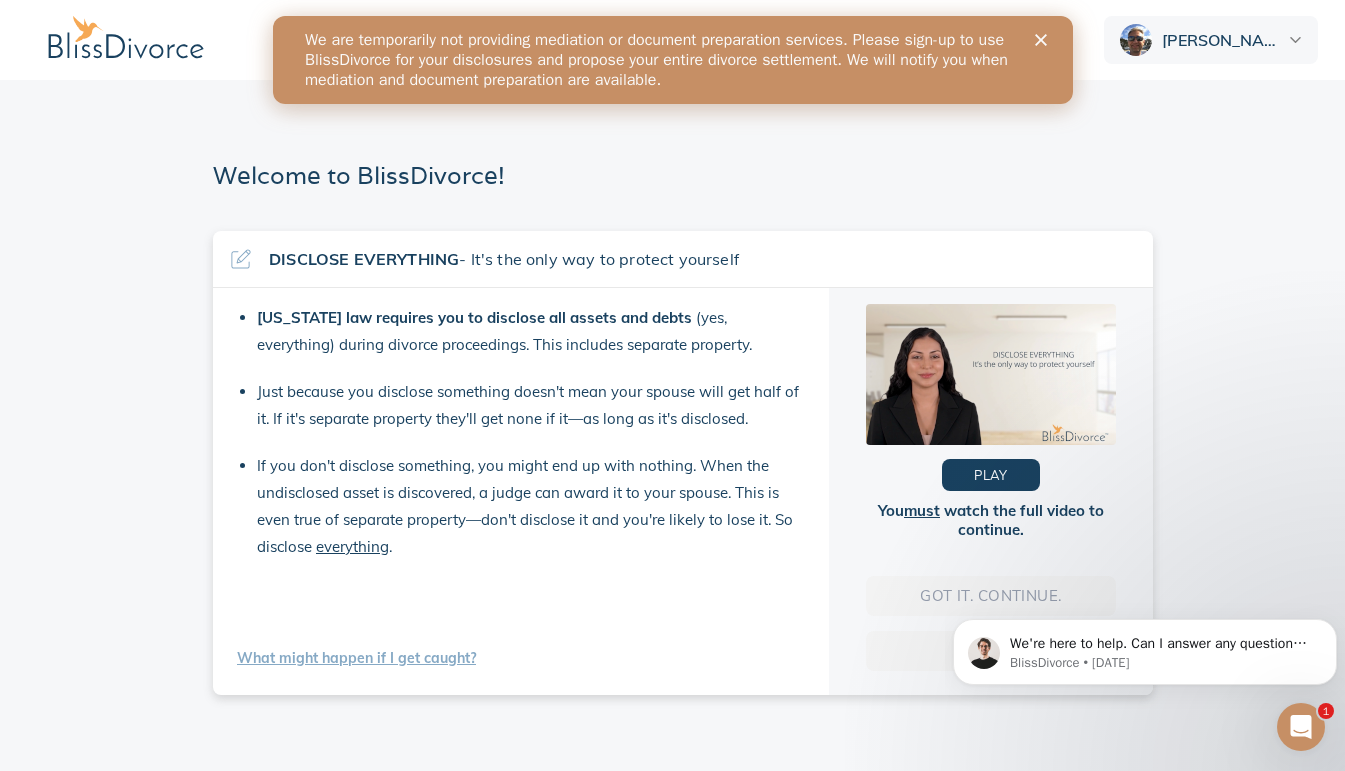 scroll, scrollTop: 15, scrollLeft: 0, axis: vertical 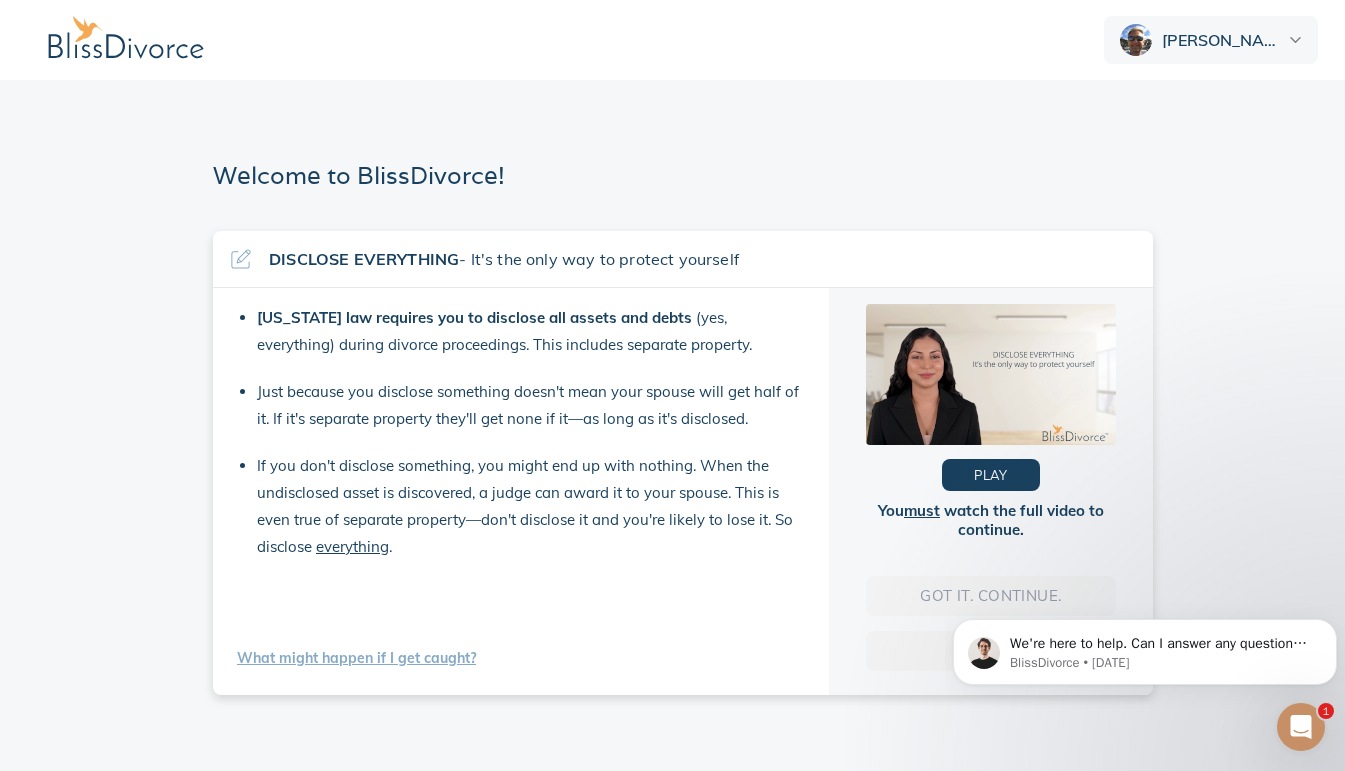 click on "anthony.rodigin@gmail.com" at bounding box center [1211, 40] 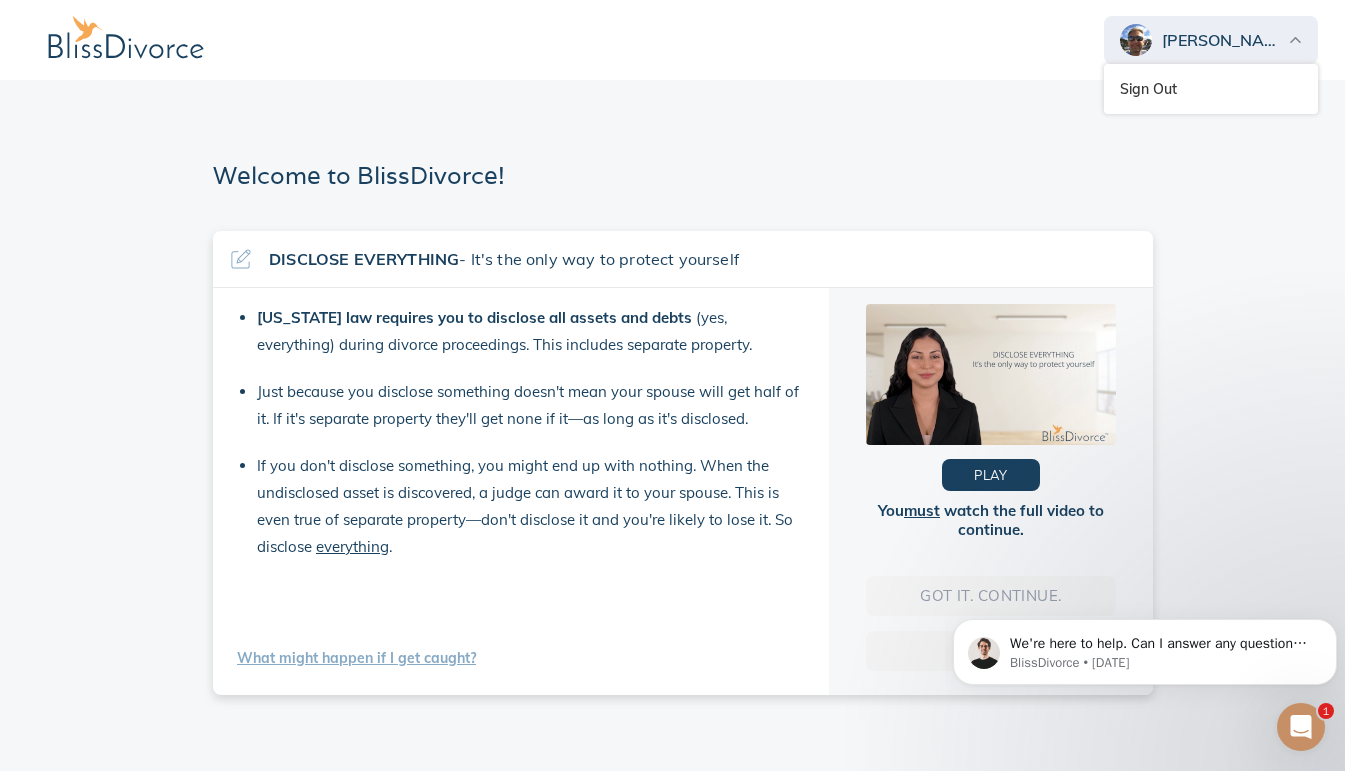 click on "DISCLOSE EVERYTHING  - It's the only way to protect yourself California law requires you to disclose all assets and debts   (yes, everything) during divorce proceedings. This includes separate property. Just because you disclose something doesn't mean your spouse will get half of it. If it's separate property they'll get none if it—as long as it's disclosed. If you don't disclose something, you might end up with nothing. When the undisclosed asset is discovered, a judge can award it to your spouse. This is even true of separate property—don't disclose it and you're likely to lose it. So disclose   everything . What might happen if I get caught? PLAY You  must   watch the full video to continue. Got it. Continue. Back" at bounding box center (683, 491) 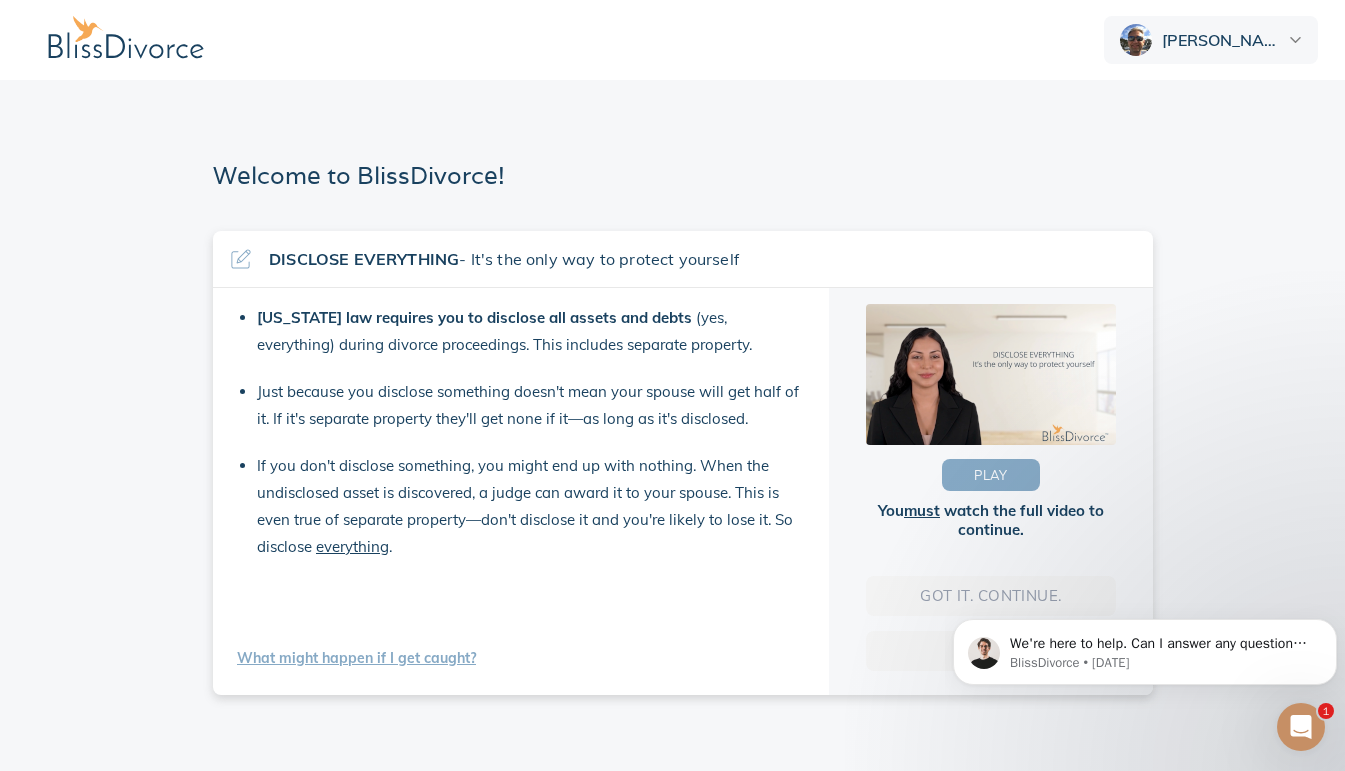 click on "PLAY" at bounding box center [991, 475] 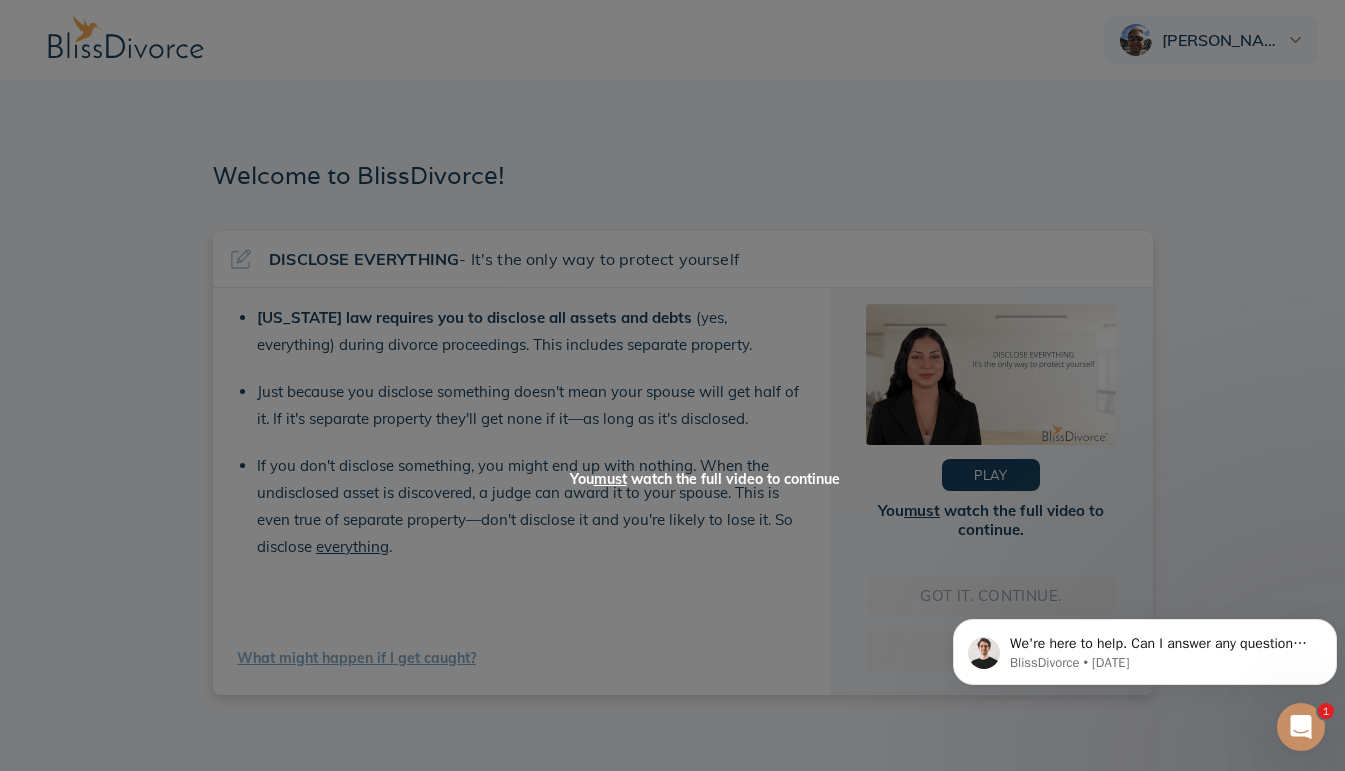 click at bounding box center (673, 385) 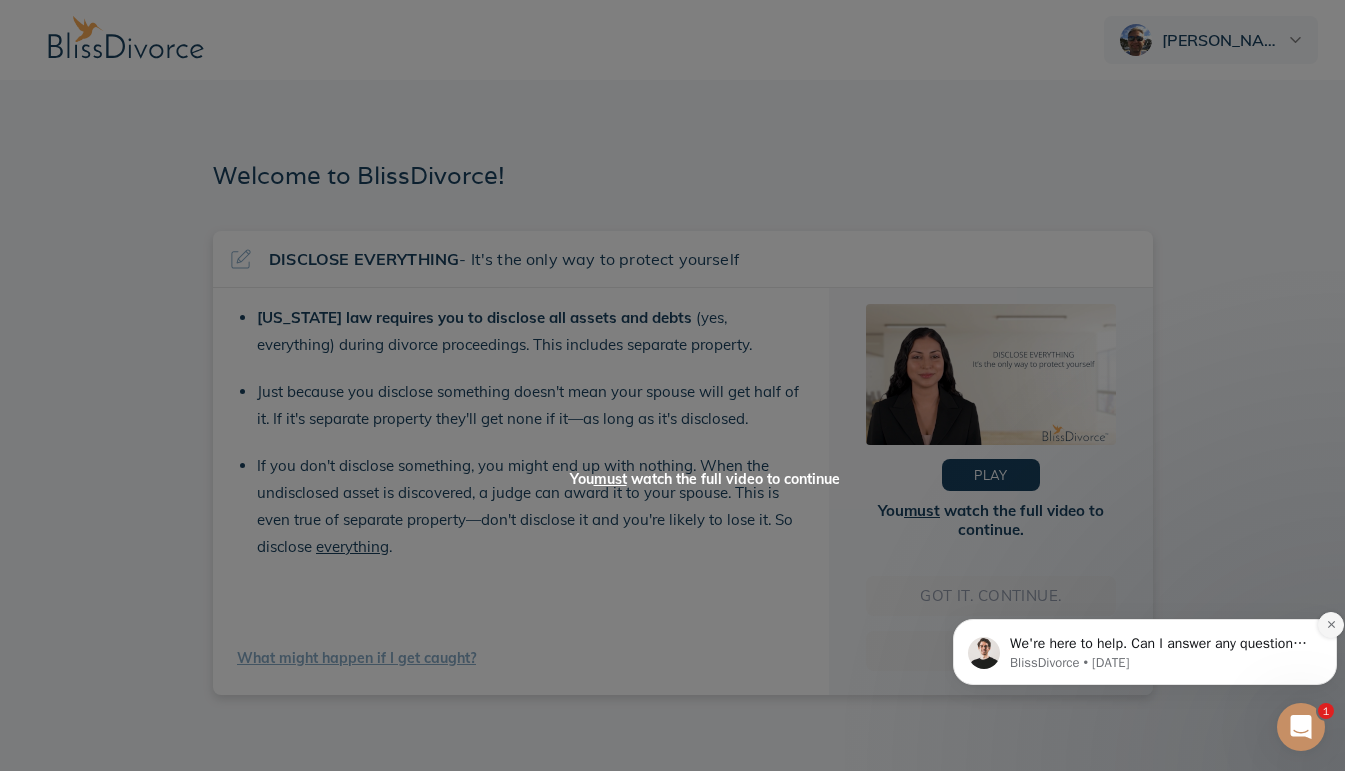 click 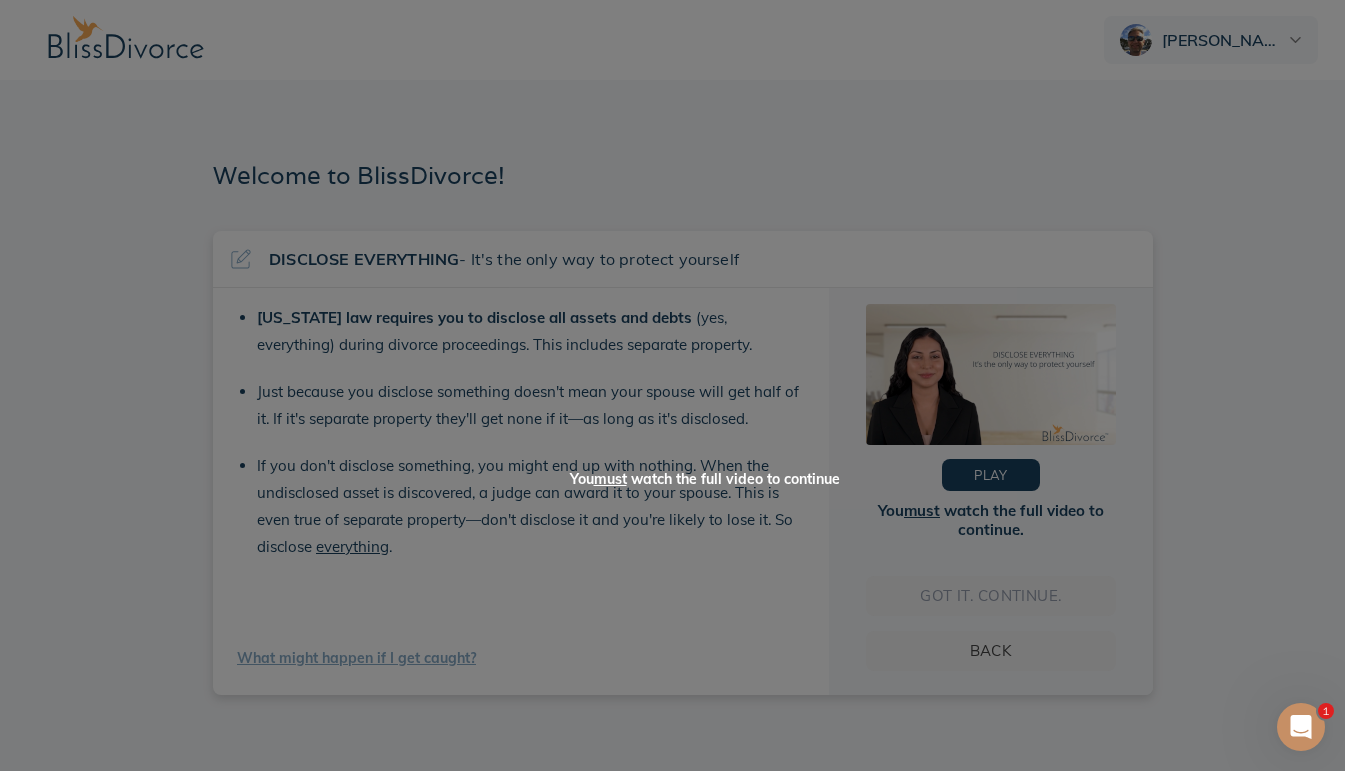 click on "must" at bounding box center [610, 479] 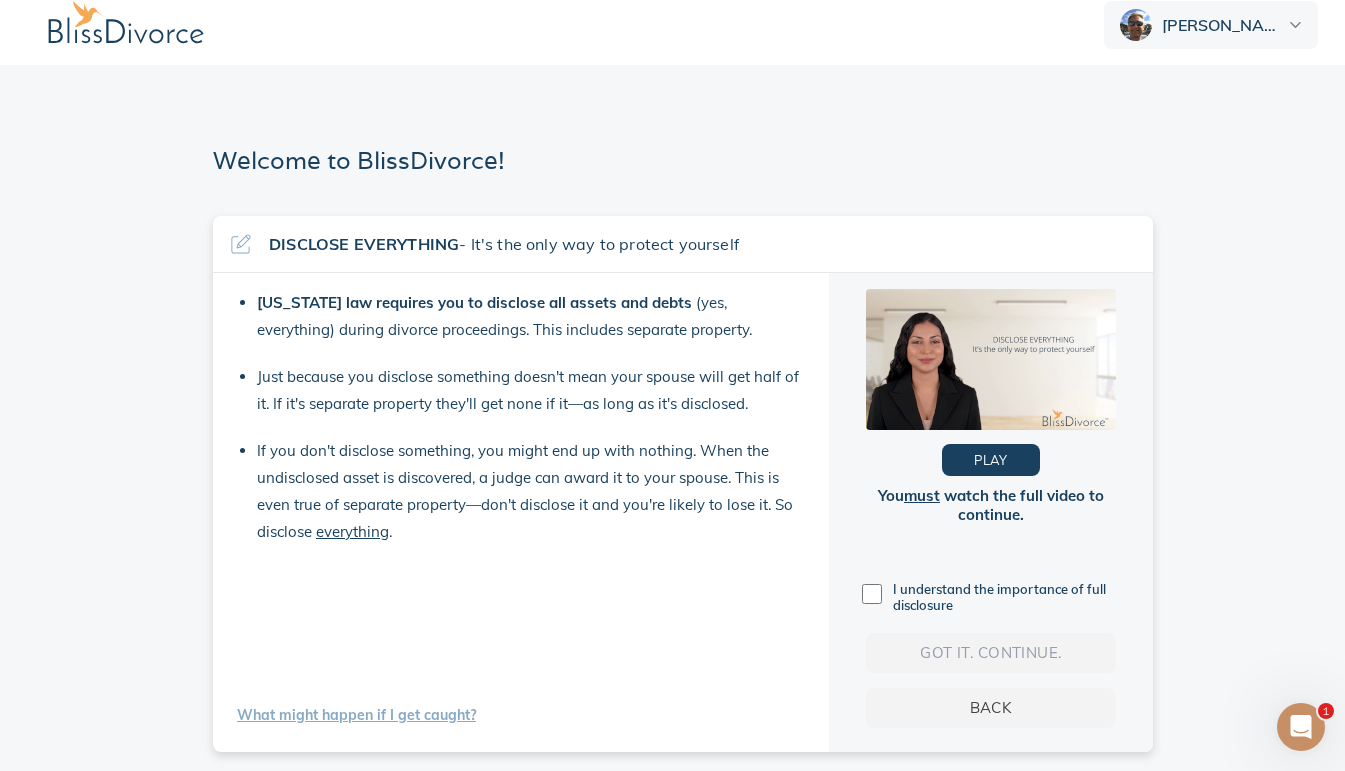 click at bounding box center (872, 594) 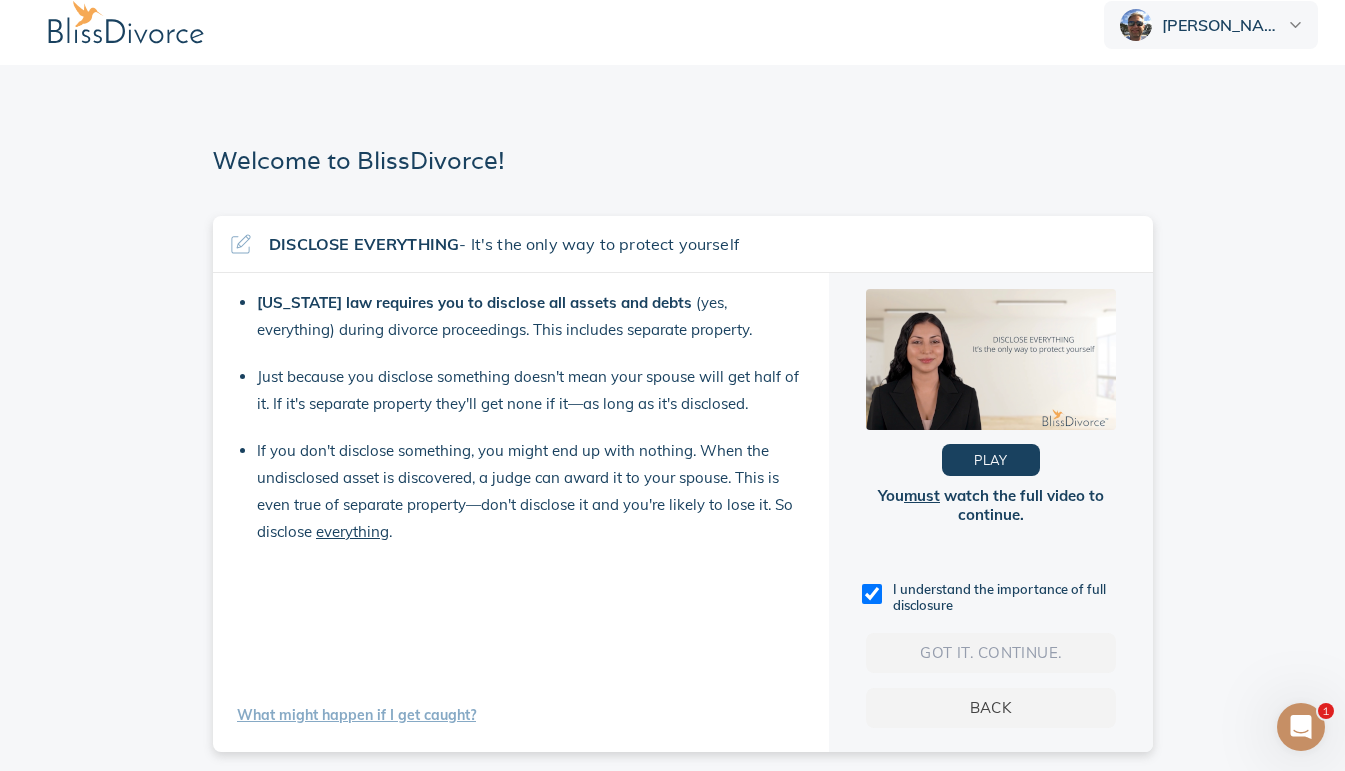 checkbox on "true" 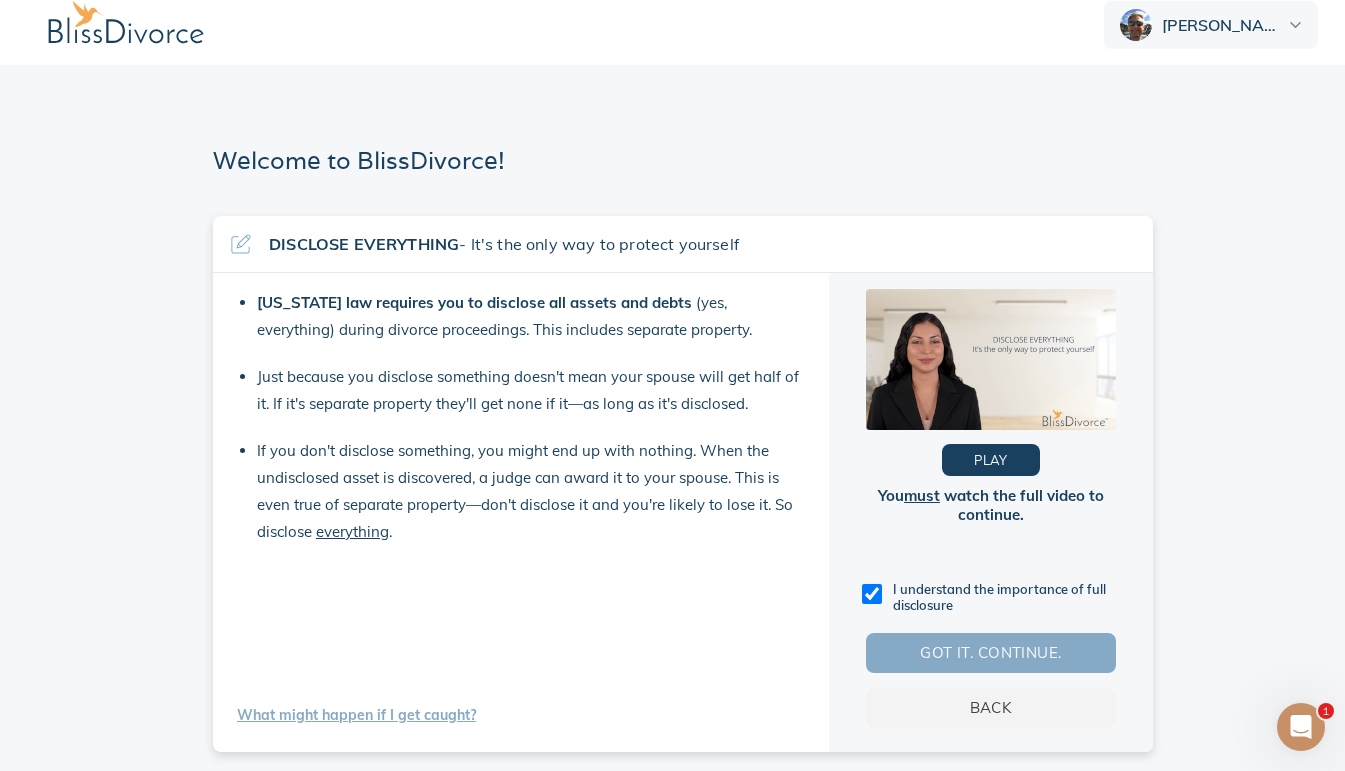 click on "Got it. Continue." at bounding box center [991, 653] 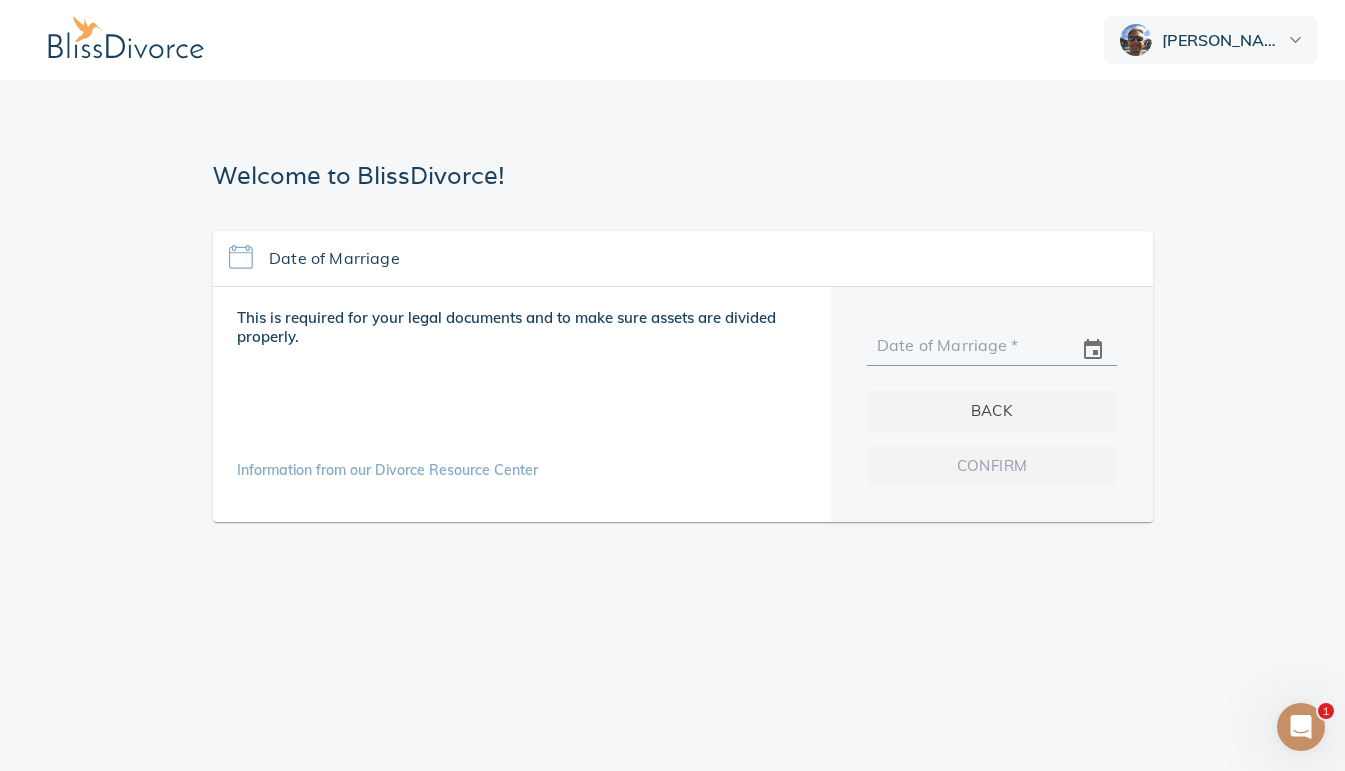 click on "Information from our Divorce Resource Center" at bounding box center [387, 470] 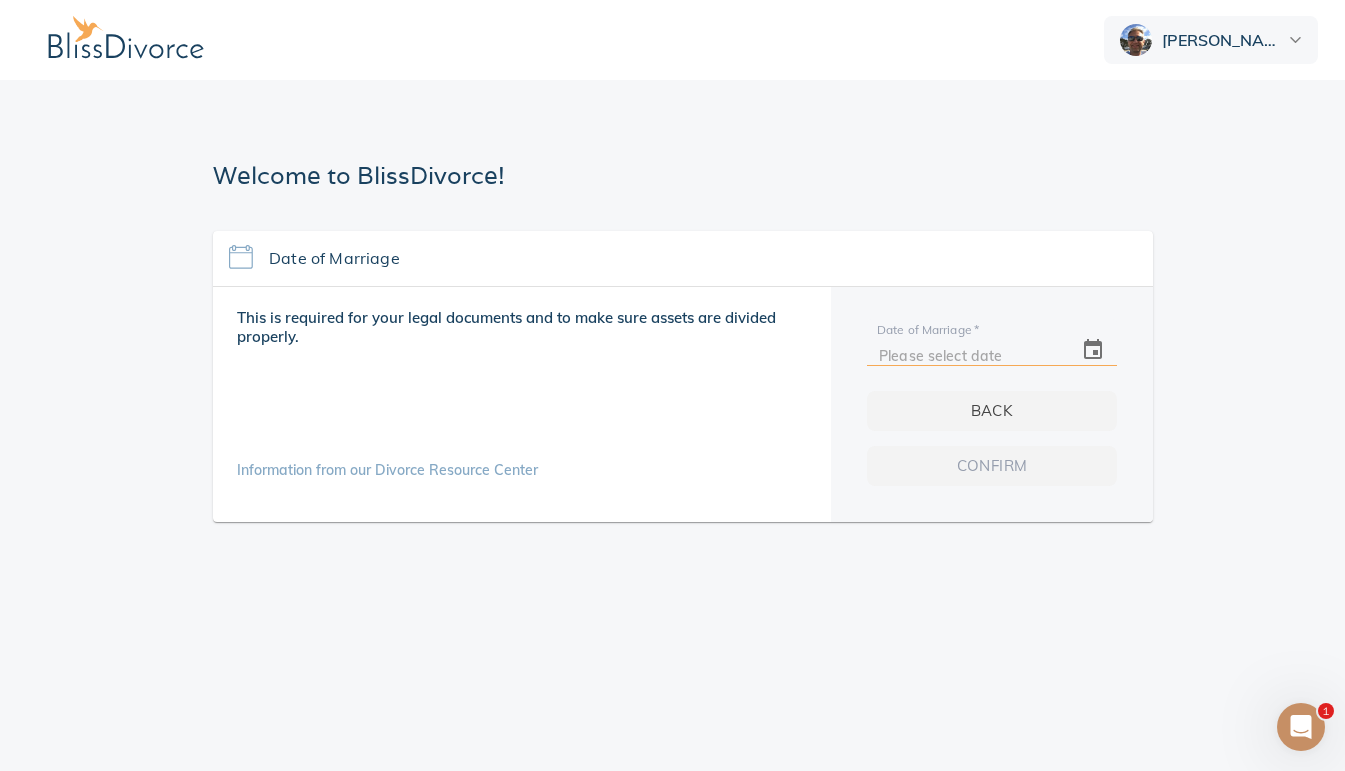 click 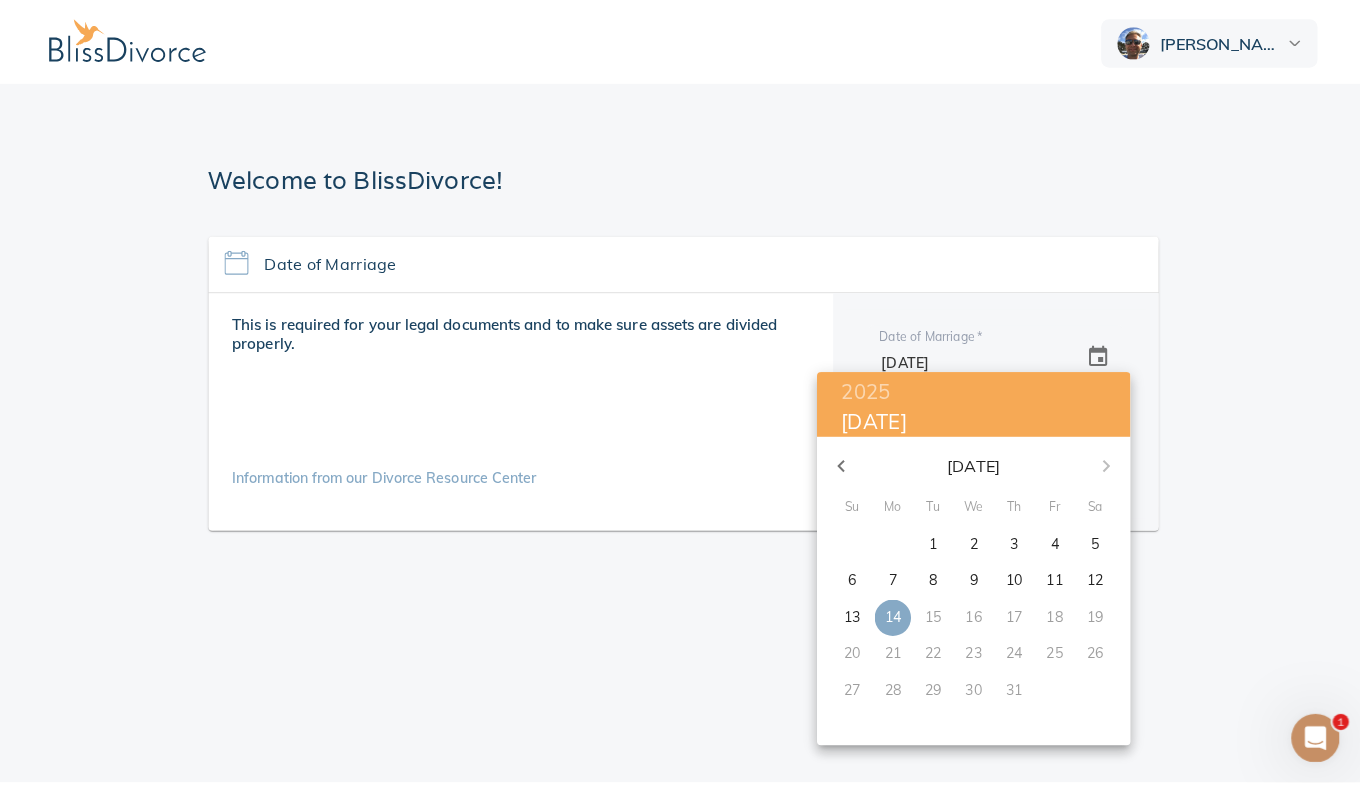scroll, scrollTop: 0, scrollLeft: 0, axis: both 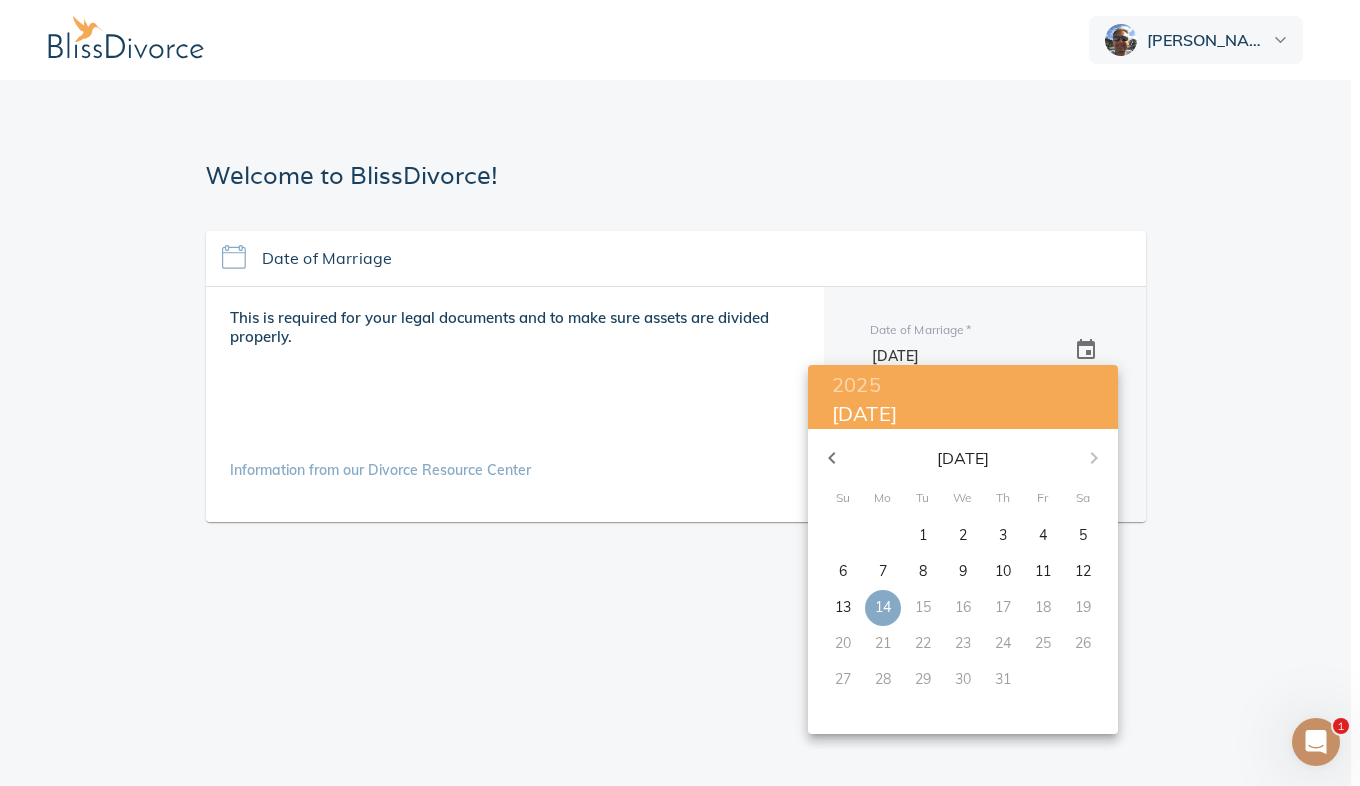 click on "2025" at bounding box center (856, 384) 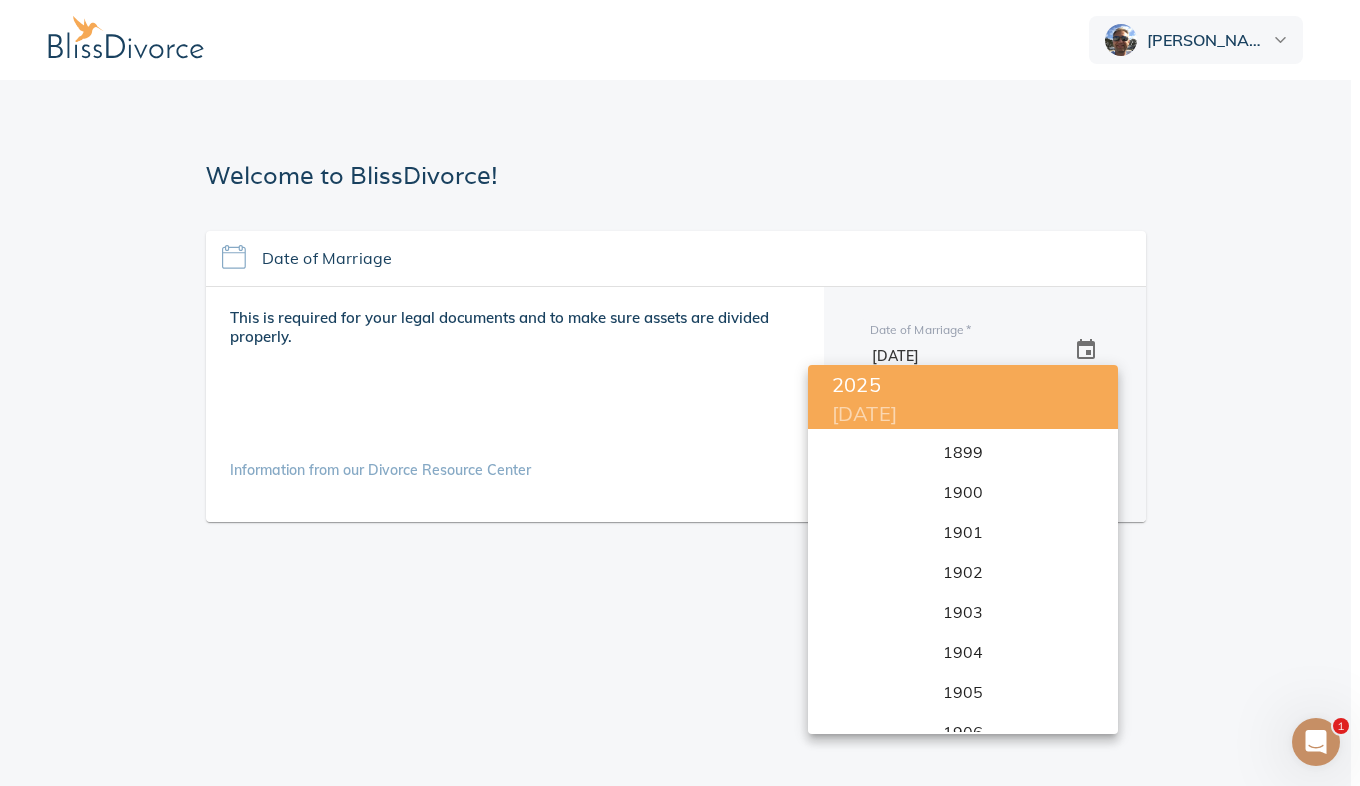 scroll, scrollTop: 4800, scrollLeft: 0, axis: vertical 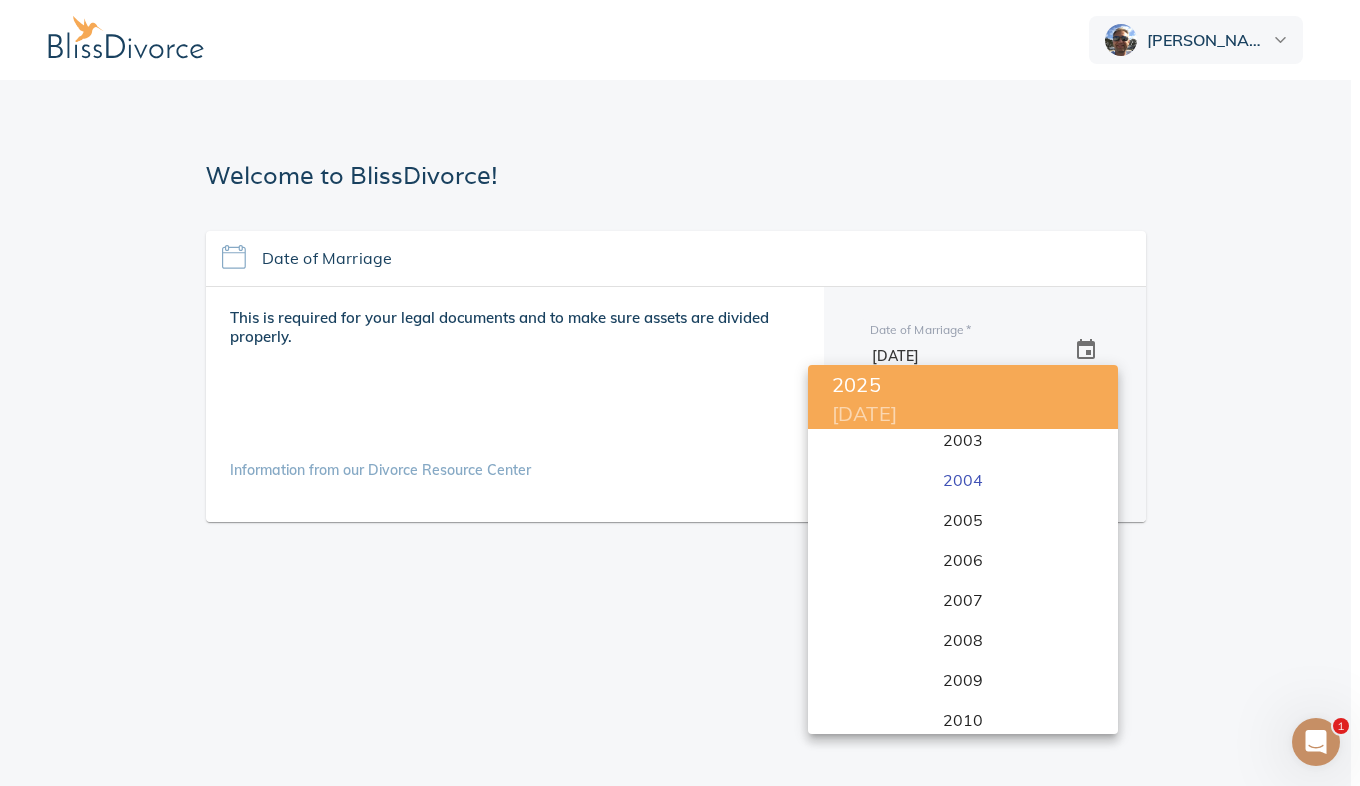 click on "2004" at bounding box center [963, 480] 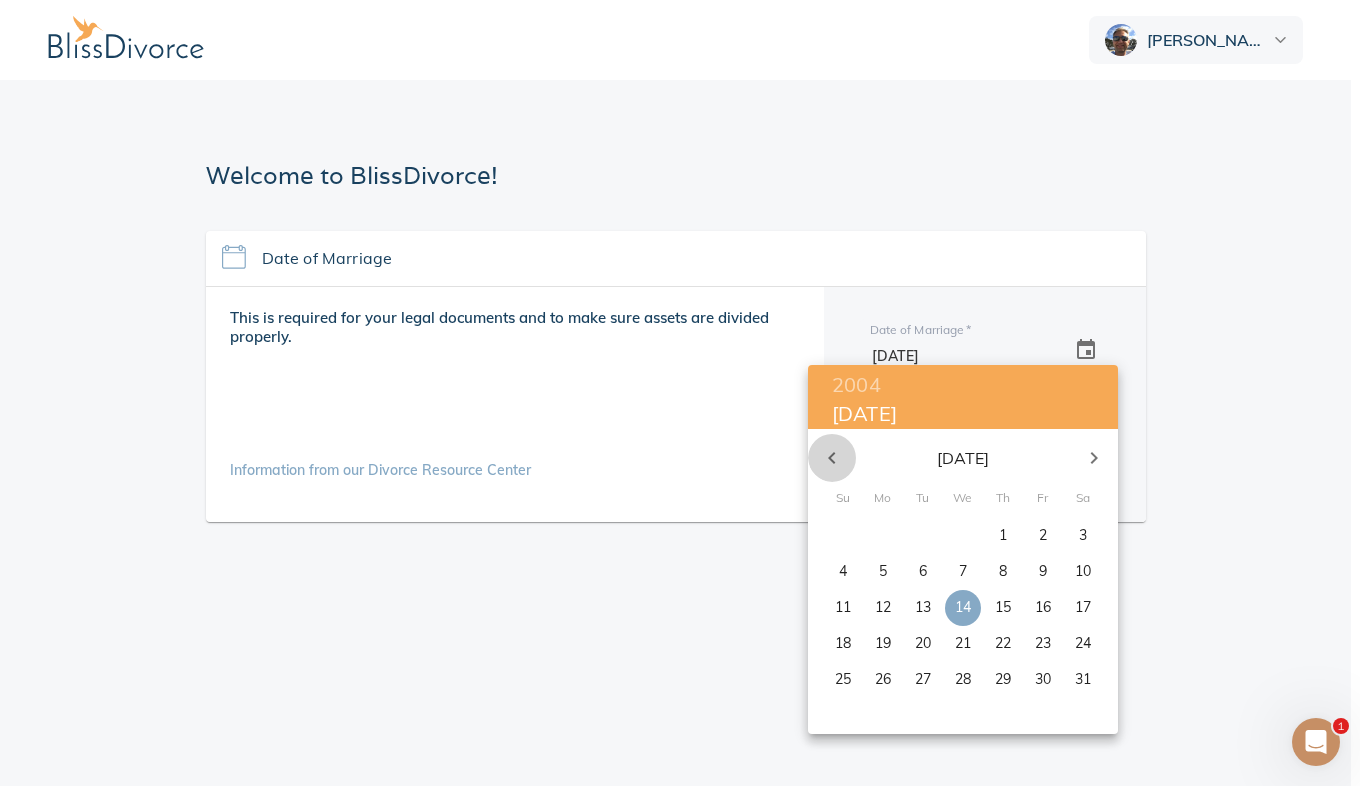 click 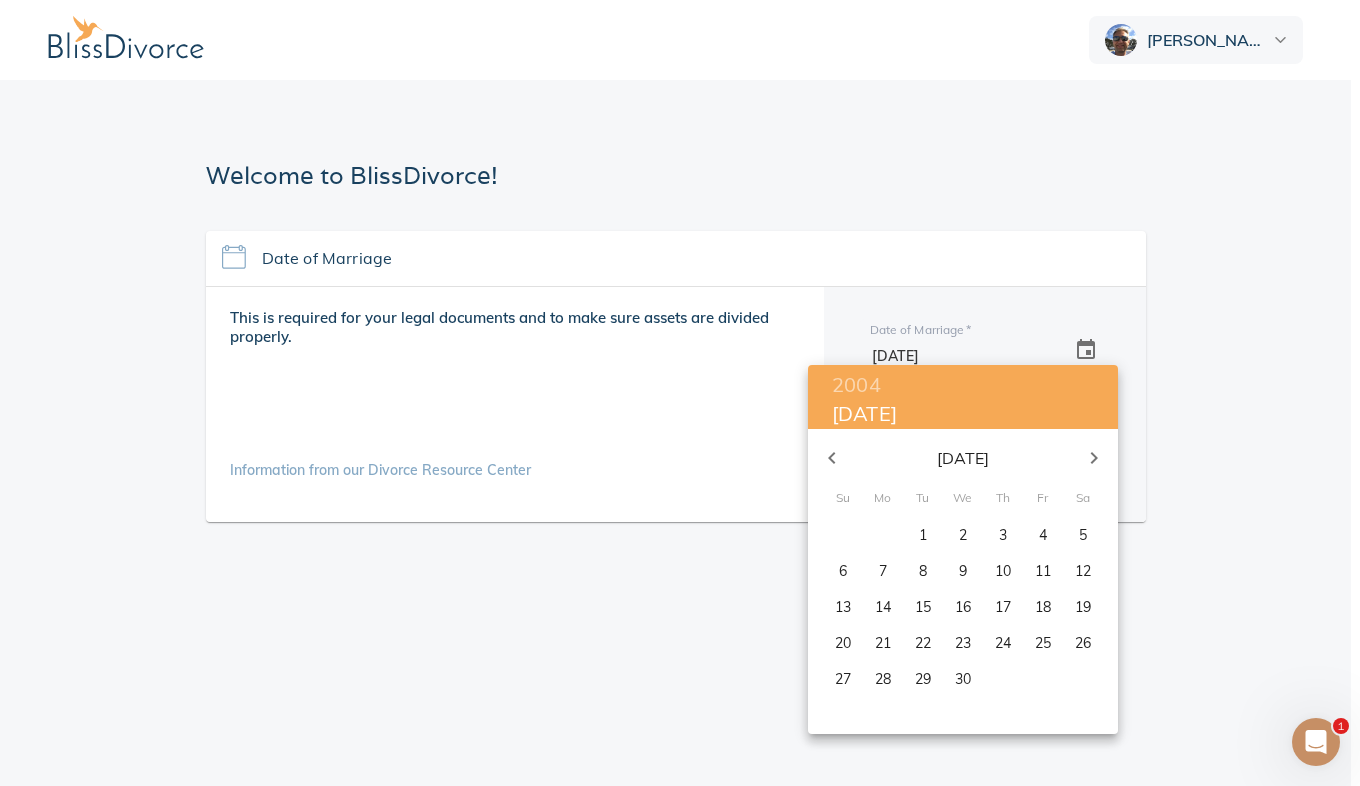 click on "22" at bounding box center (923, 643) 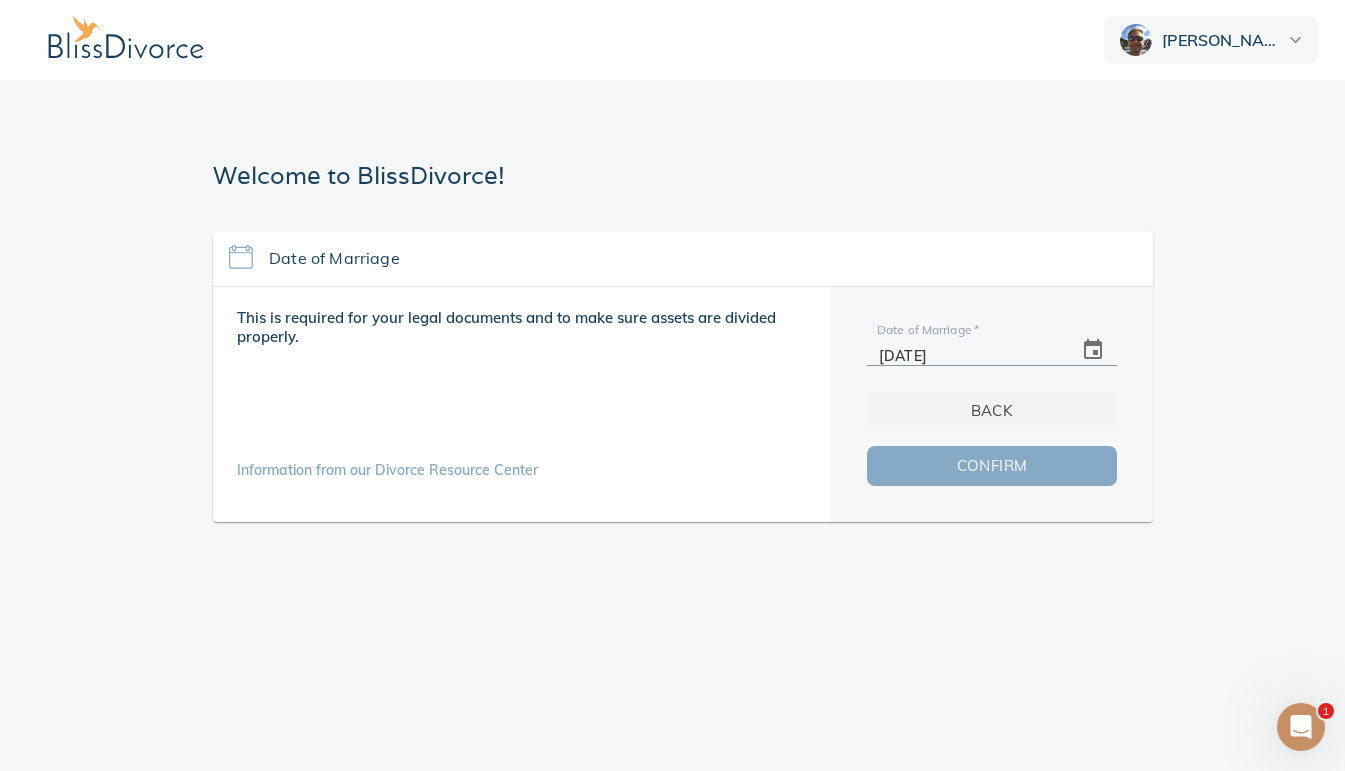 click on "Confirm" at bounding box center [992, 466] 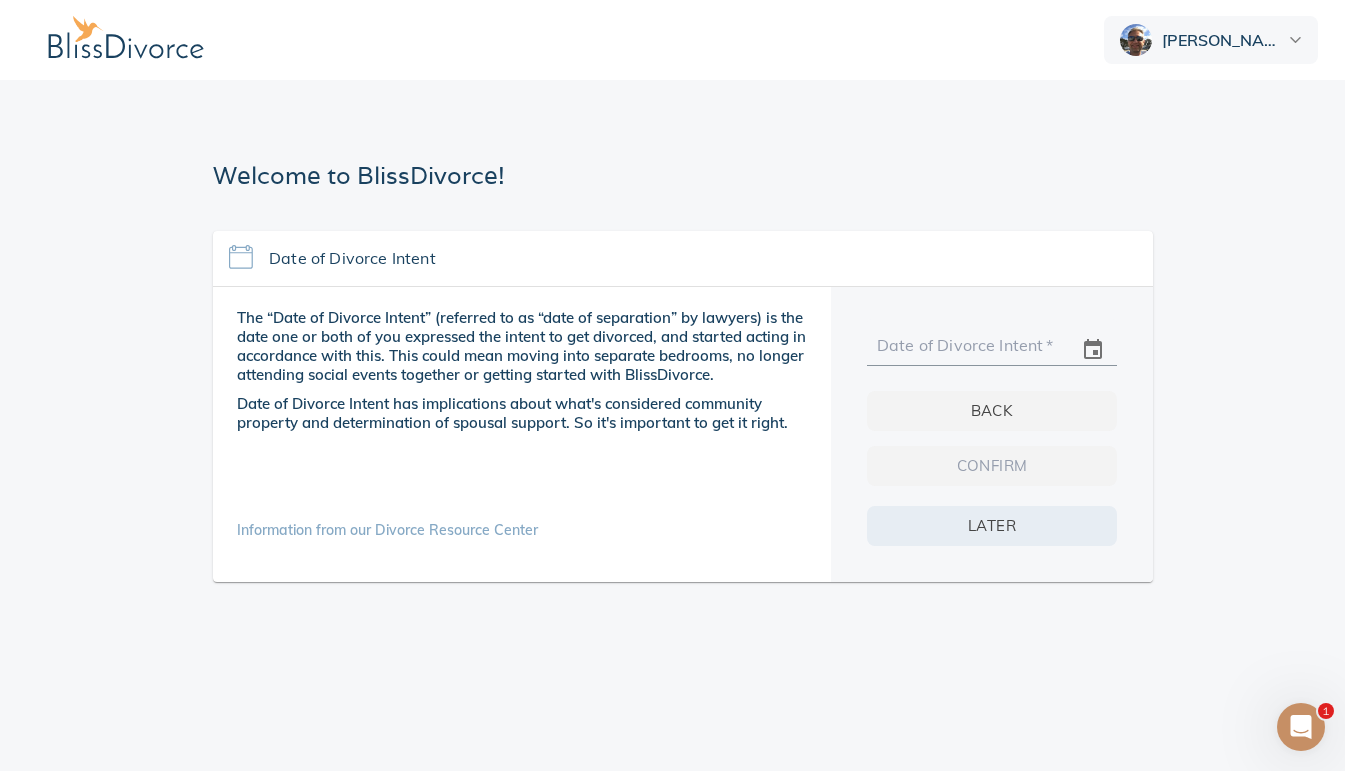 click on "Later" at bounding box center (992, 526) 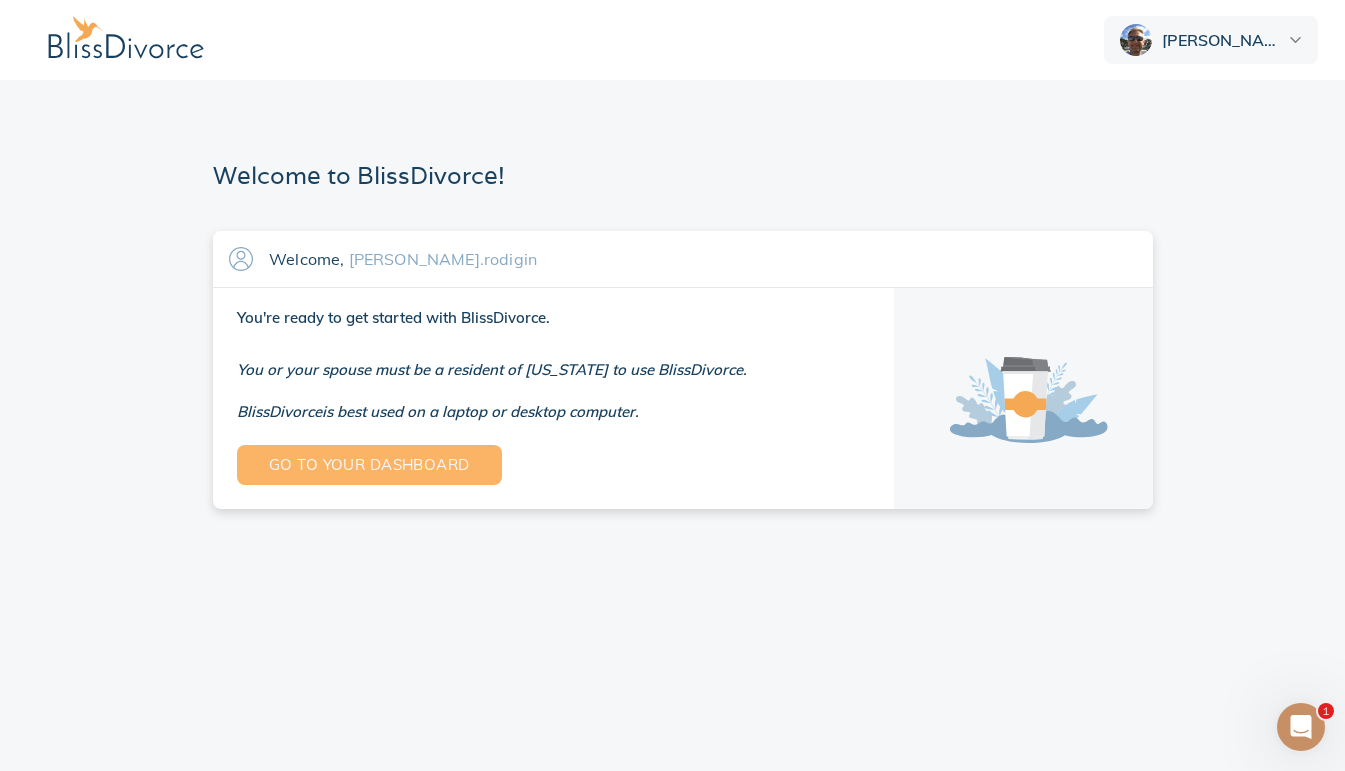 click on "Go to your dashboard" at bounding box center [369, 465] 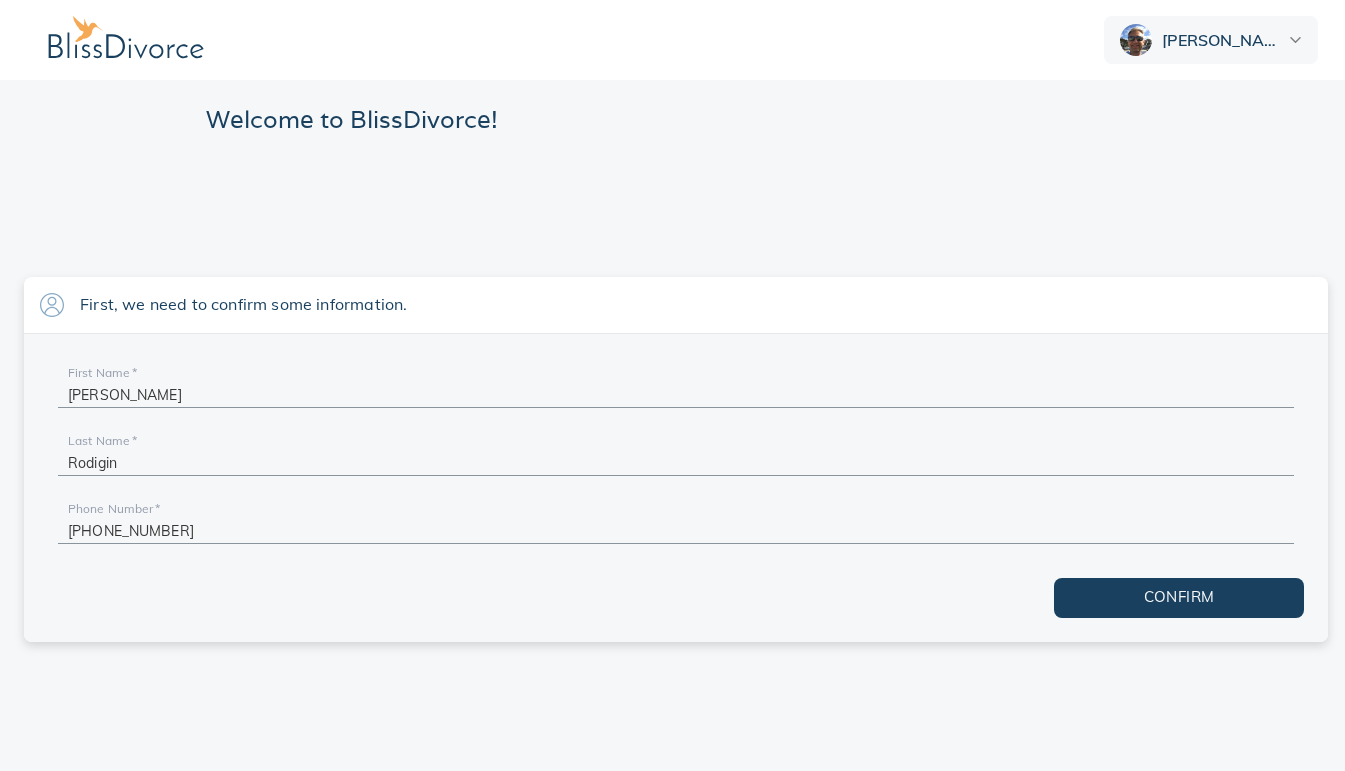scroll, scrollTop: 0, scrollLeft: 0, axis: both 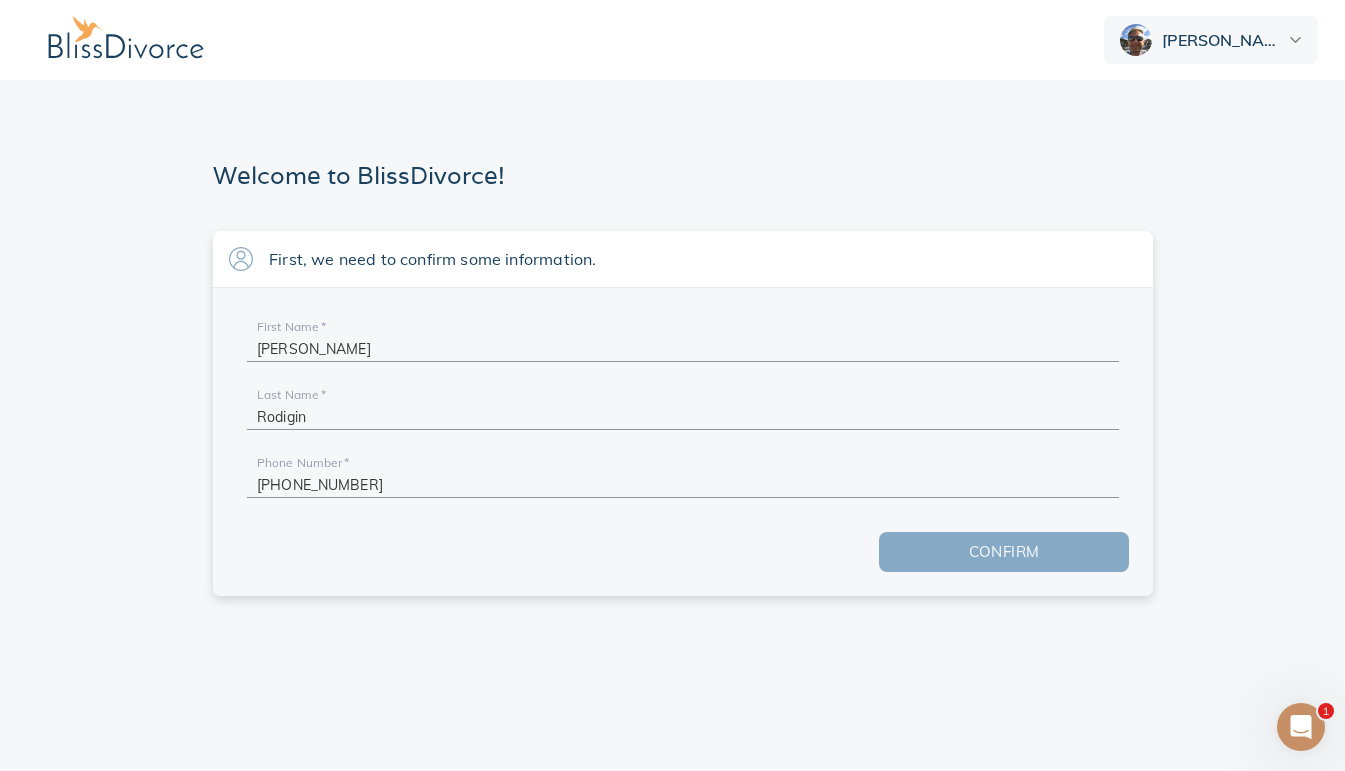 click on "Confirm" at bounding box center [1004, 552] 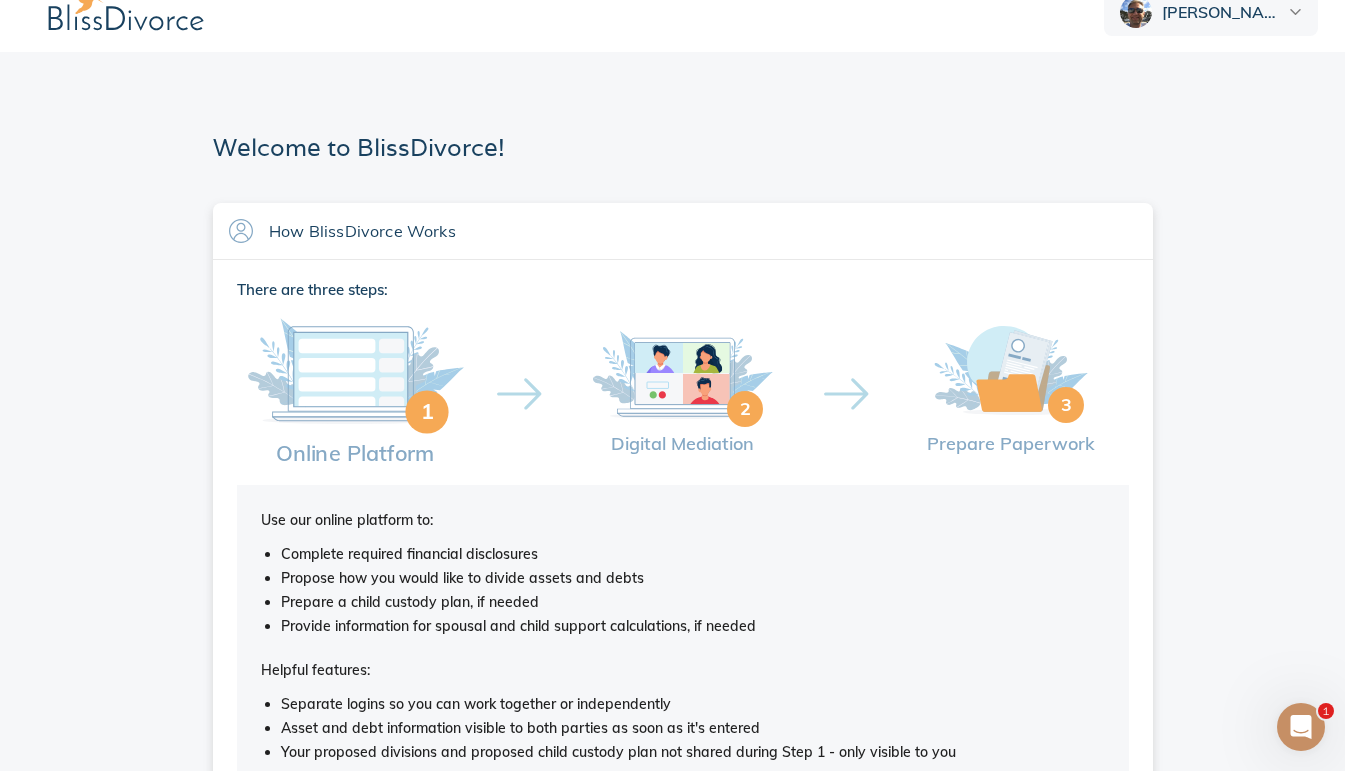scroll, scrollTop: 215, scrollLeft: 0, axis: vertical 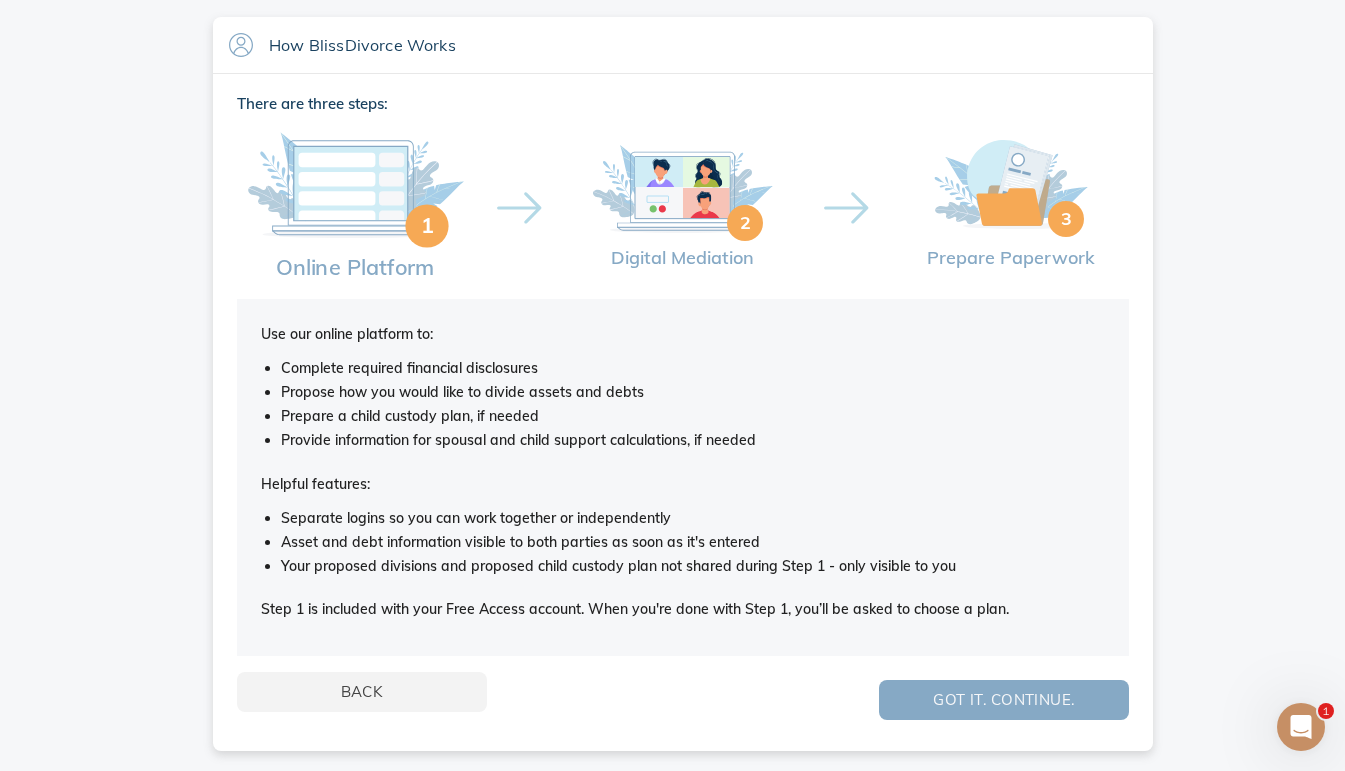 click on "Got it. Continue." at bounding box center [1004, 700] 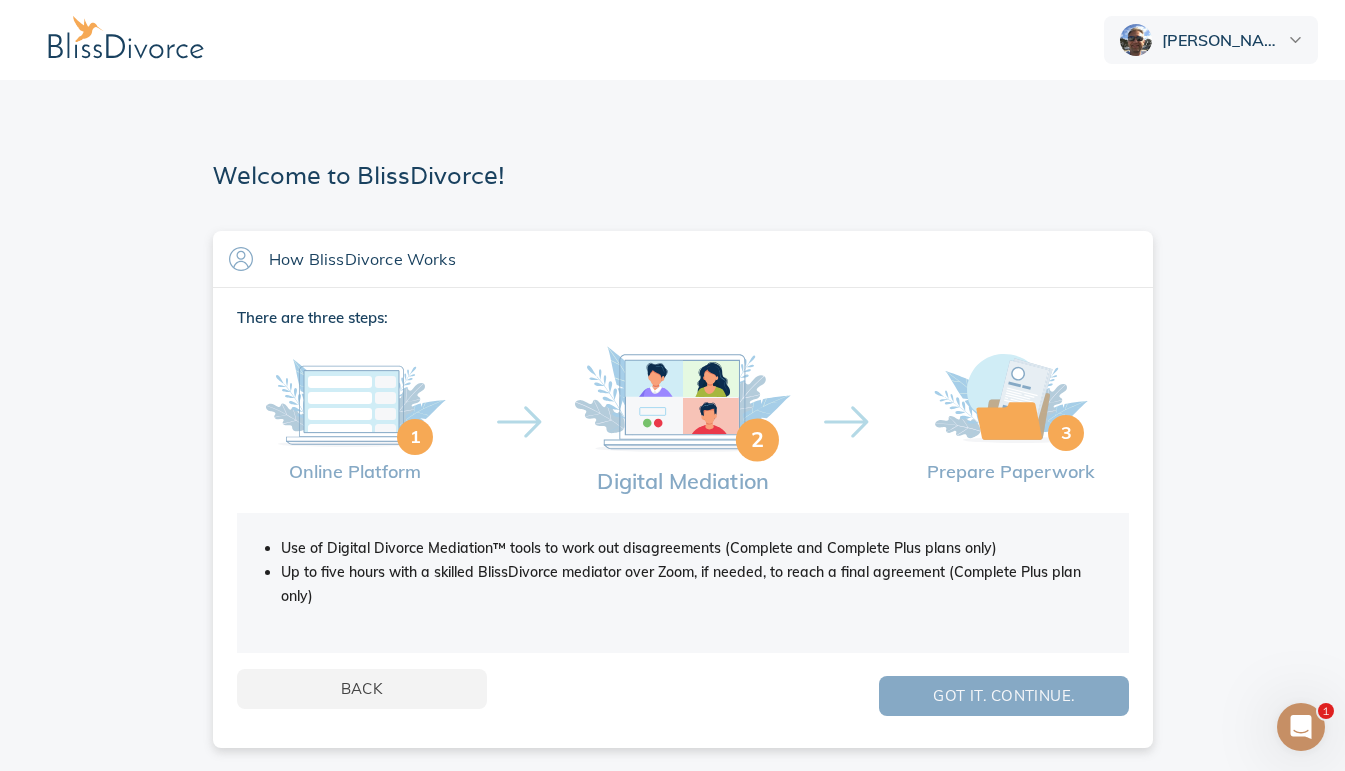 scroll, scrollTop: 15, scrollLeft: 0, axis: vertical 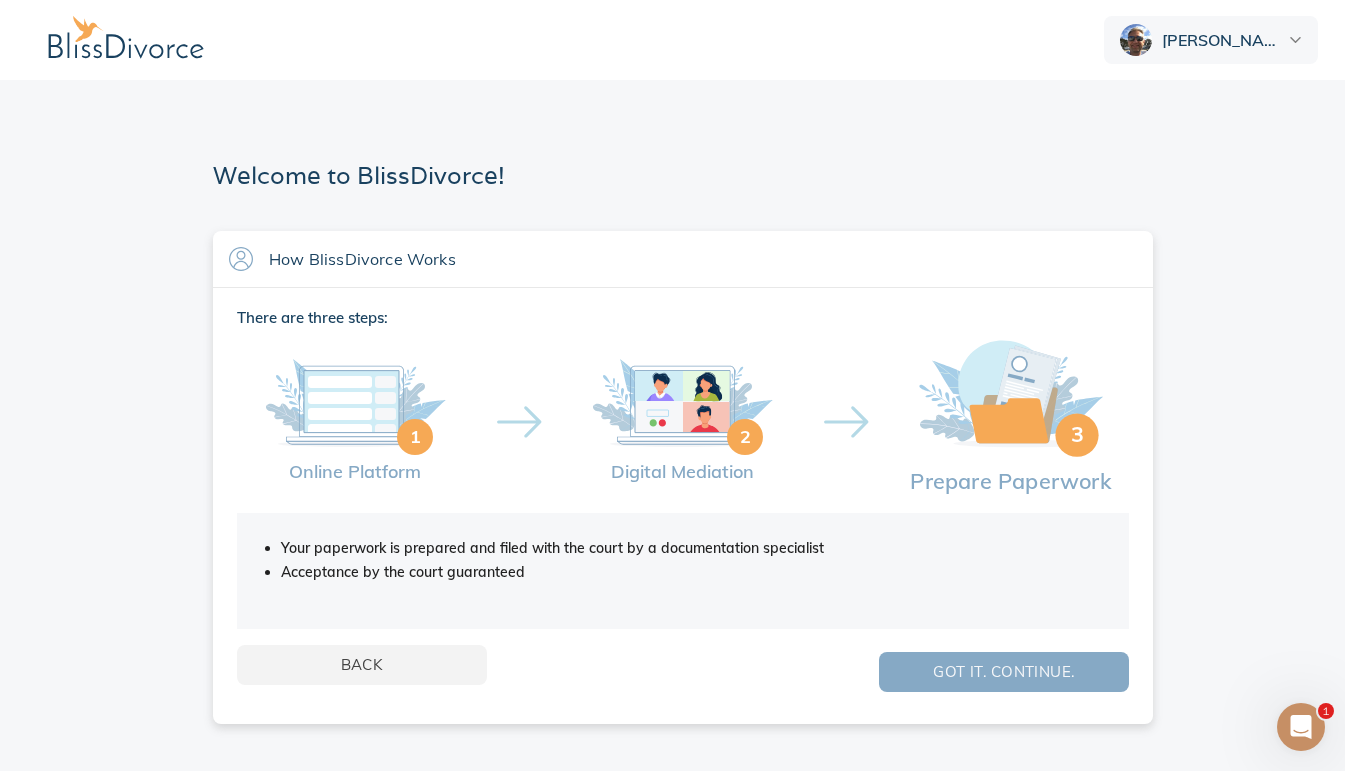 click on "Got it. Continue." at bounding box center [1004, 672] 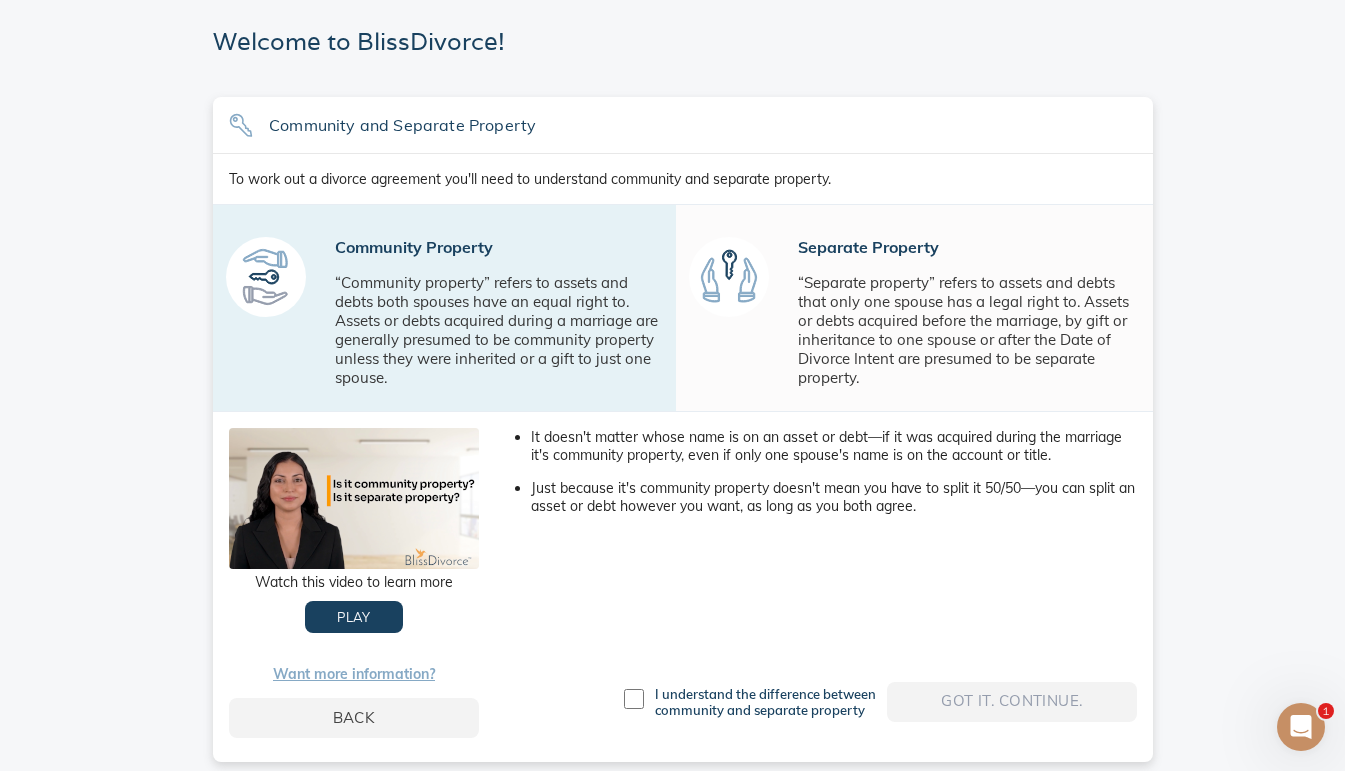 scroll, scrollTop: 143, scrollLeft: 0, axis: vertical 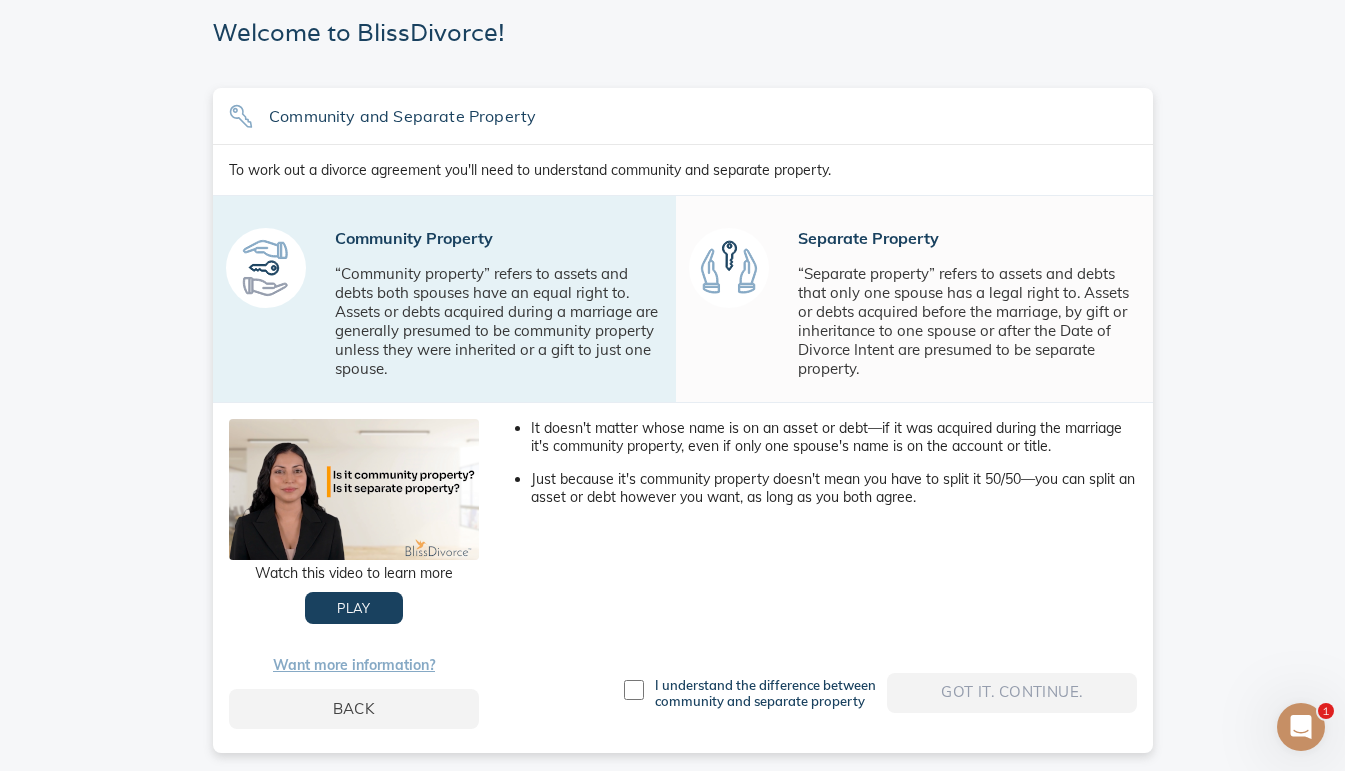 click at bounding box center [634, 690] 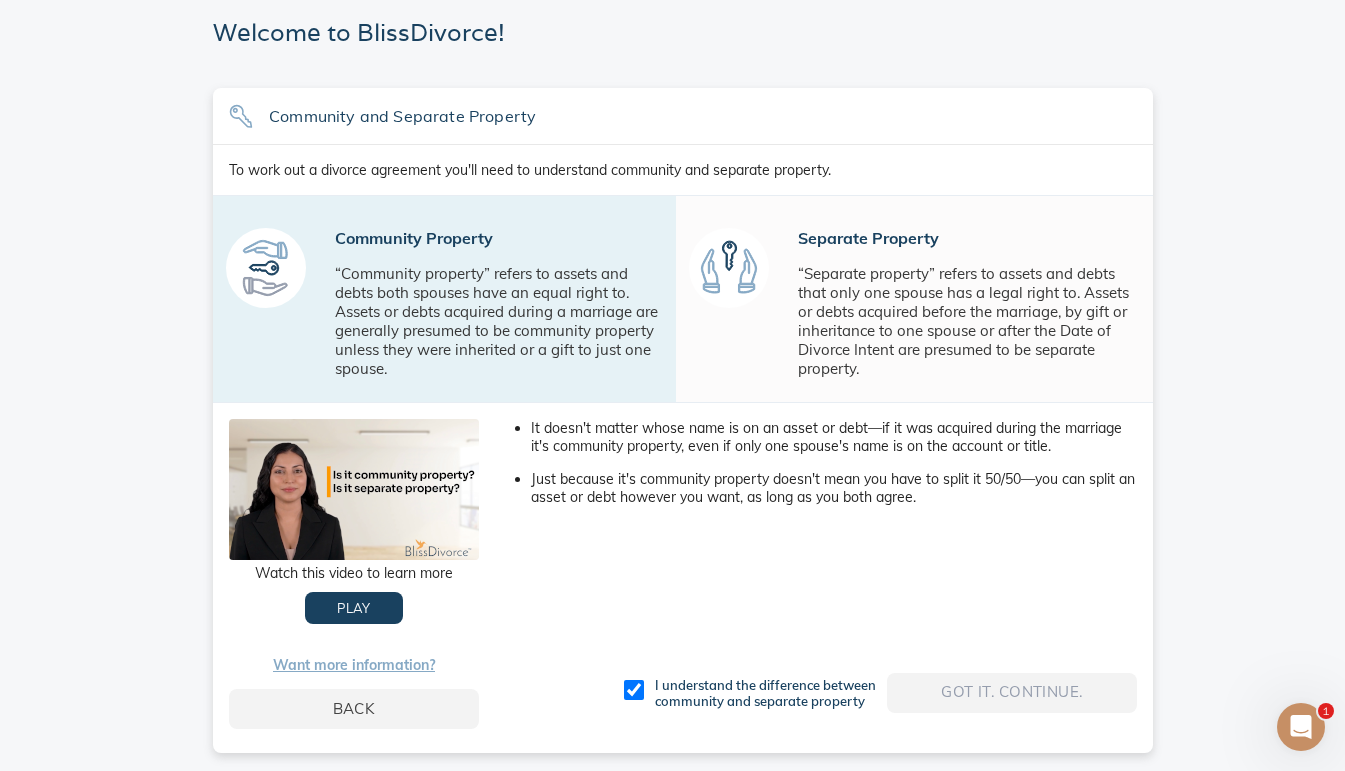 checkbox on "true" 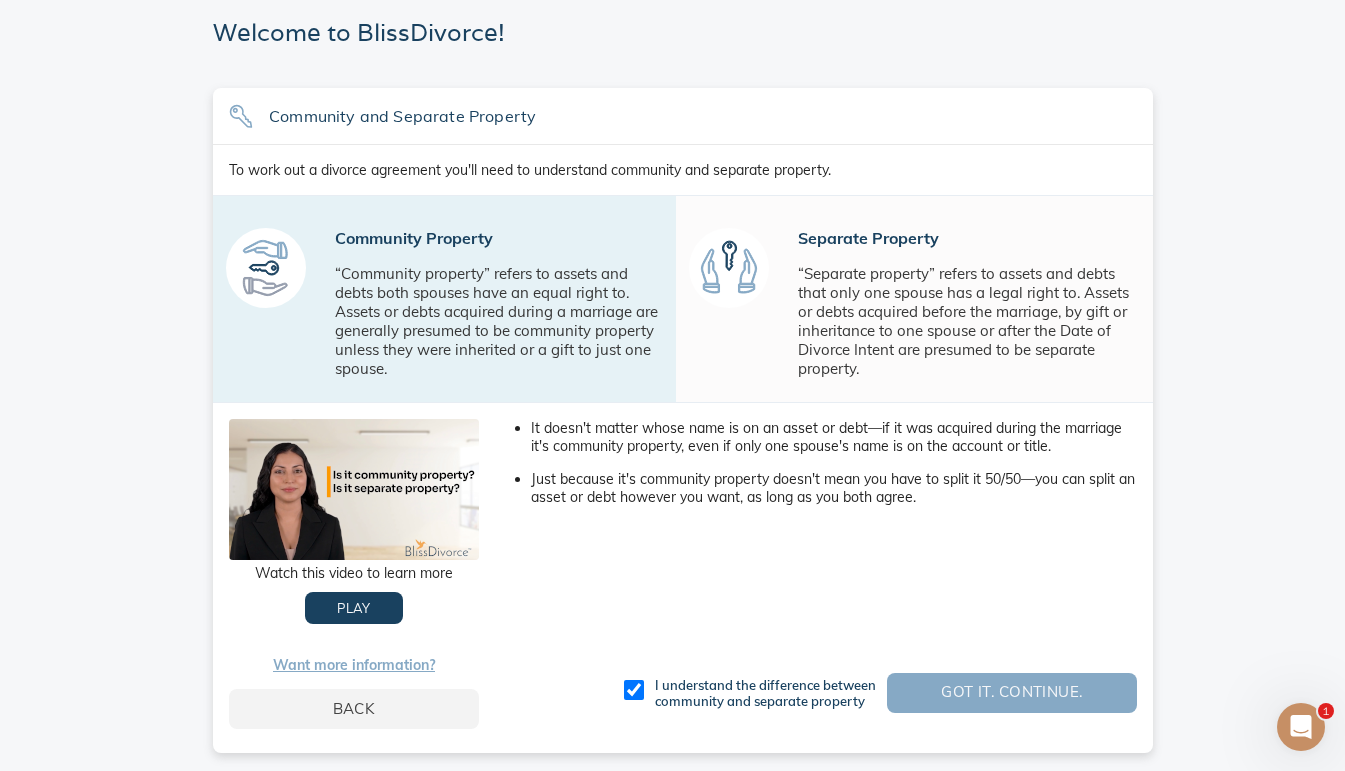 click on "Got it. Continue." at bounding box center [1012, 692] 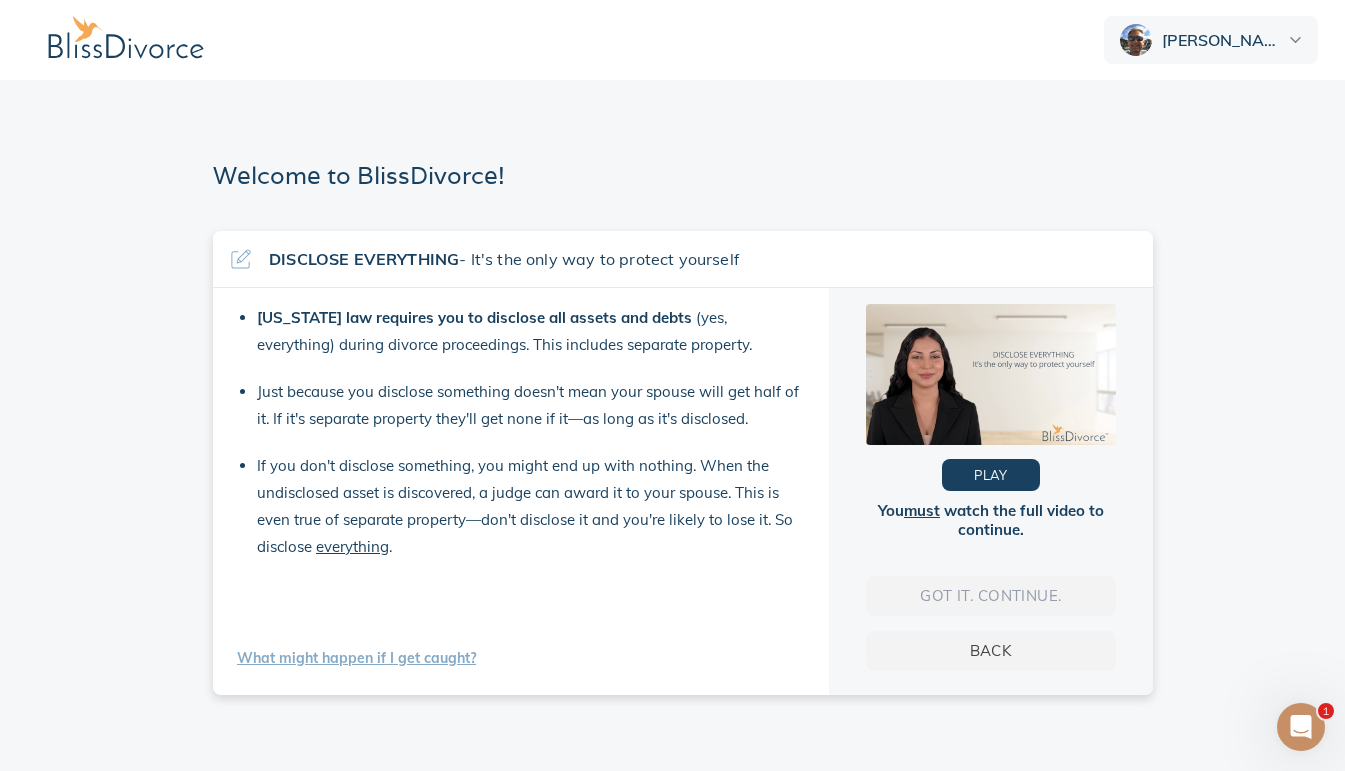 click on "Got it. Continue. Back" at bounding box center (991, 623) 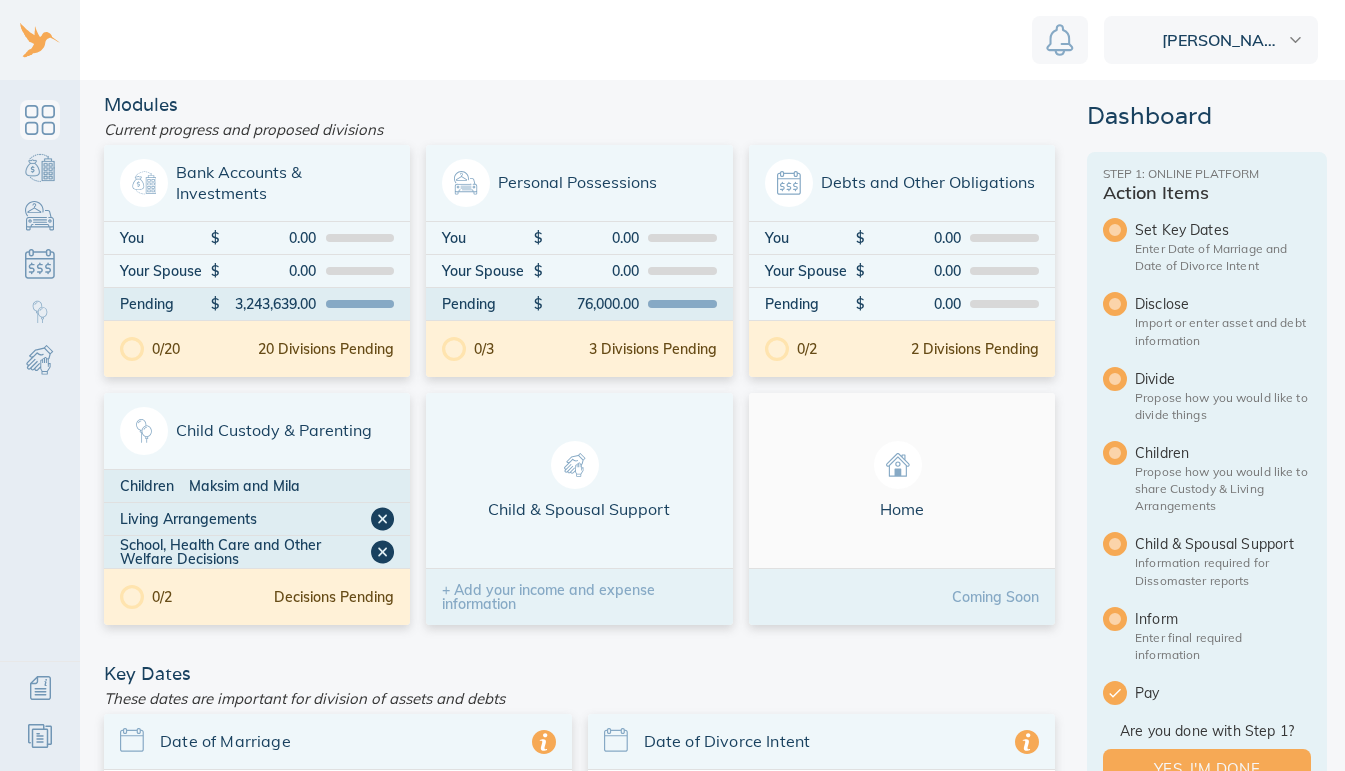scroll, scrollTop: 0, scrollLeft: 0, axis: both 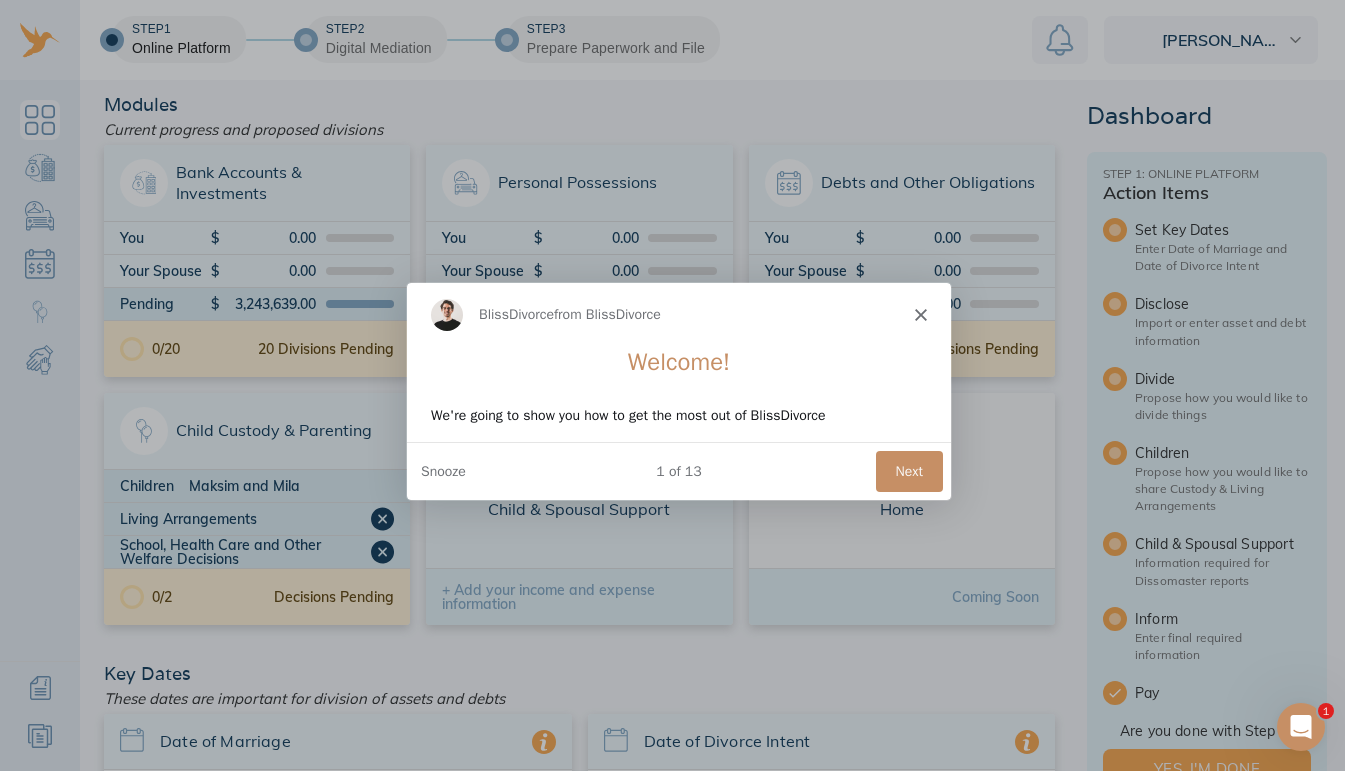 click 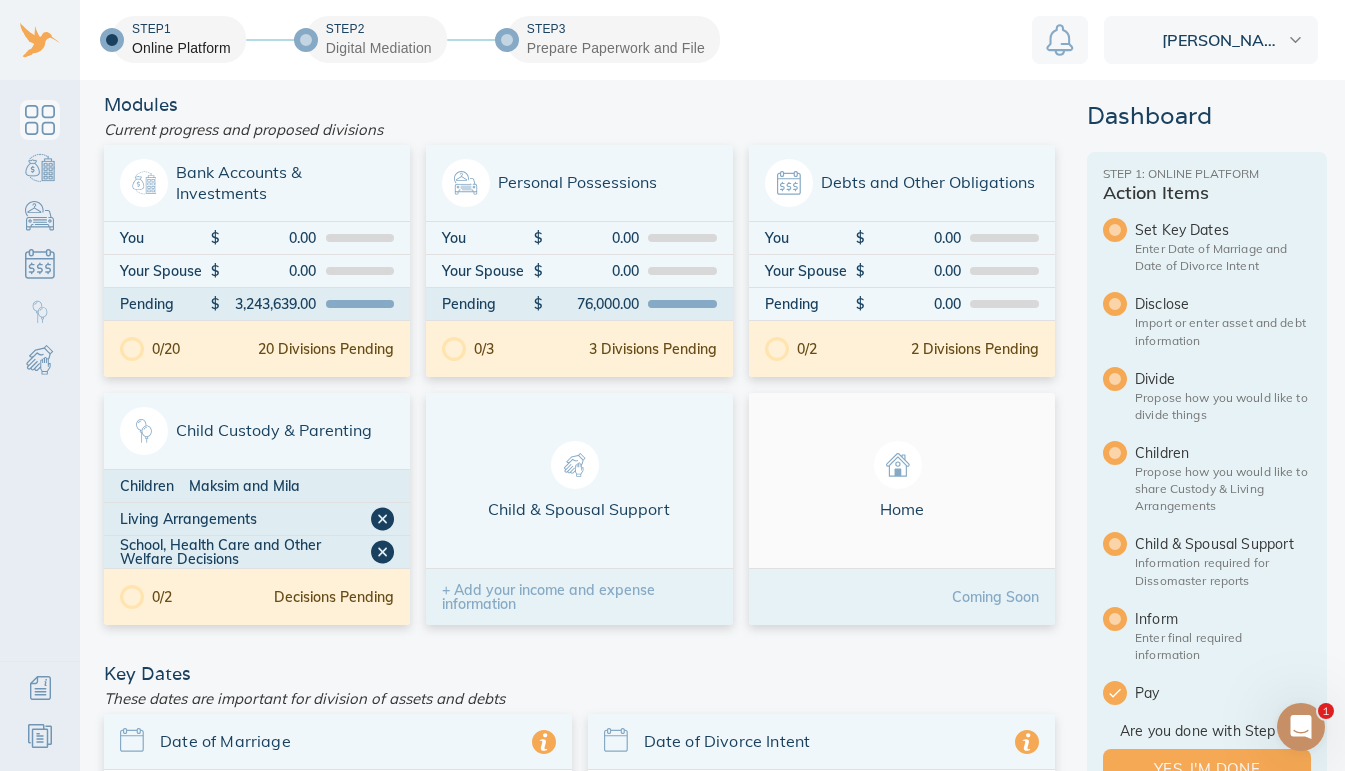 scroll, scrollTop: 15, scrollLeft: 0, axis: vertical 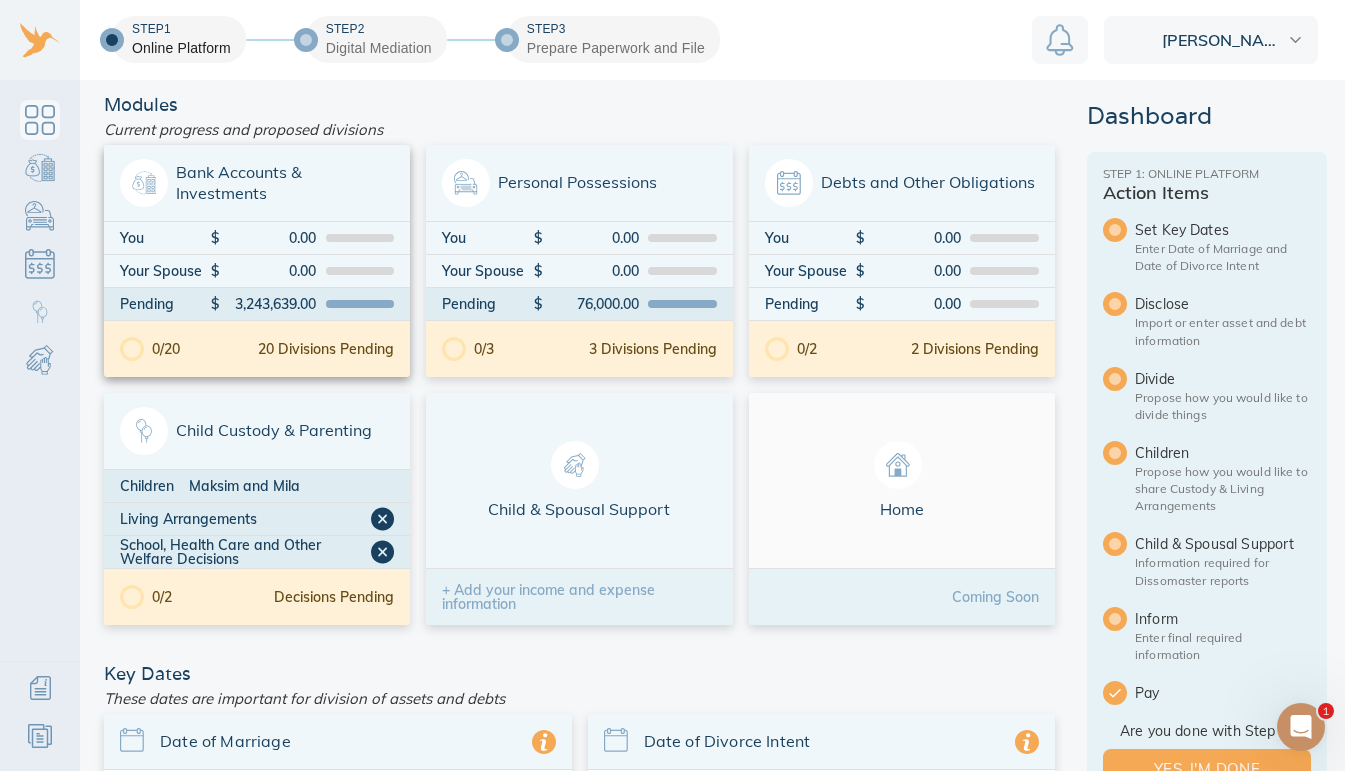 click on "20 Divisions Pending" at bounding box center (326, 349) 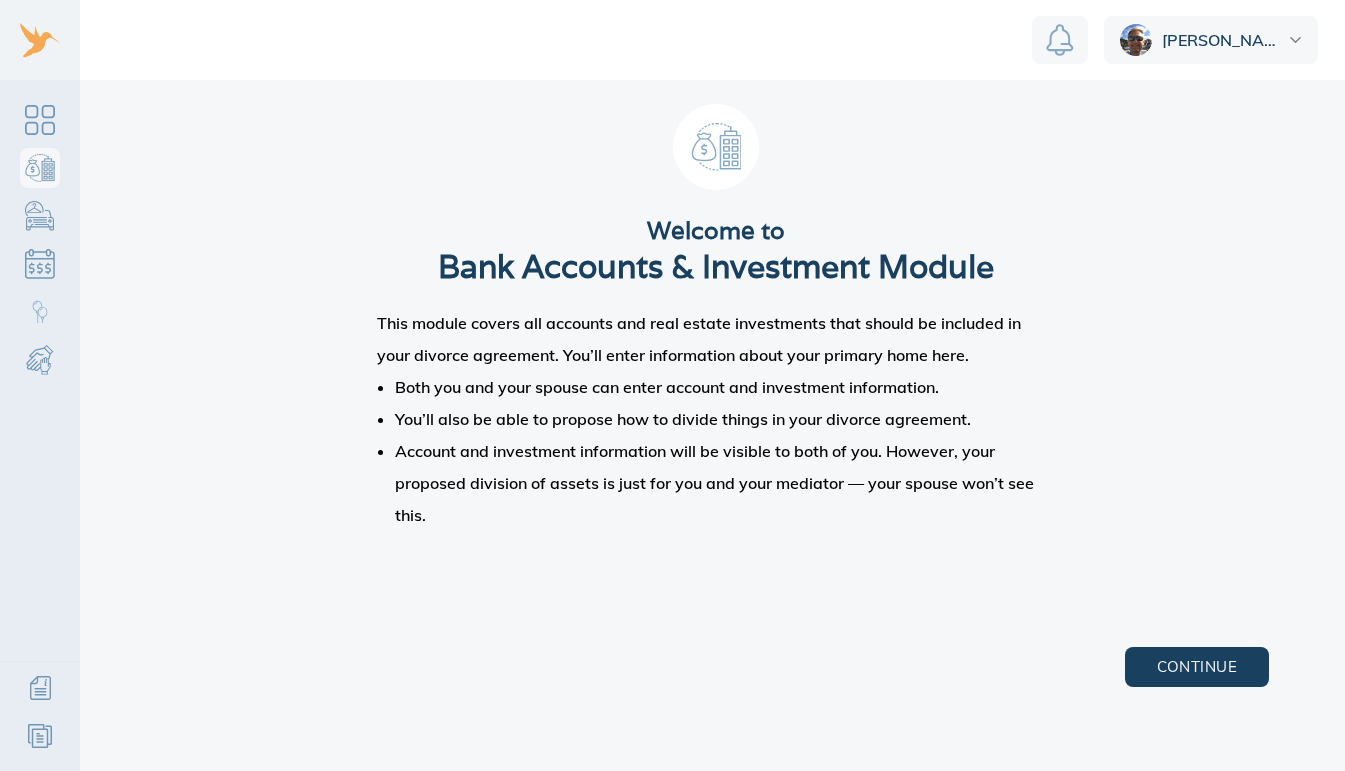 scroll, scrollTop: 0, scrollLeft: 0, axis: both 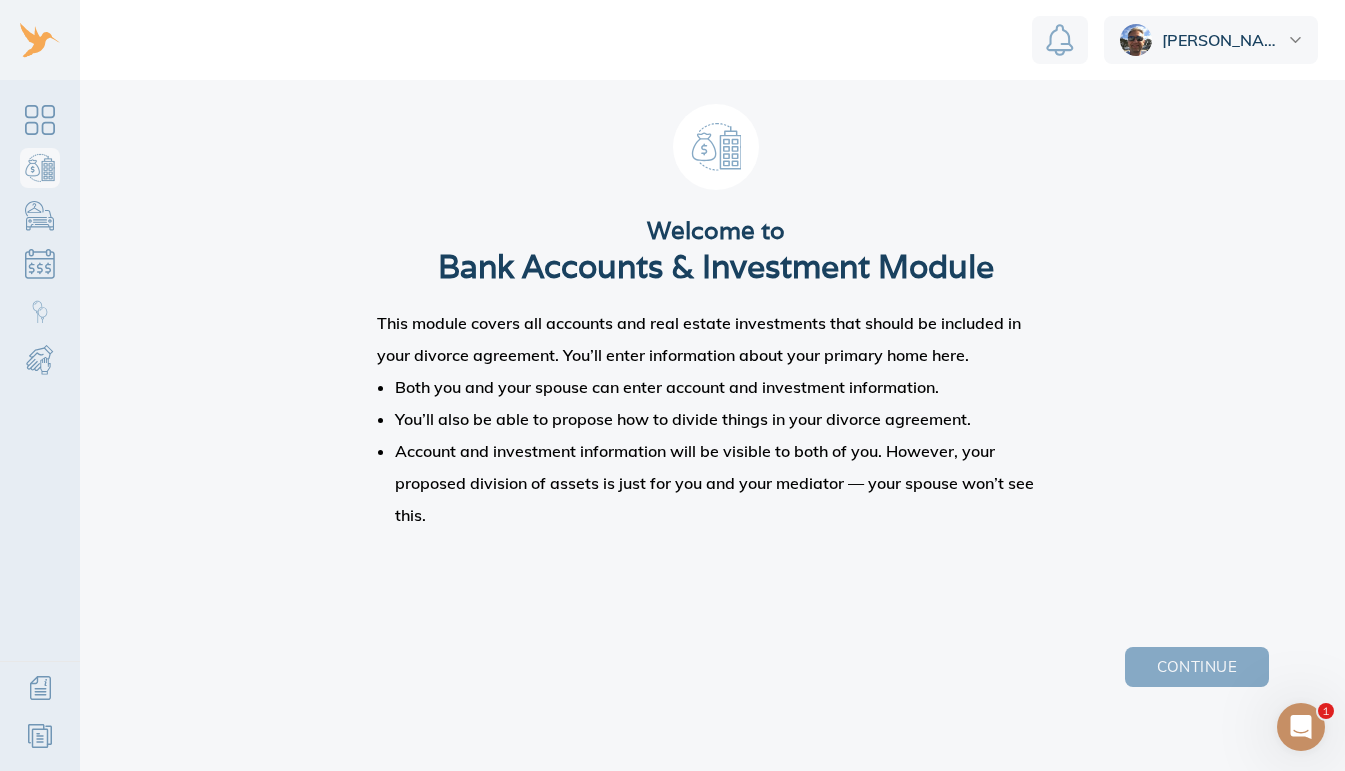 click on "Continue" at bounding box center [1197, 667] 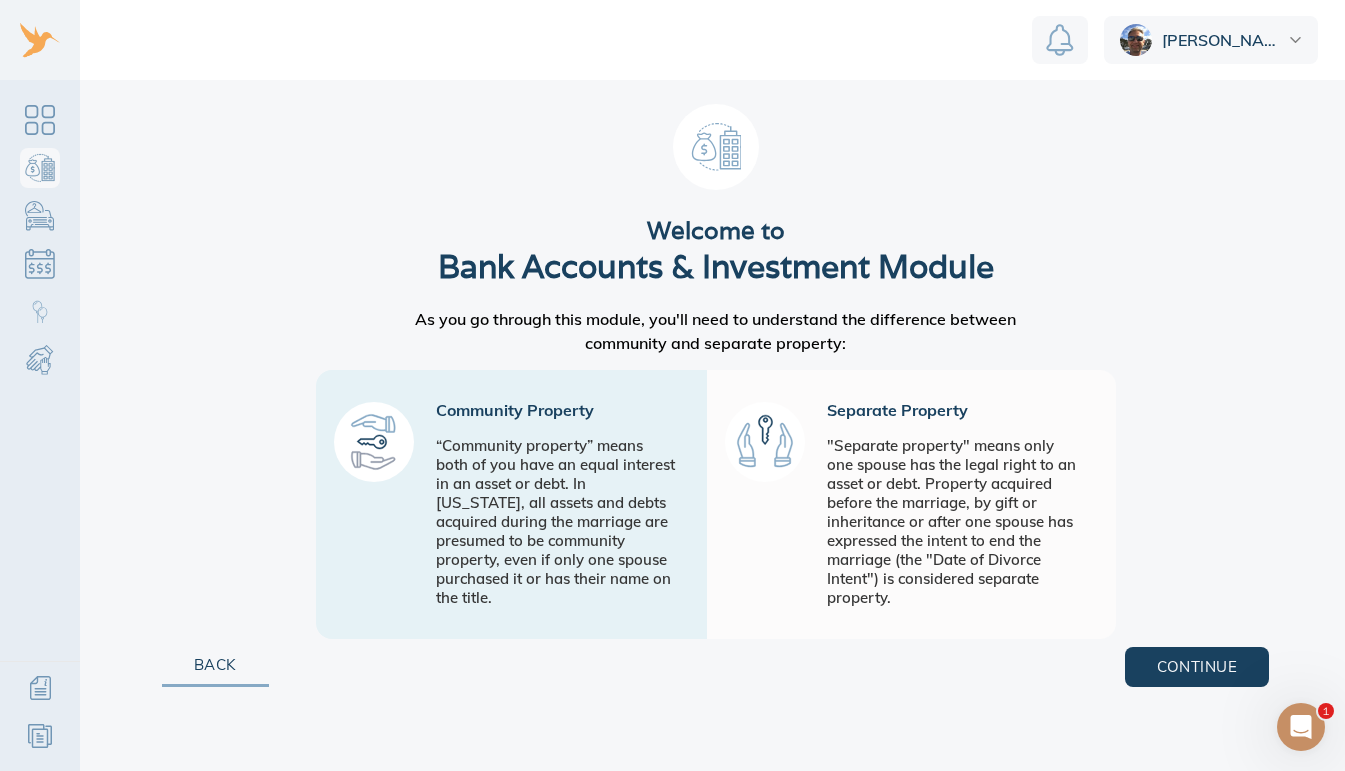 click on "Continue" at bounding box center [1197, 667] 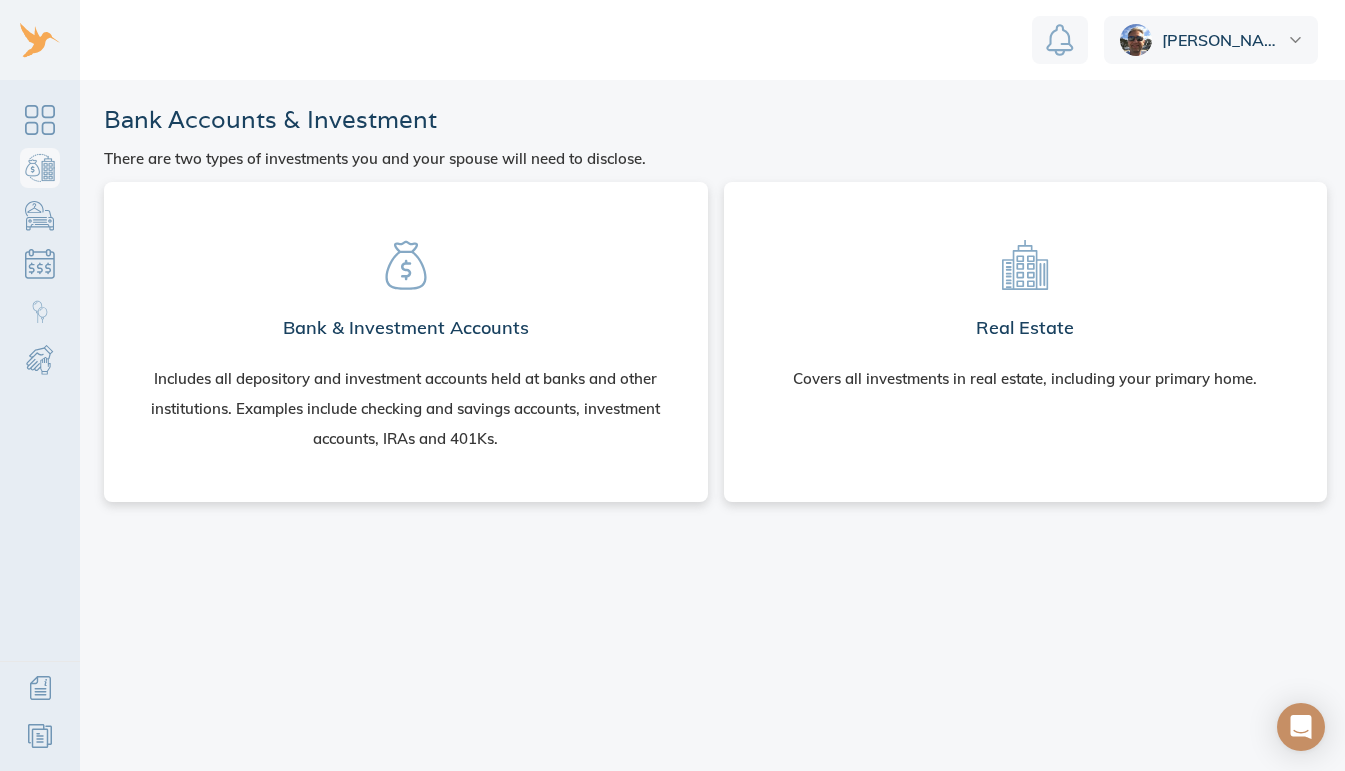 scroll, scrollTop: 0, scrollLeft: 0, axis: both 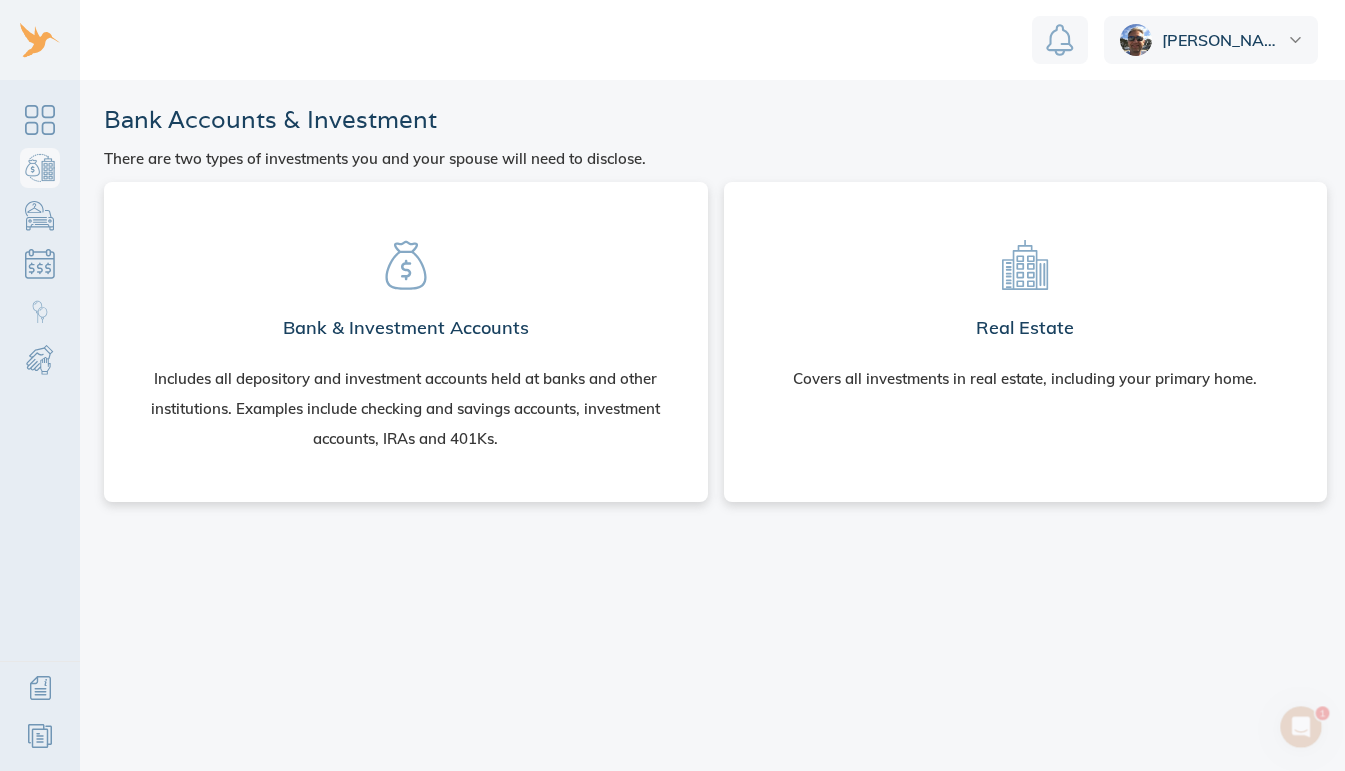 click on "Bank & Investment Accounts" at bounding box center [406, 328] 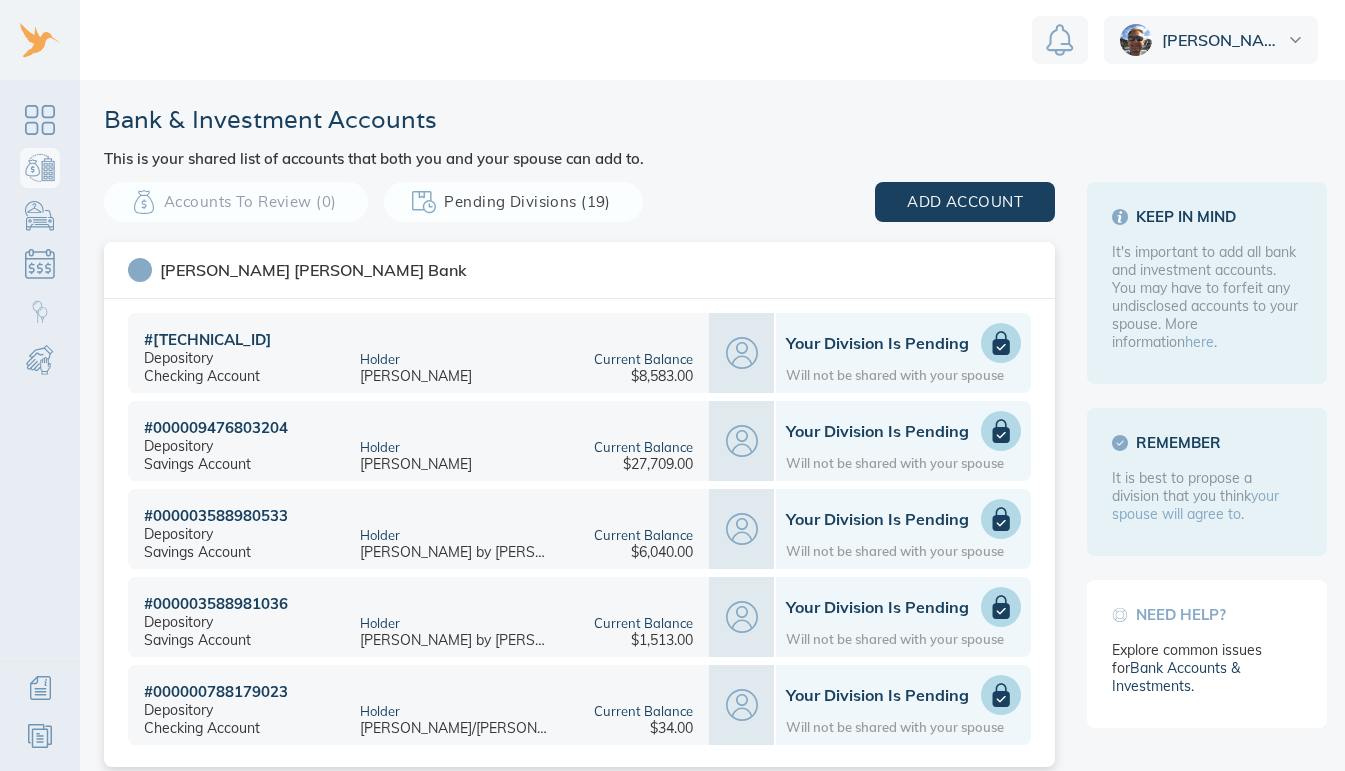 scroll, scrollTop: 0, scrollLeft: 0, axis: both 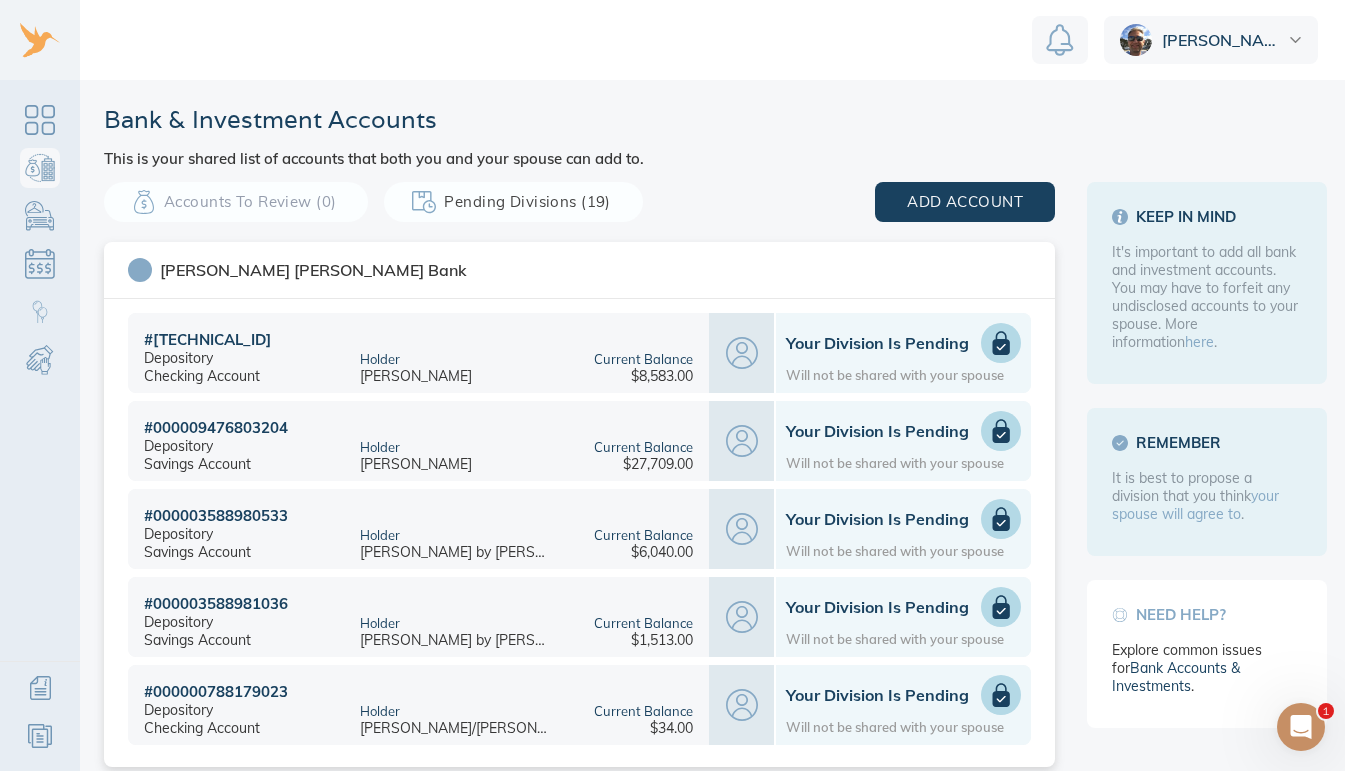 click on "Pending Divisions (19)" at bounding box center (513, 202) 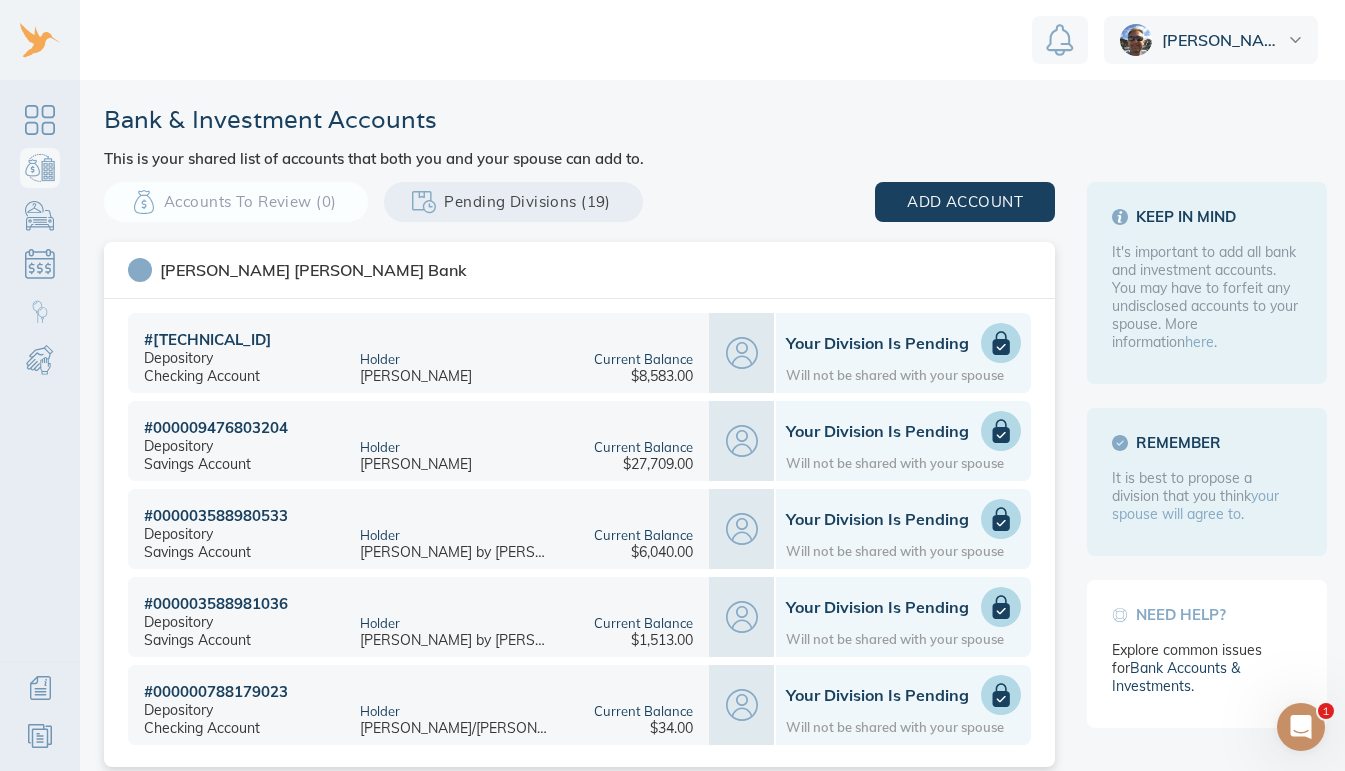 click on "Pending Divisions (19)" at bounding box center [513, 202] 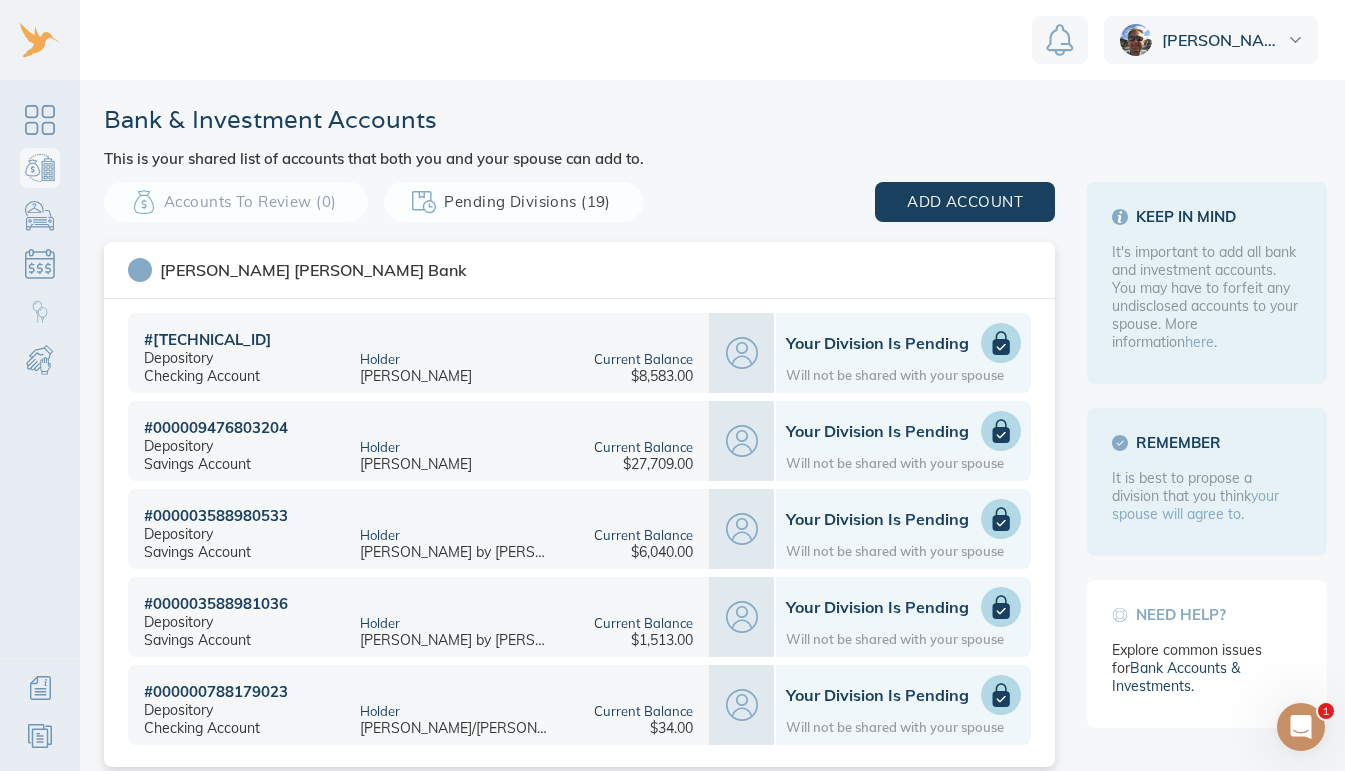 click on "Pending Divisions (19)" at bounding box center [513, 202] 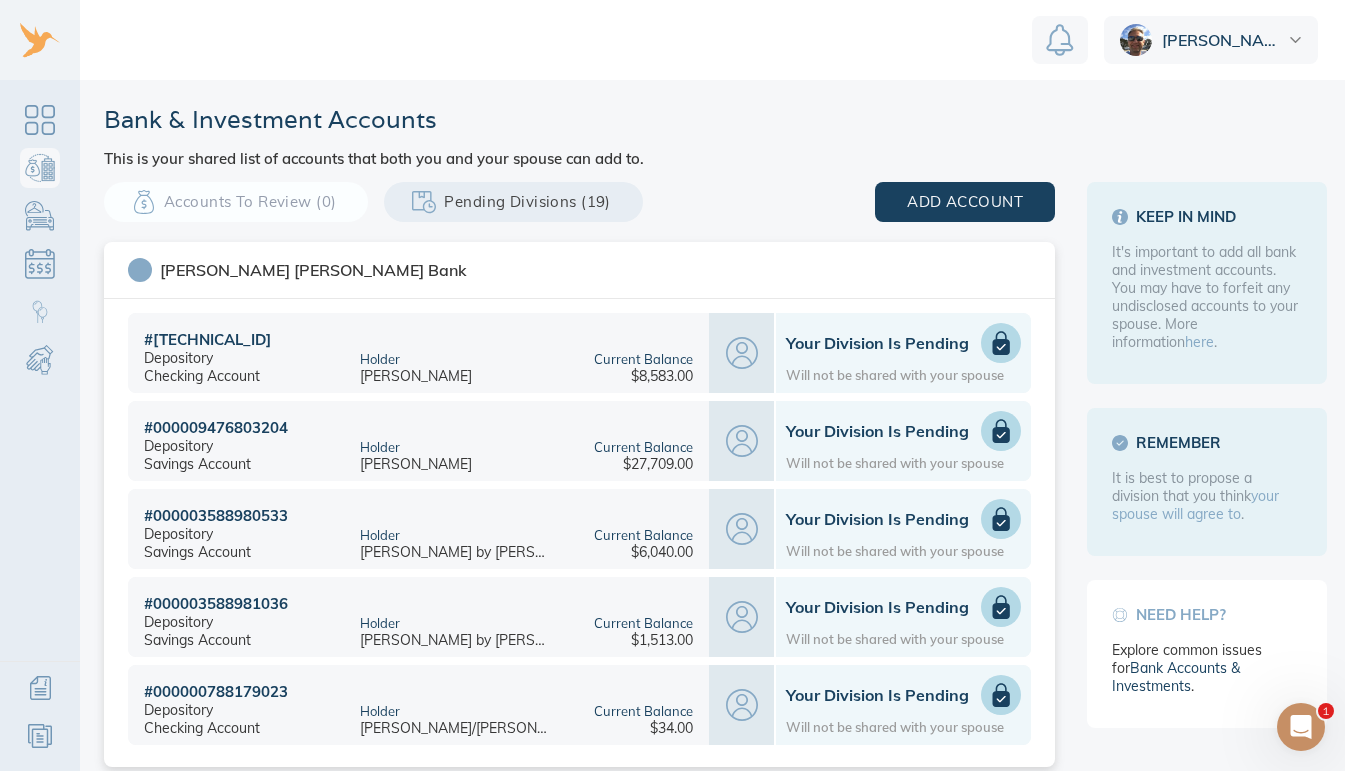 click on "Pending Divisions (19)" at bounding box center (513, 202) 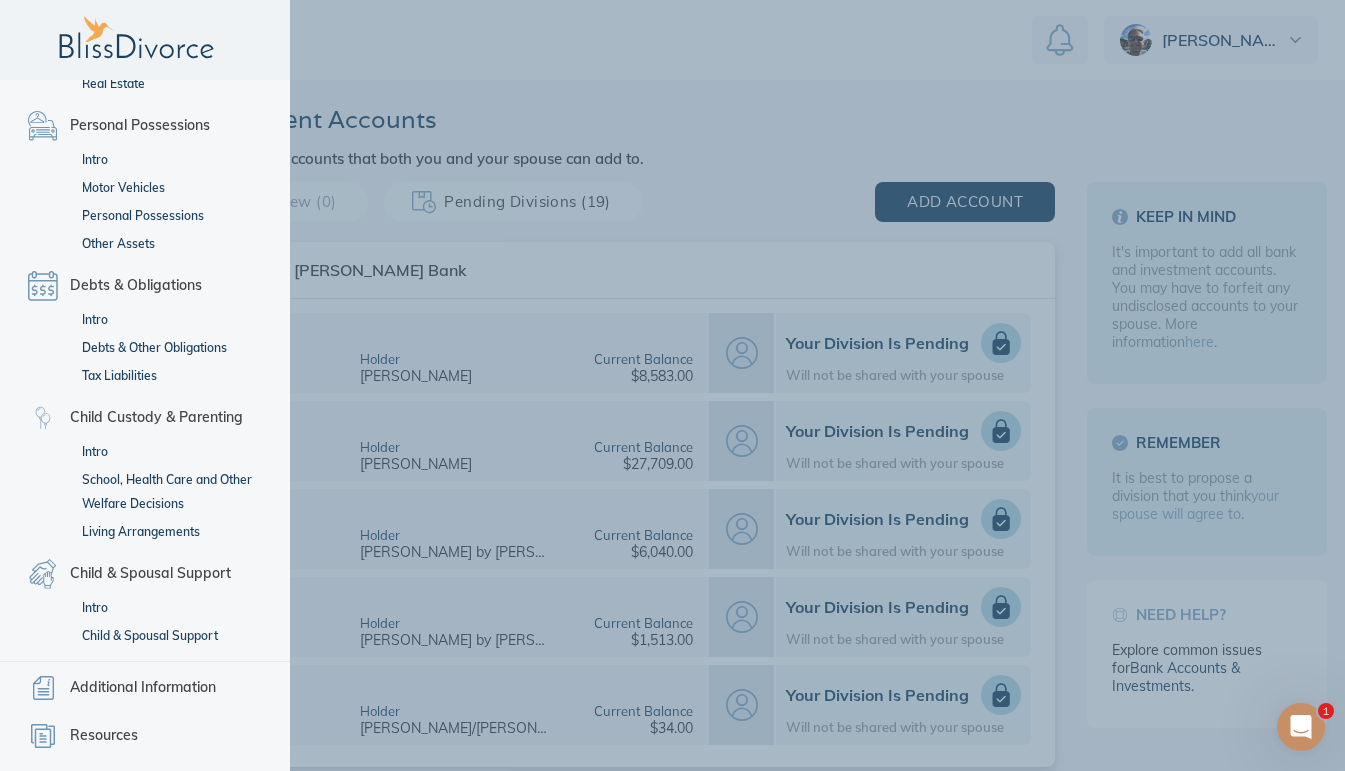 scroll, scrollTop: 200, scrollLeft: 0, axis: vertical 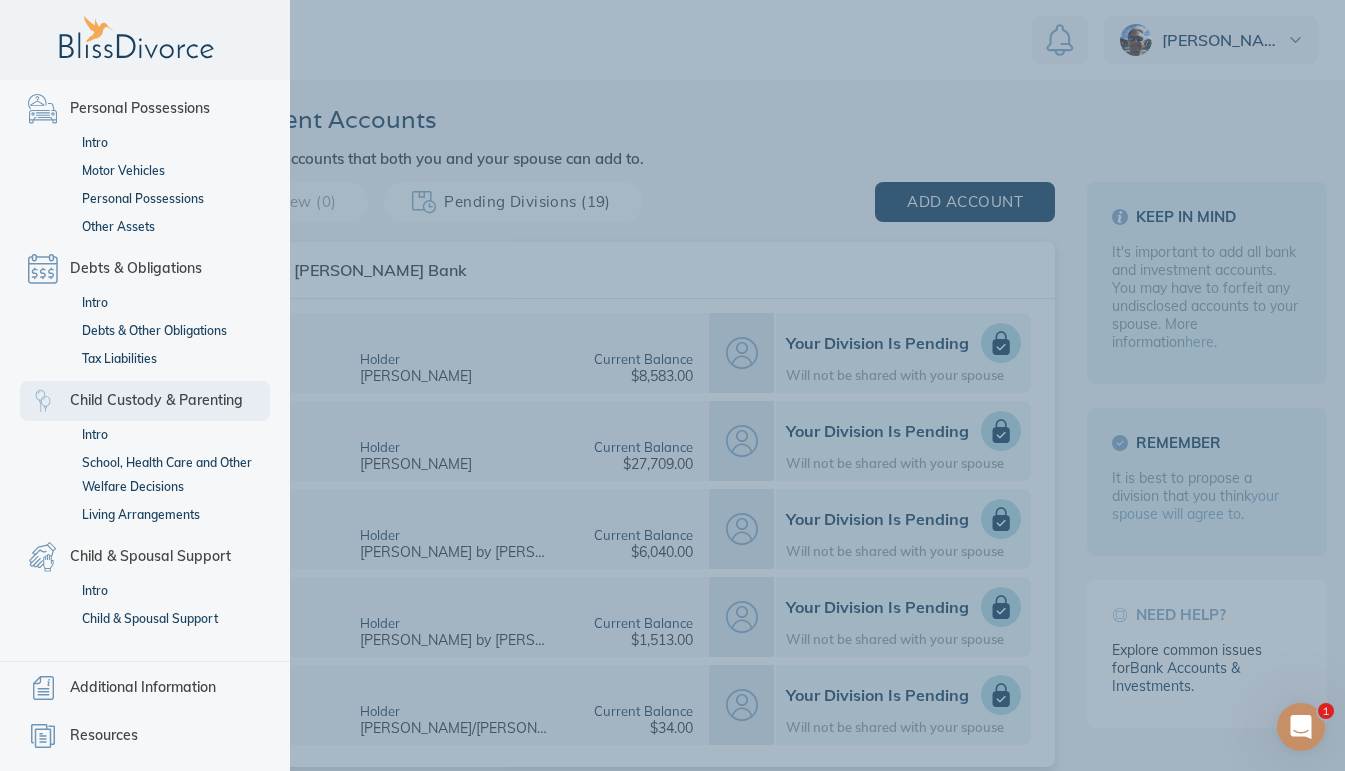 click on "Child Custody & Parenting" at bounding box center [156, 401] 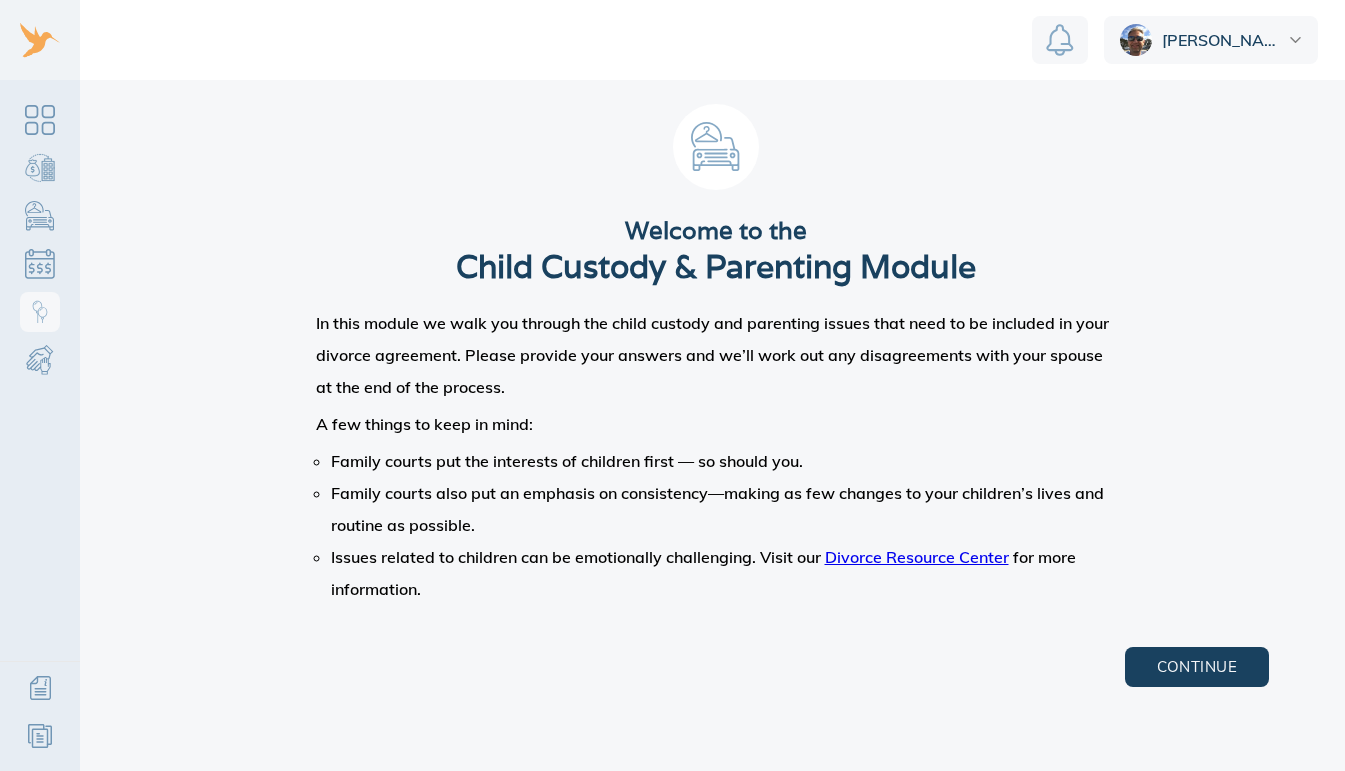 scroll, scrollTop: 0, scrollLeft: 0, axis: both 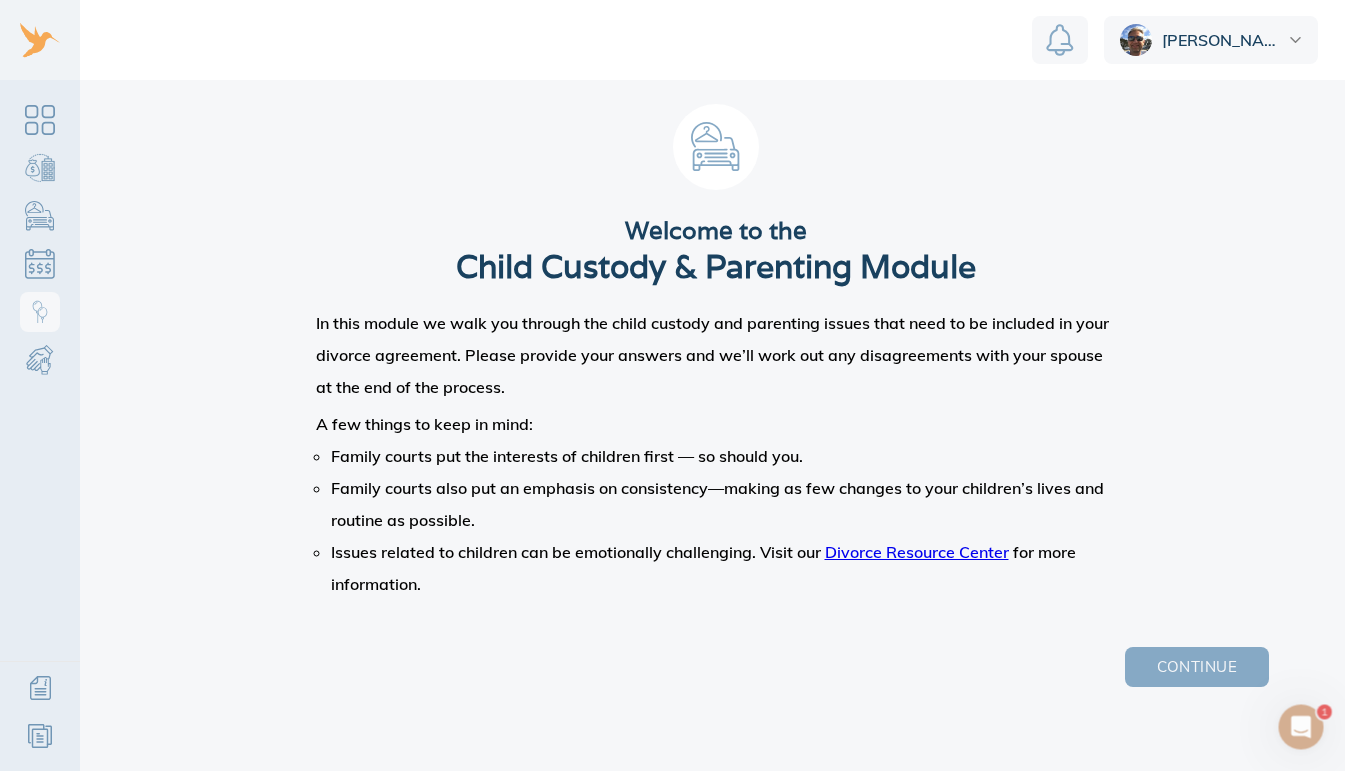 click on "Continue" at bounding box center [1197, 667] 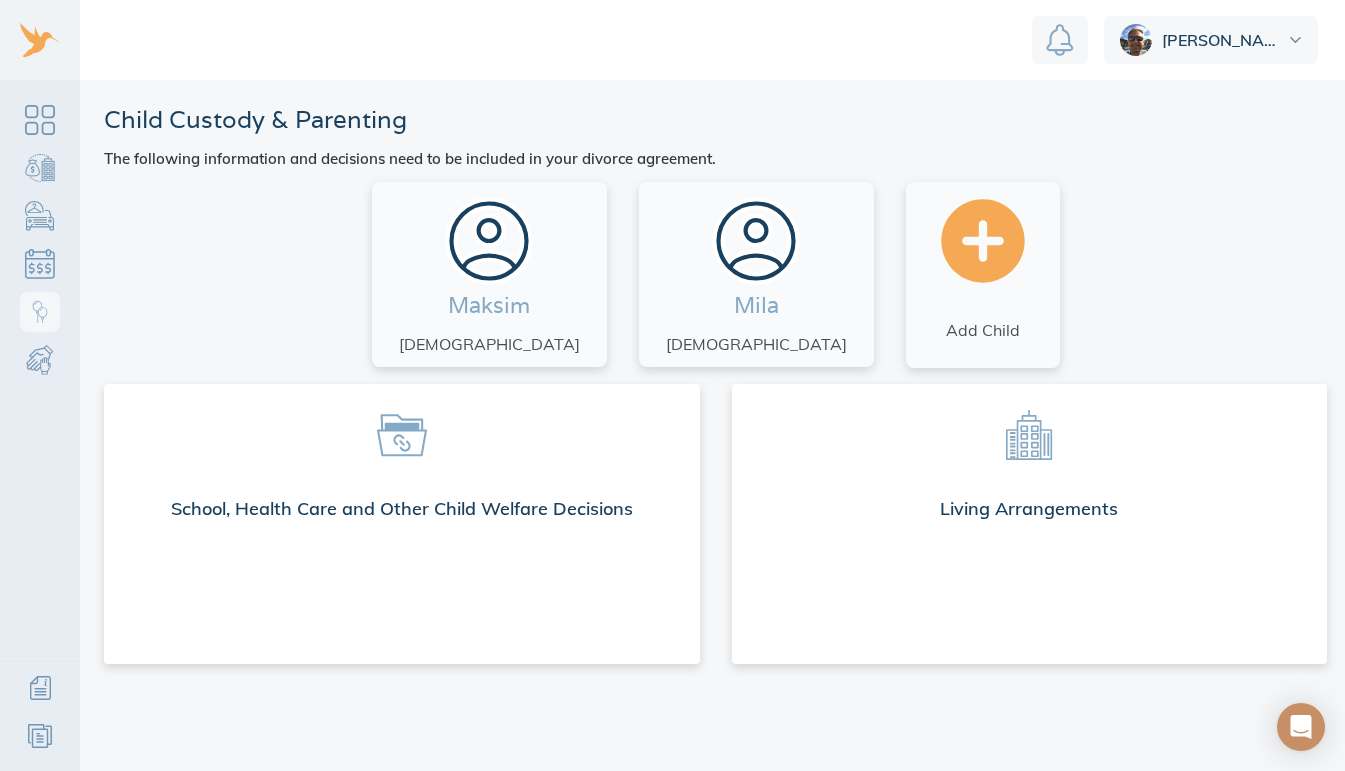 scroll, scrollTop: 0, scrollLeft: 0, axis: both 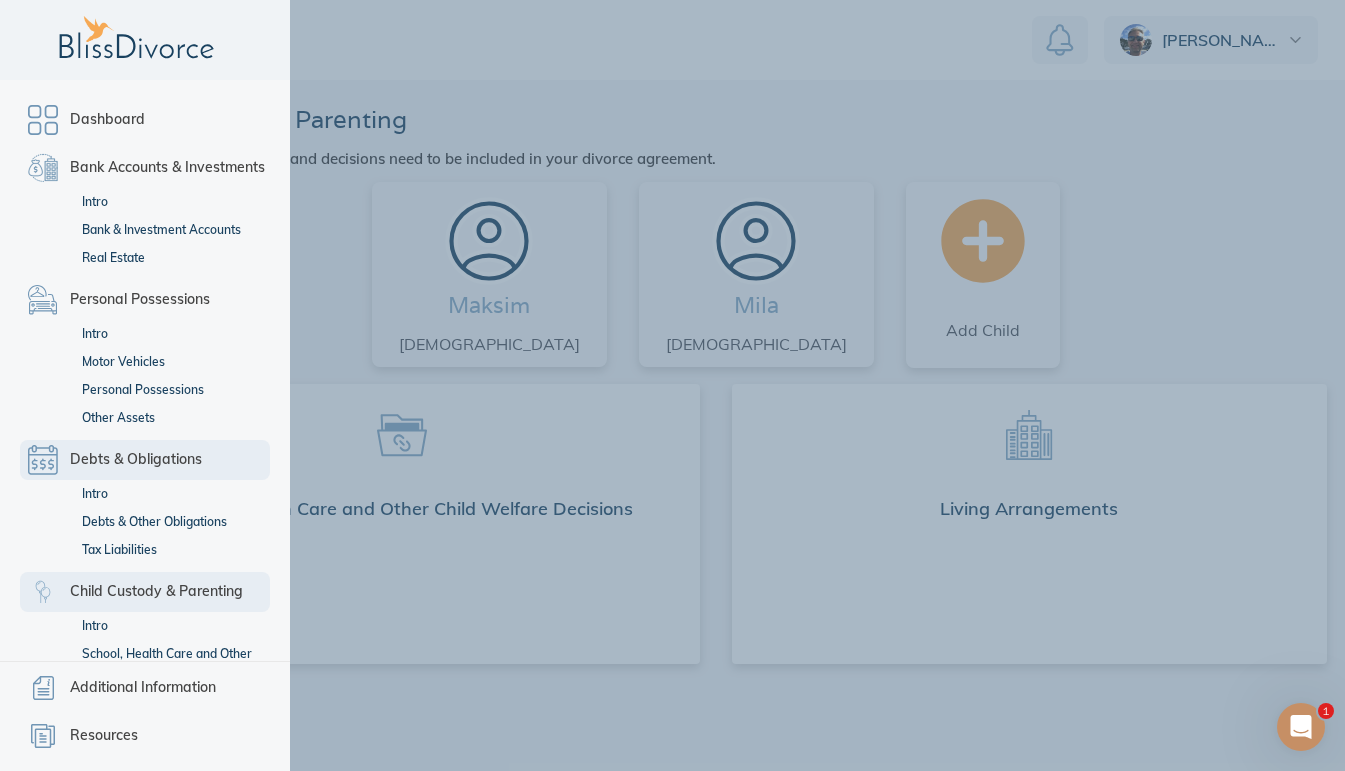 click on "Debts & Obligations" at bounding box center [136, 460] 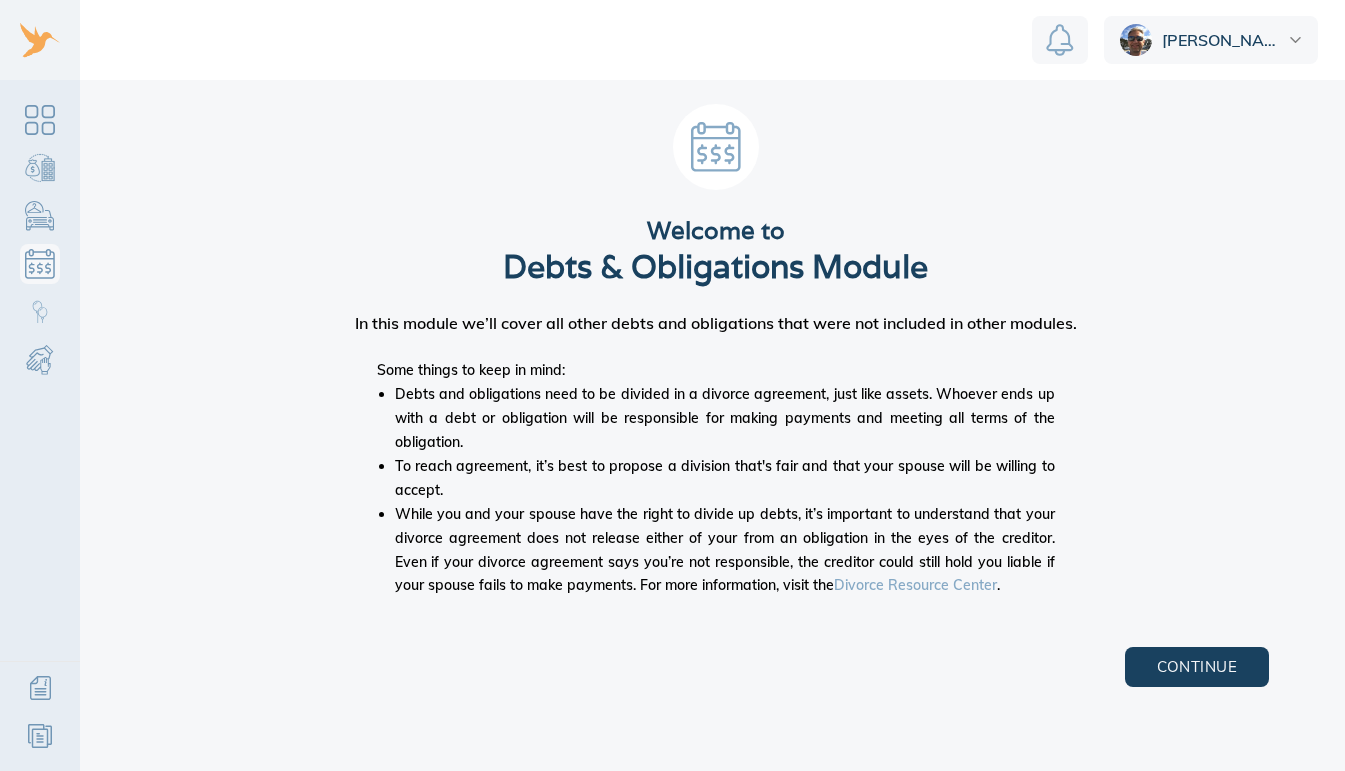 scroll, scrollTop: 0, scrollLeft: 0, axis: both 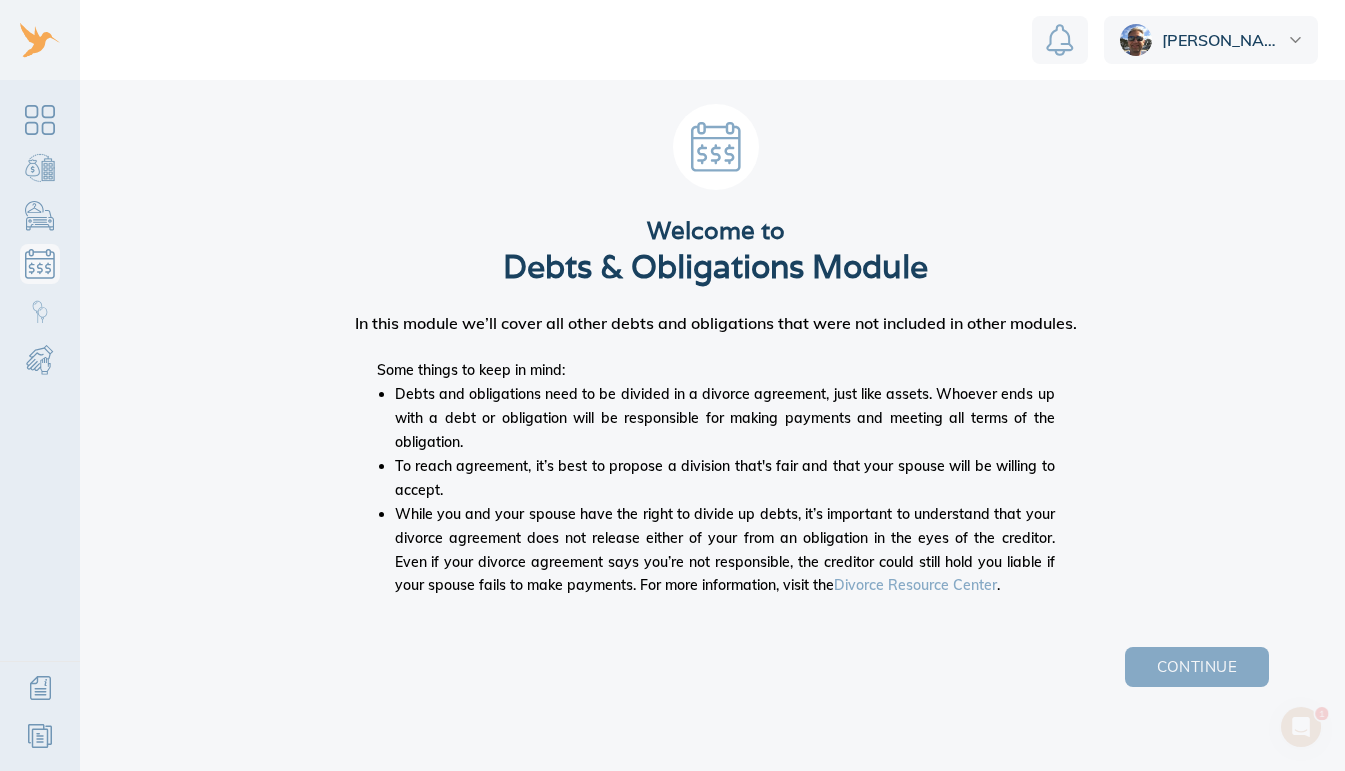 click on "Continue" at bounding box center [1197, 667] 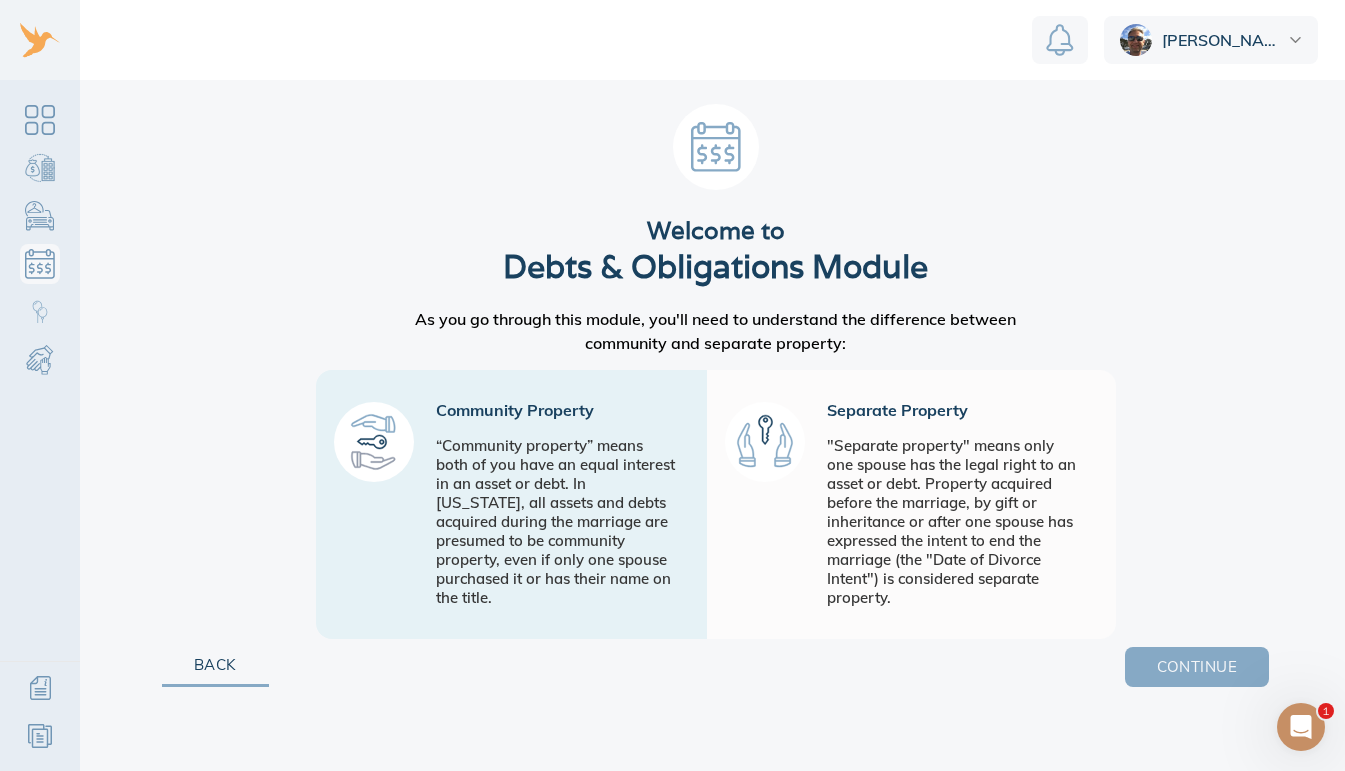 click on "Continue" at bounding box center [1197, 667] 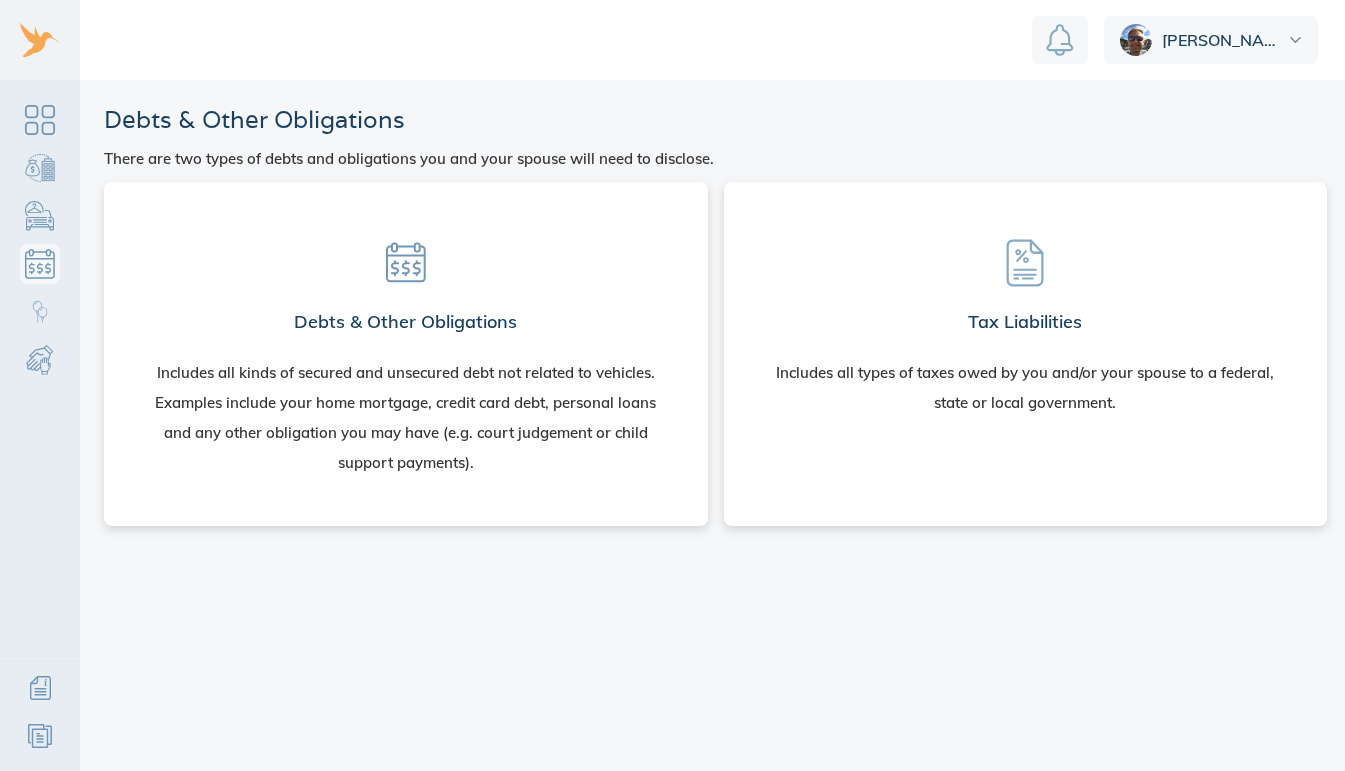 scroll, scrollTop: 0, scrollLeft: 0, axis: both 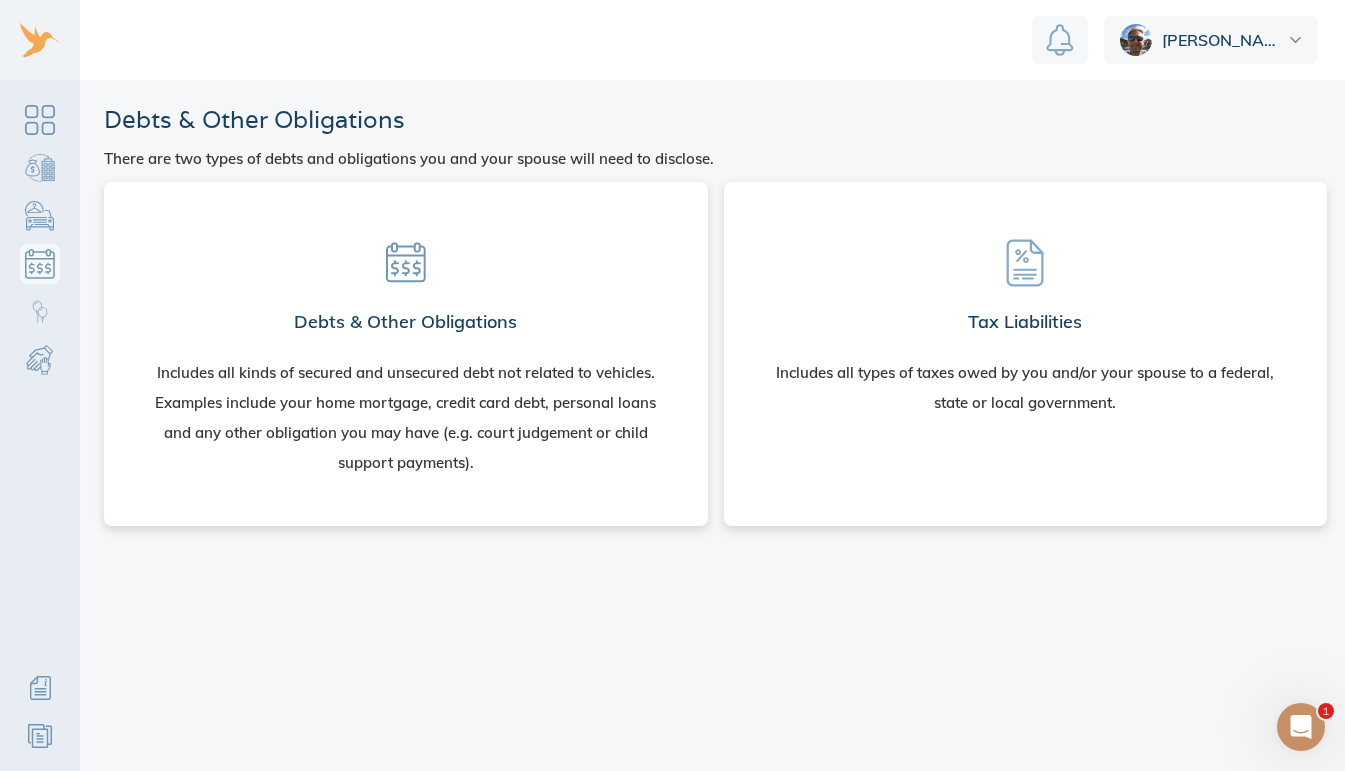 click on "Includes all kinds of secured and unsecured debt not related to vehicles. Examples include your home mortgage, credit card debt, personal loans and any other obligation you may have (e.g. court judgement or child support payments)." at bounding box center [406, 418] 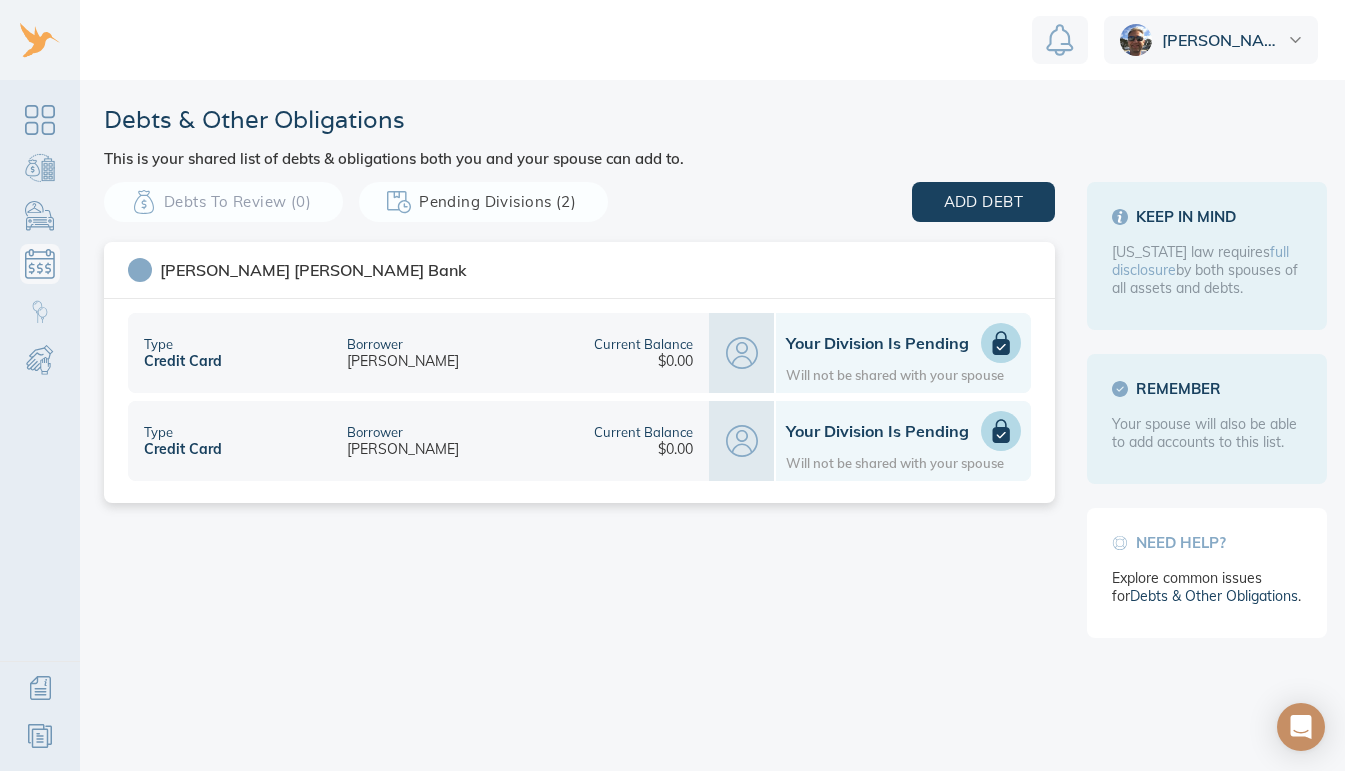 scroll, scrollTop: 0, scrollLeft: 0, axis: both 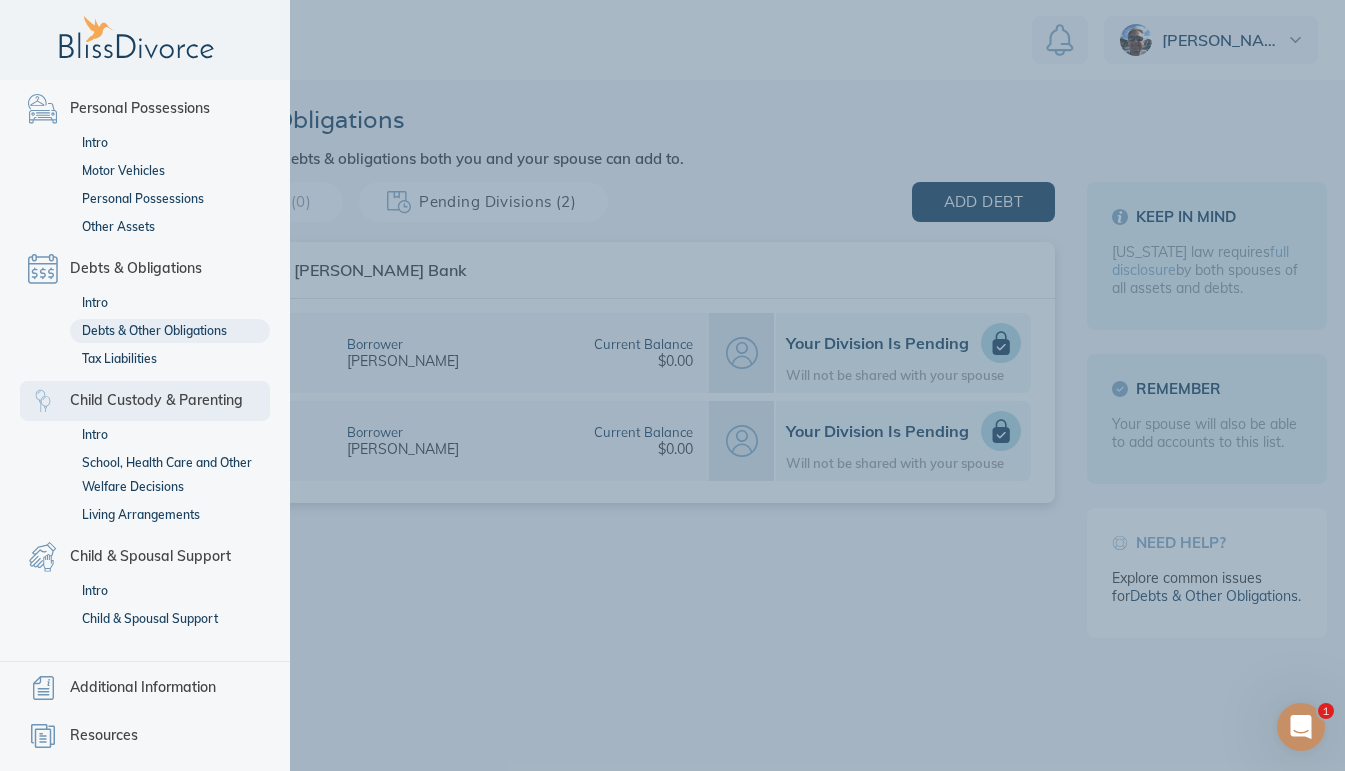 click on "Child Custody & Parenting" at bounding box center (156, 401) 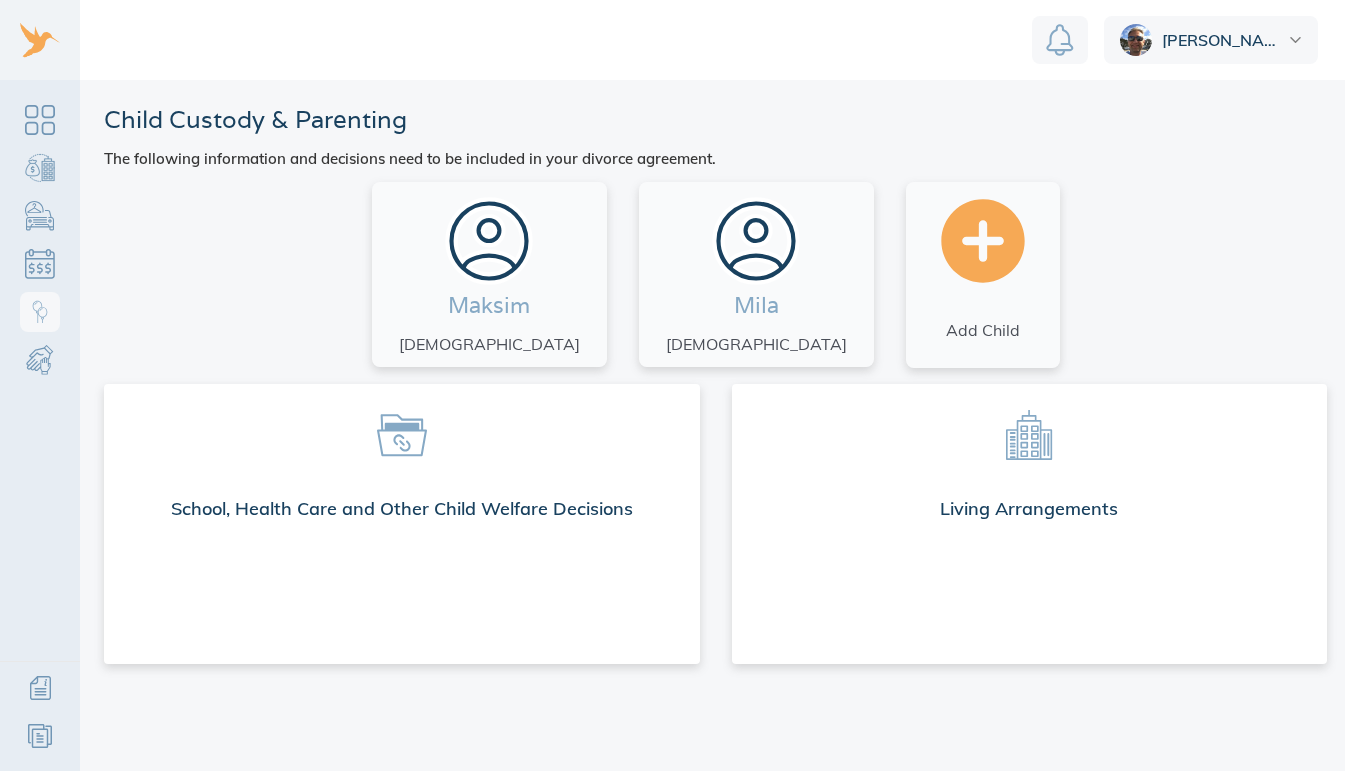 scroll, scrollTop: 0, scrollLeft: 0, axis: both 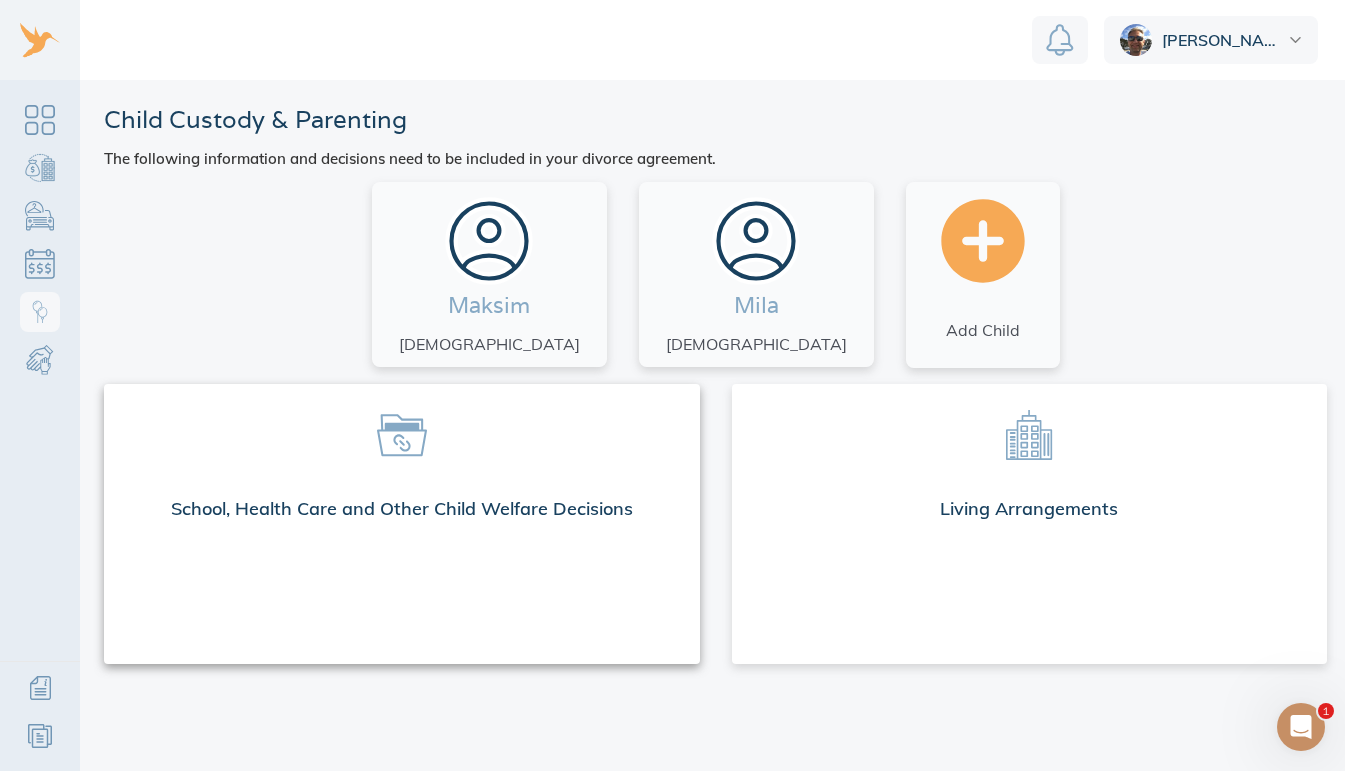 click on "School, Health Care and Other Child Welfare Decisions" at bounding box center [402, 513] 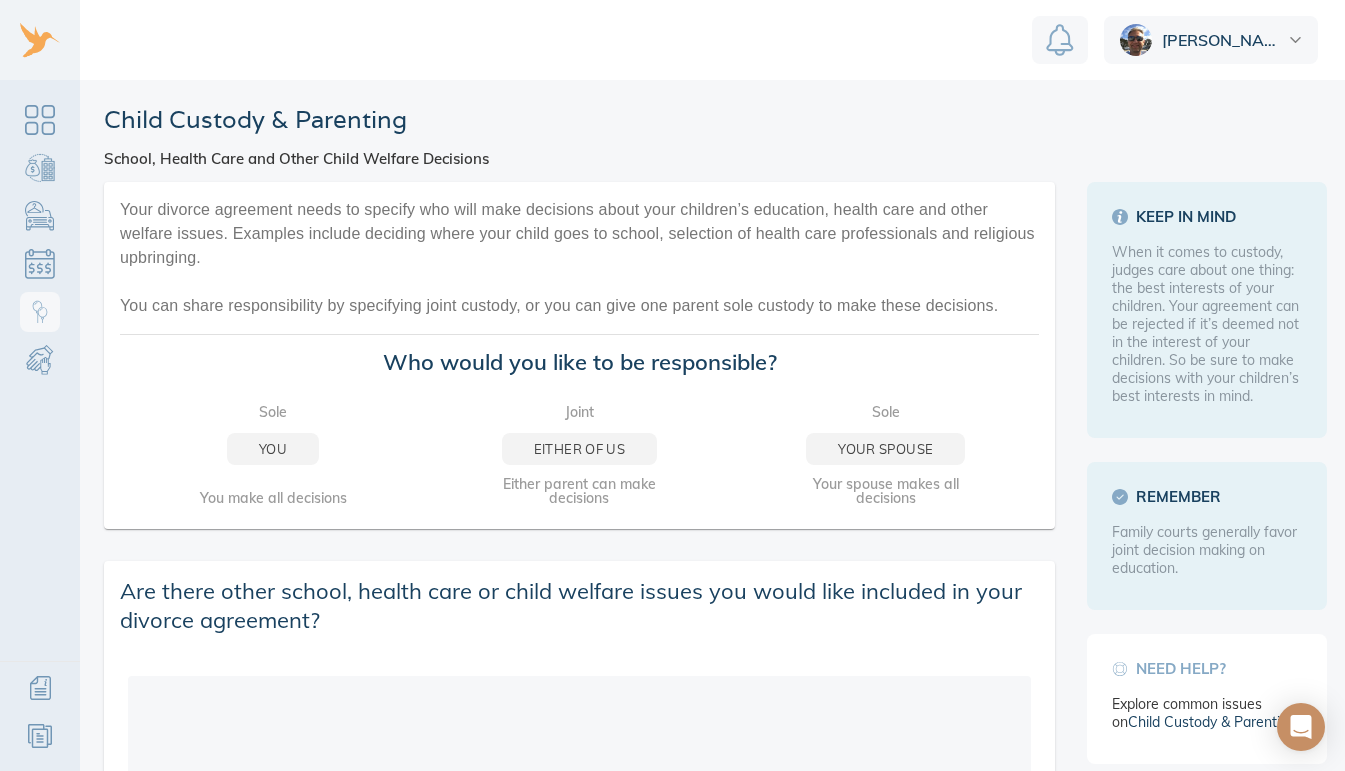 scroll, scrollTop: 0, scrollLeft: 0, axis: both 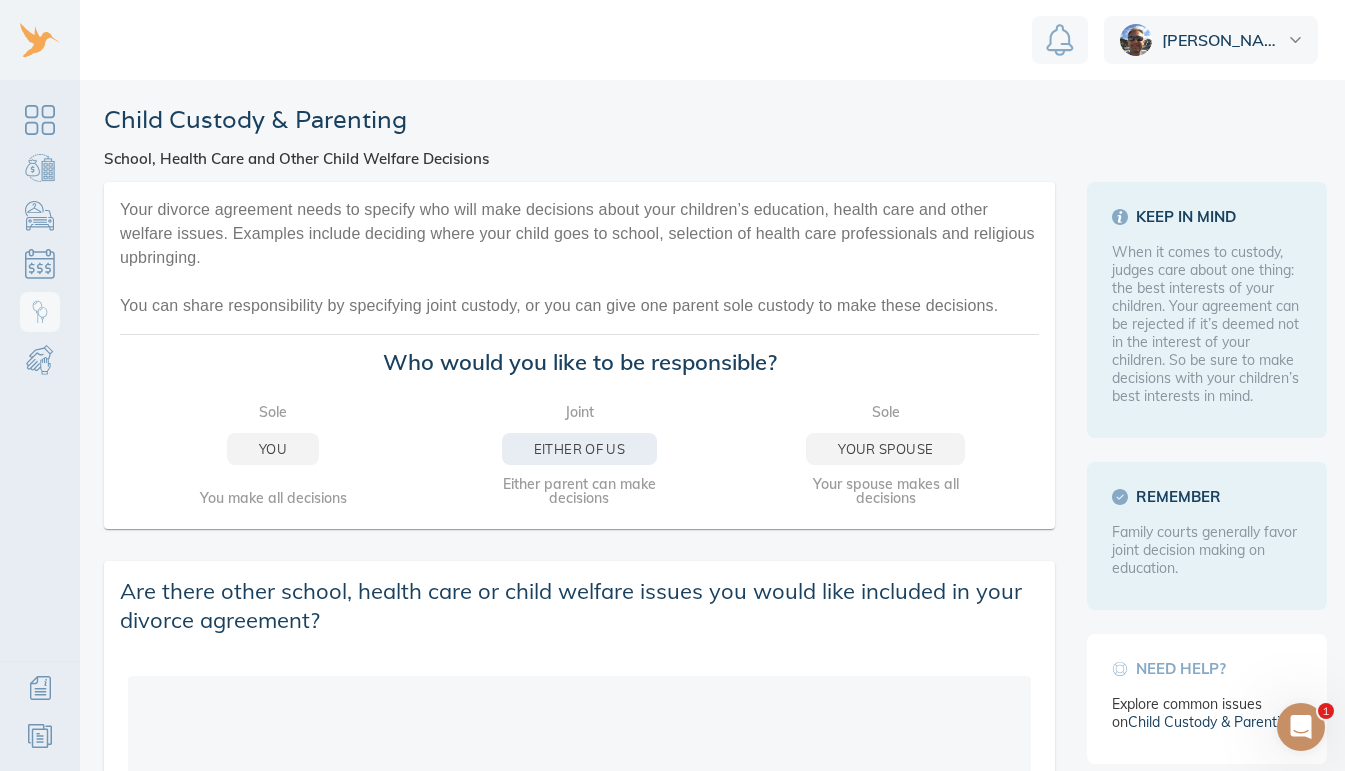 click on "Either of us" at bounding box center [579, 449] 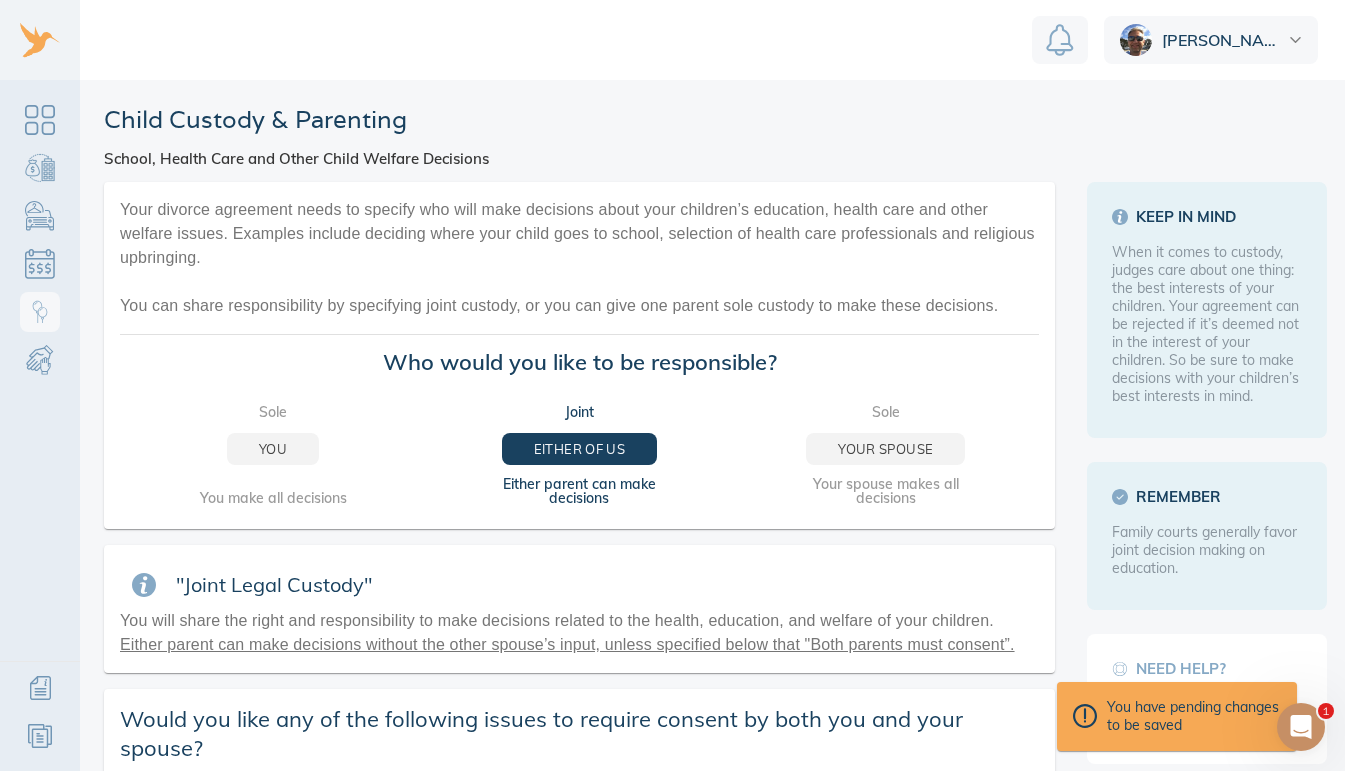 scroll, scrollTop: 15, scrollLeft: 0, axis: vertical 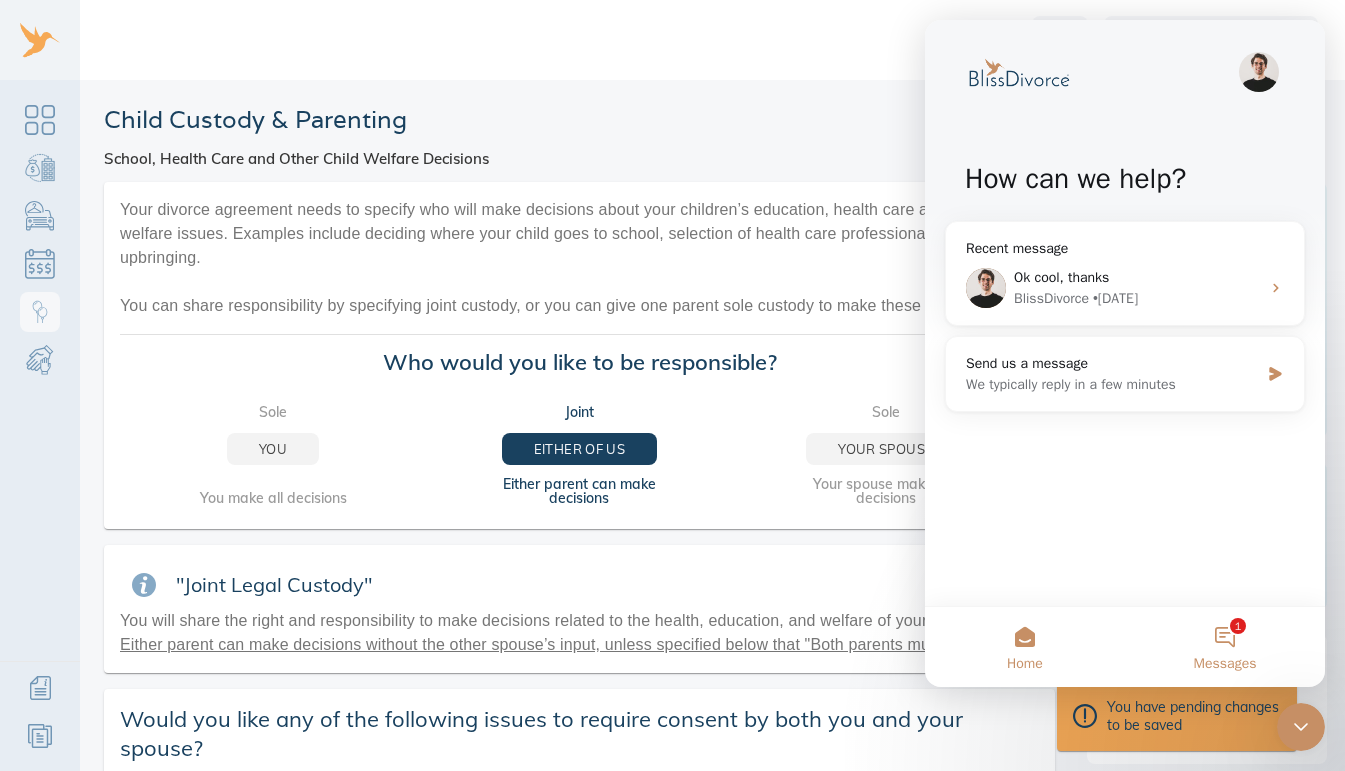 click on "1 Messages" at bounding box center [1225, 647] 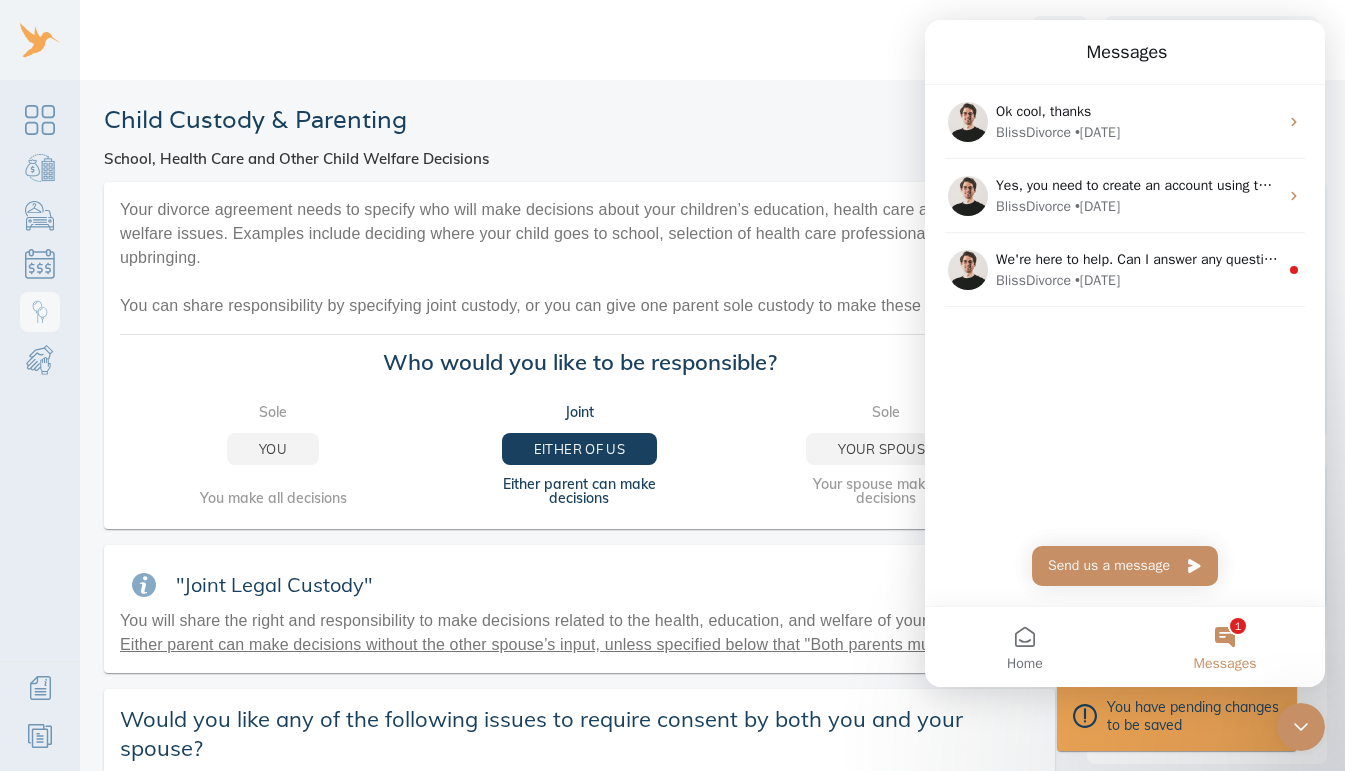 click on "Messages" at bounding box center [1125, 52] 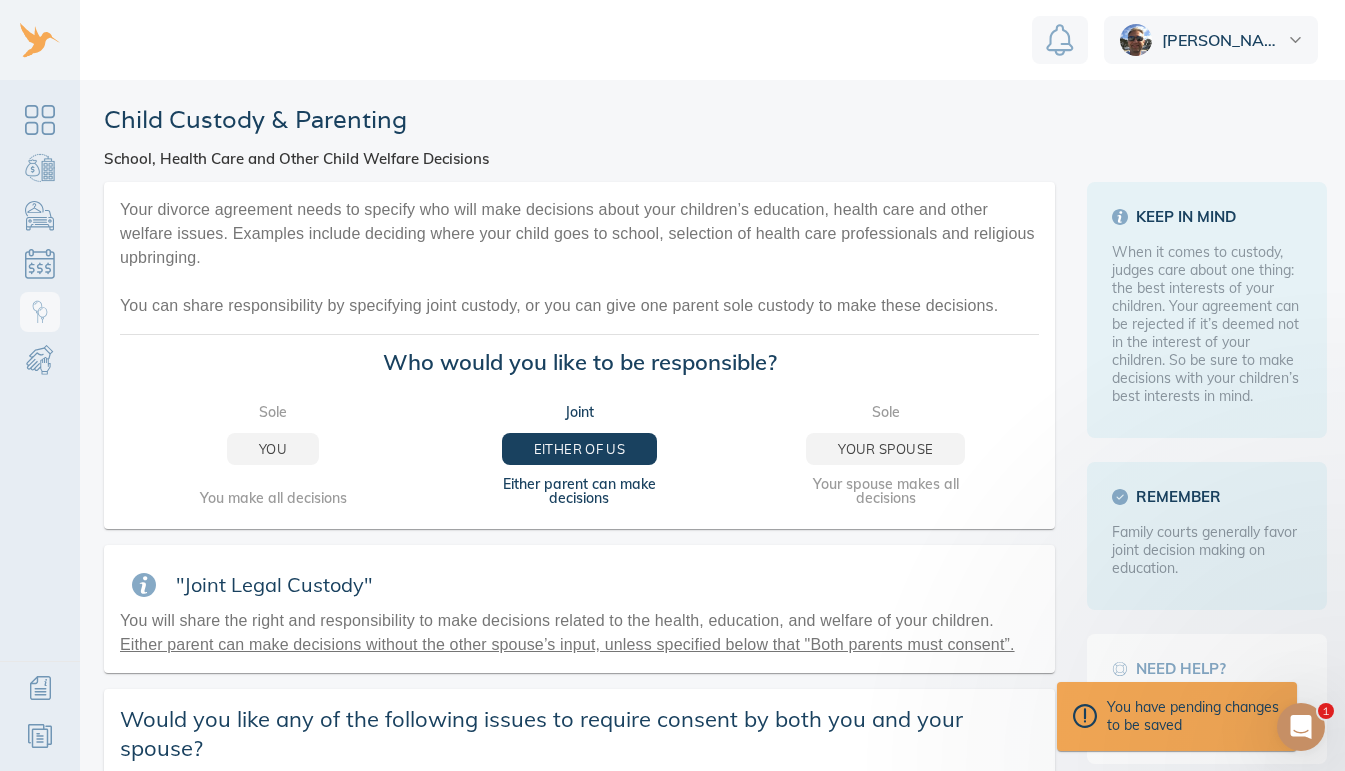 scroll, scrollTop: 0, scrollLeft: 0, axis: both 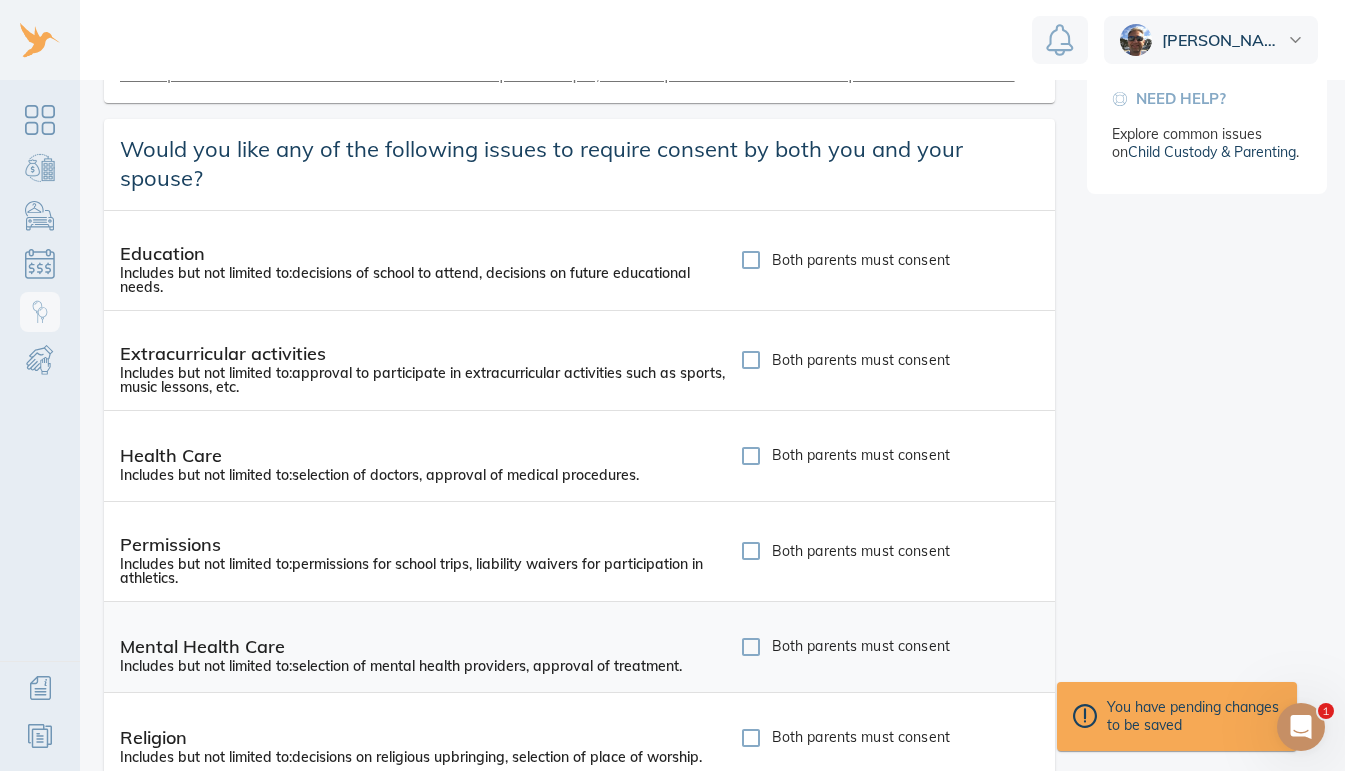 click on "Both parents must consent" at bounding box center (751, 647) 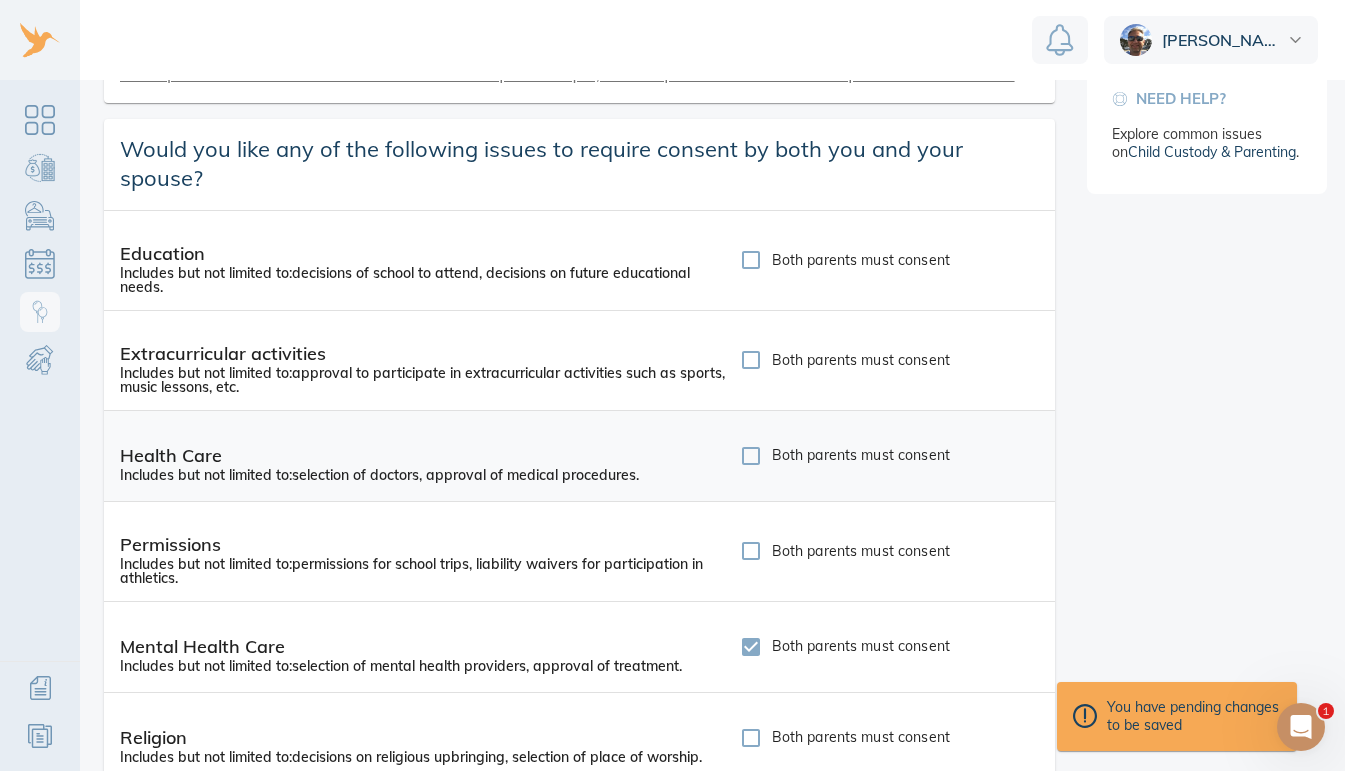 click on "Both parents must consent" at bounding box center (751, 456) 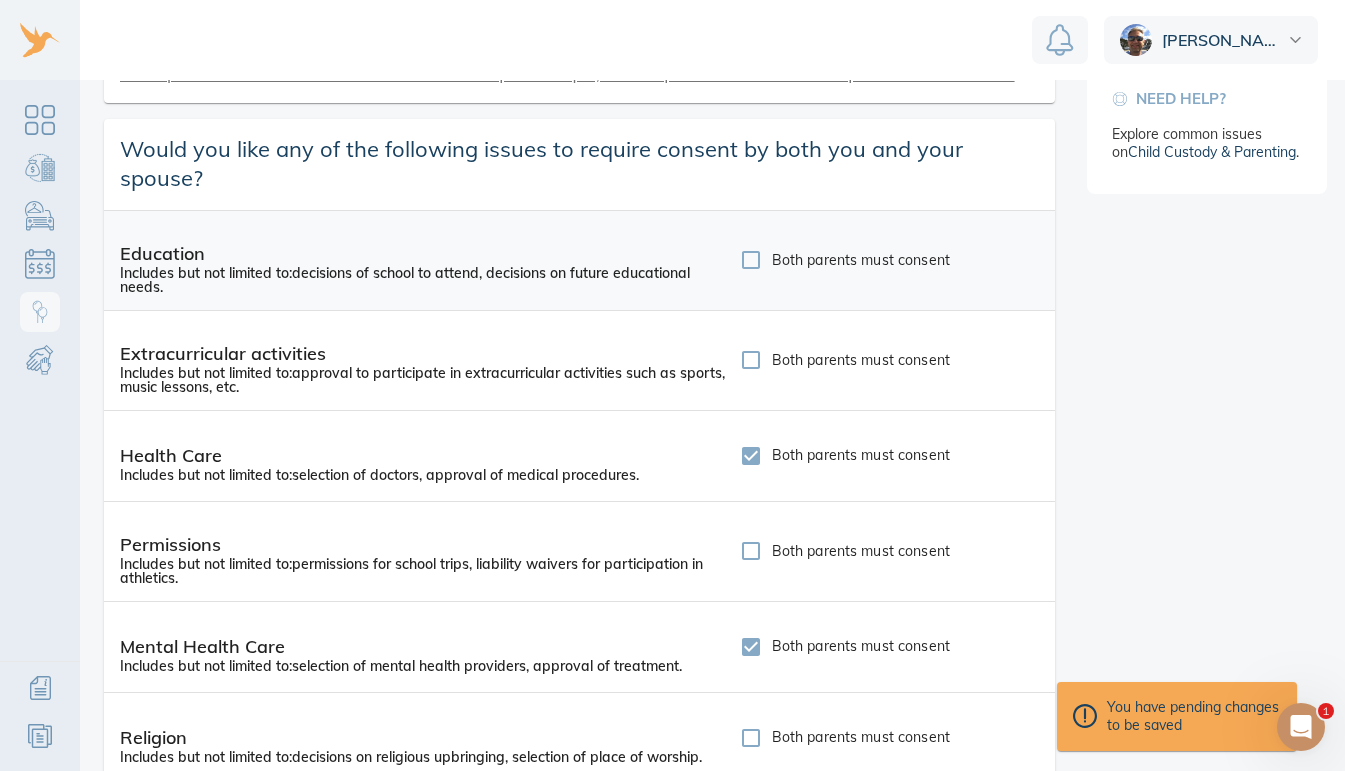 click on "Both parents must consent" at bounding box center [751, 260] 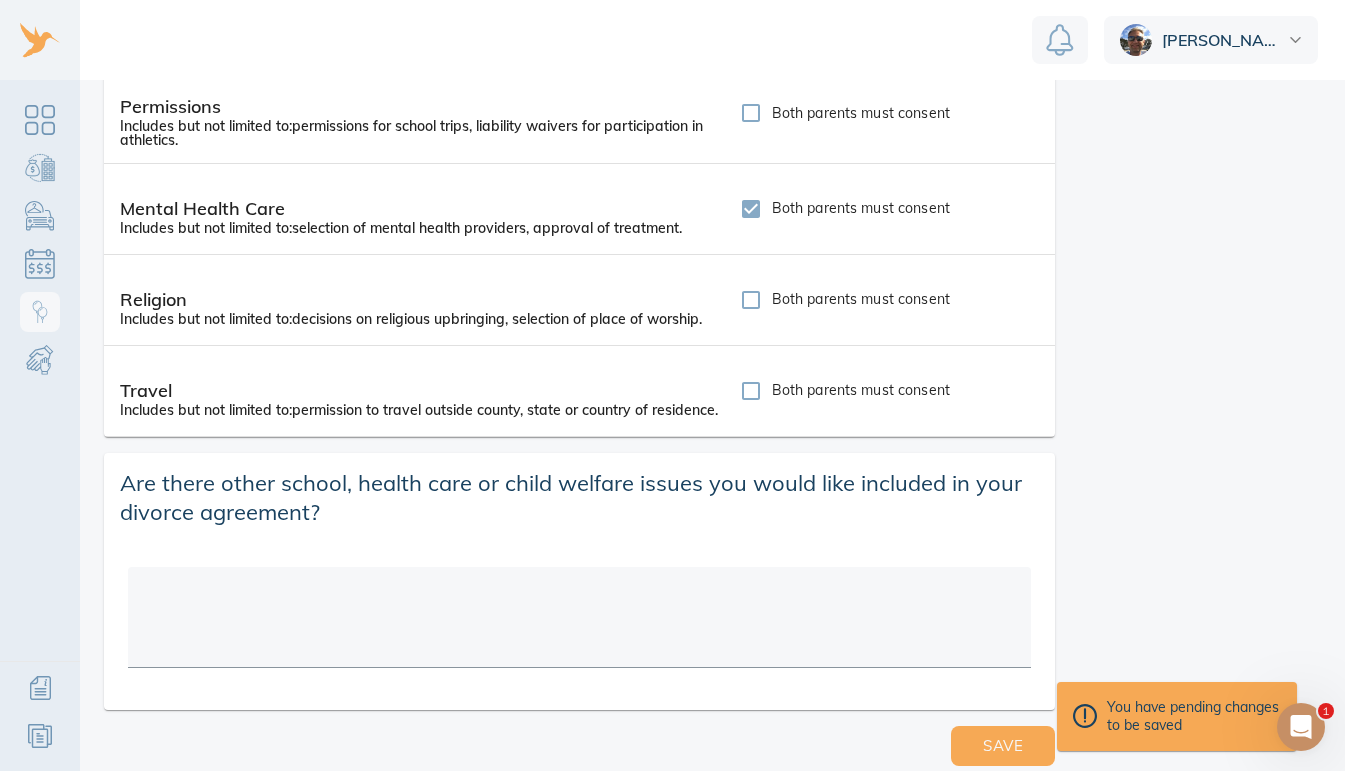 scroll, scrollTop: 1005, scrollLeft: 0, axis: vertical 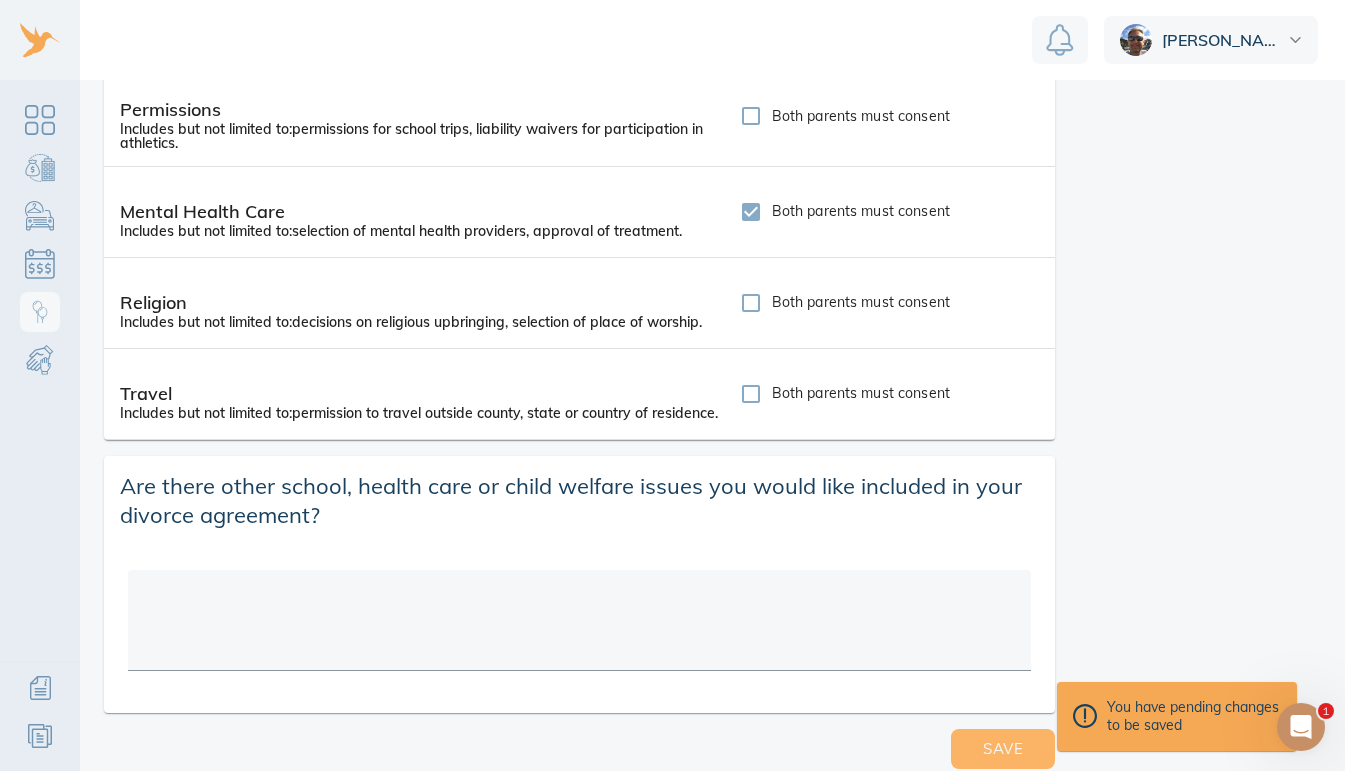 click on "Save" at bounding box center [1003, 749] 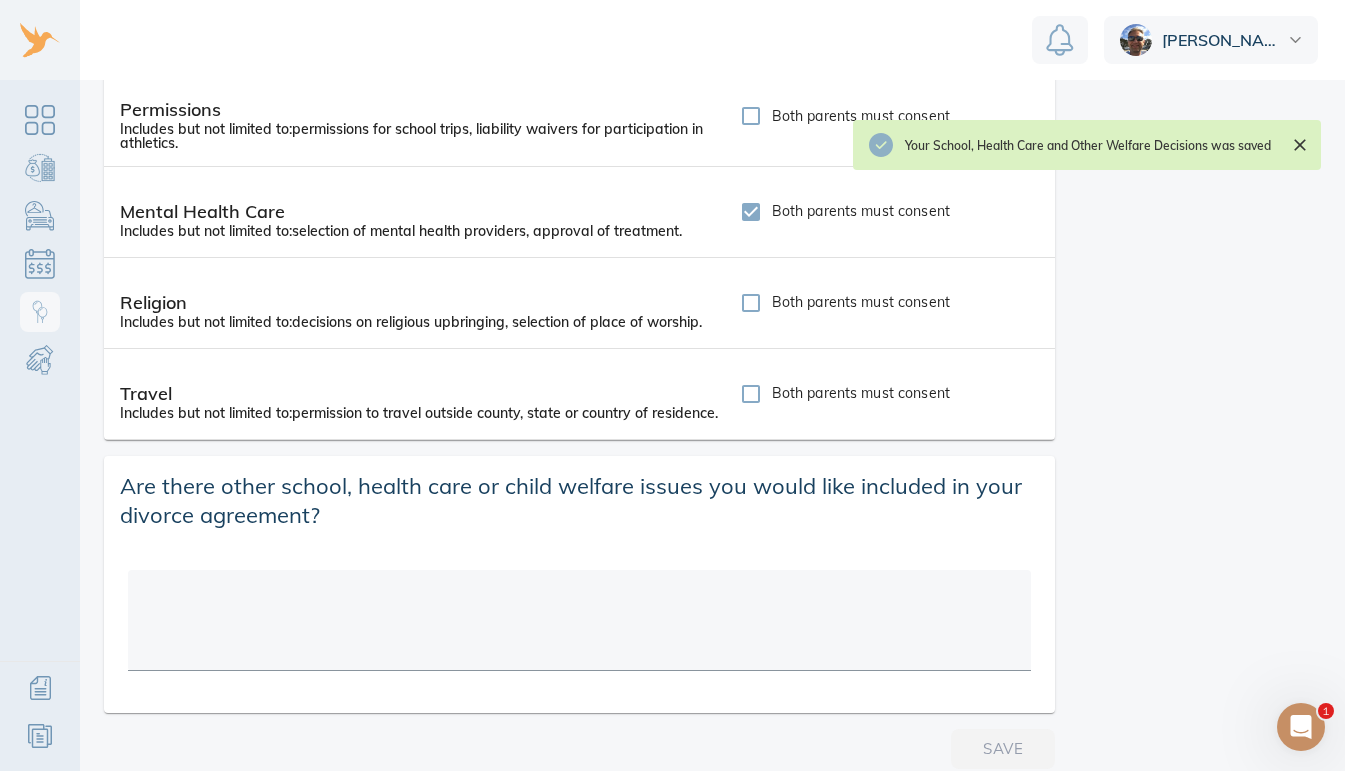 click 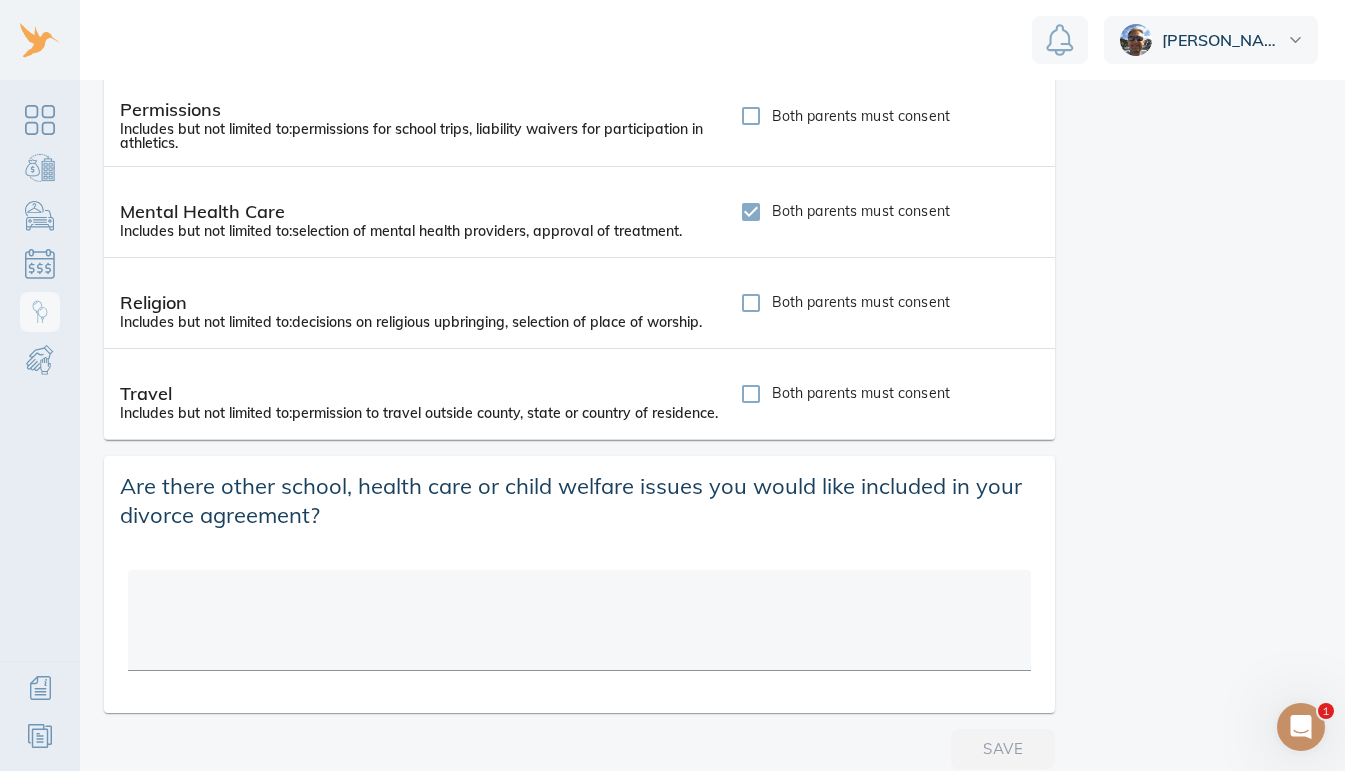 scroll, scrollTop: 0, scrollLeft: 0, axis: both 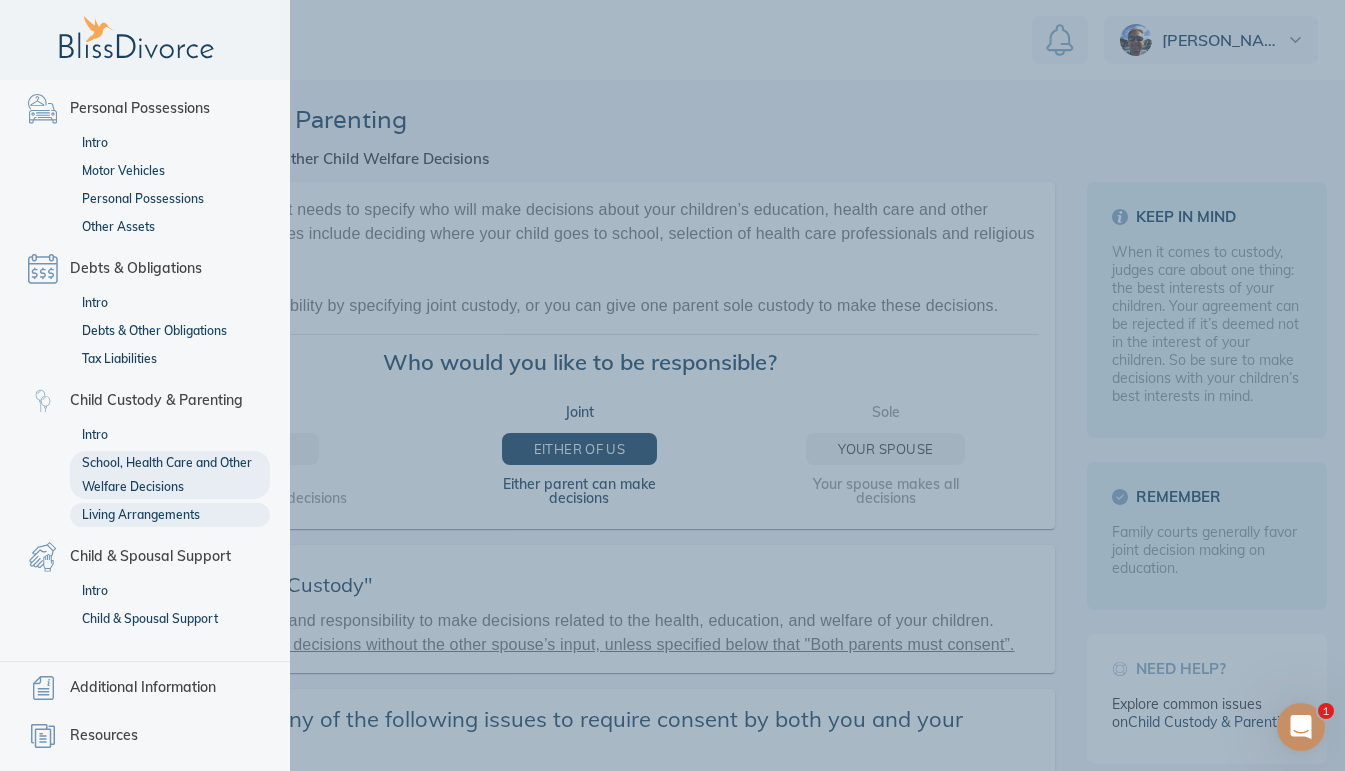 click on "Living Arrangements" at bounding box center (170, 515) 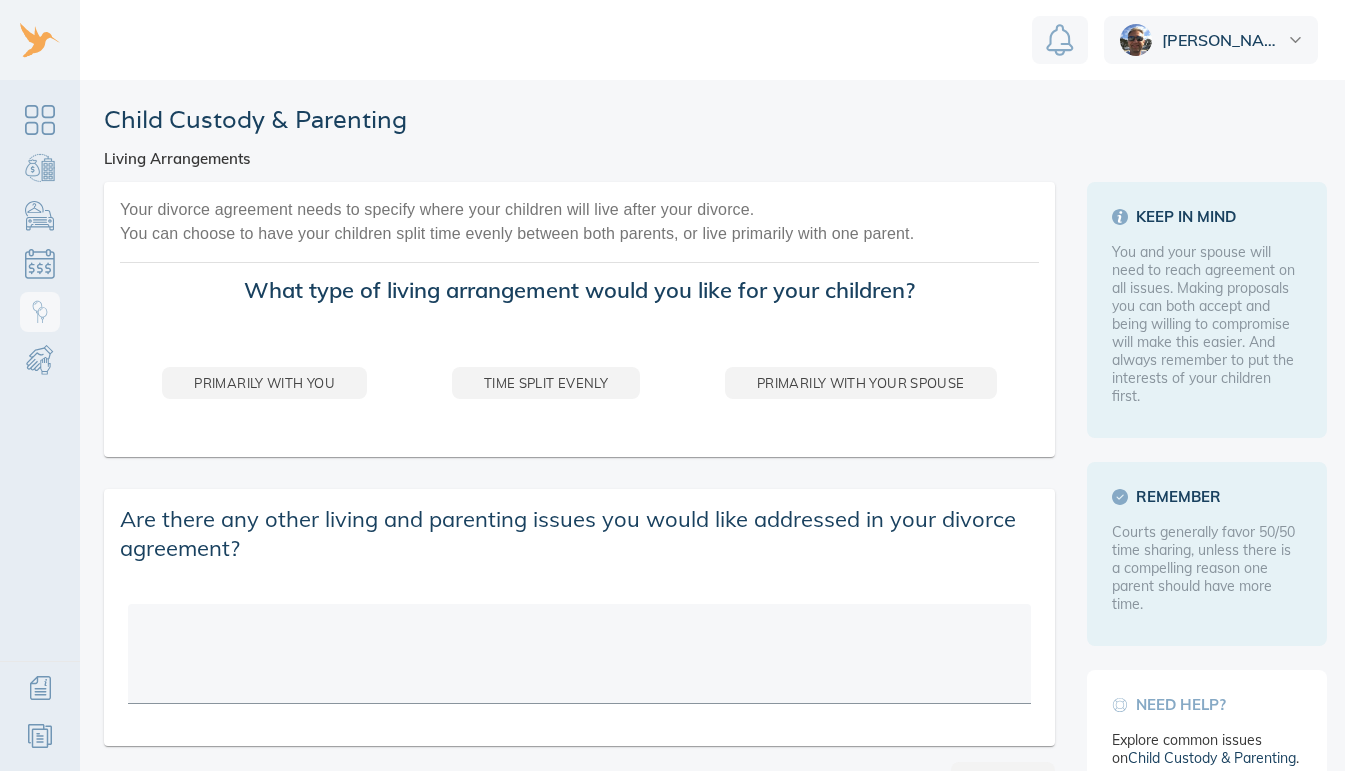 scroll, scrollTop: 0, scrollLeft: 0, axis: both 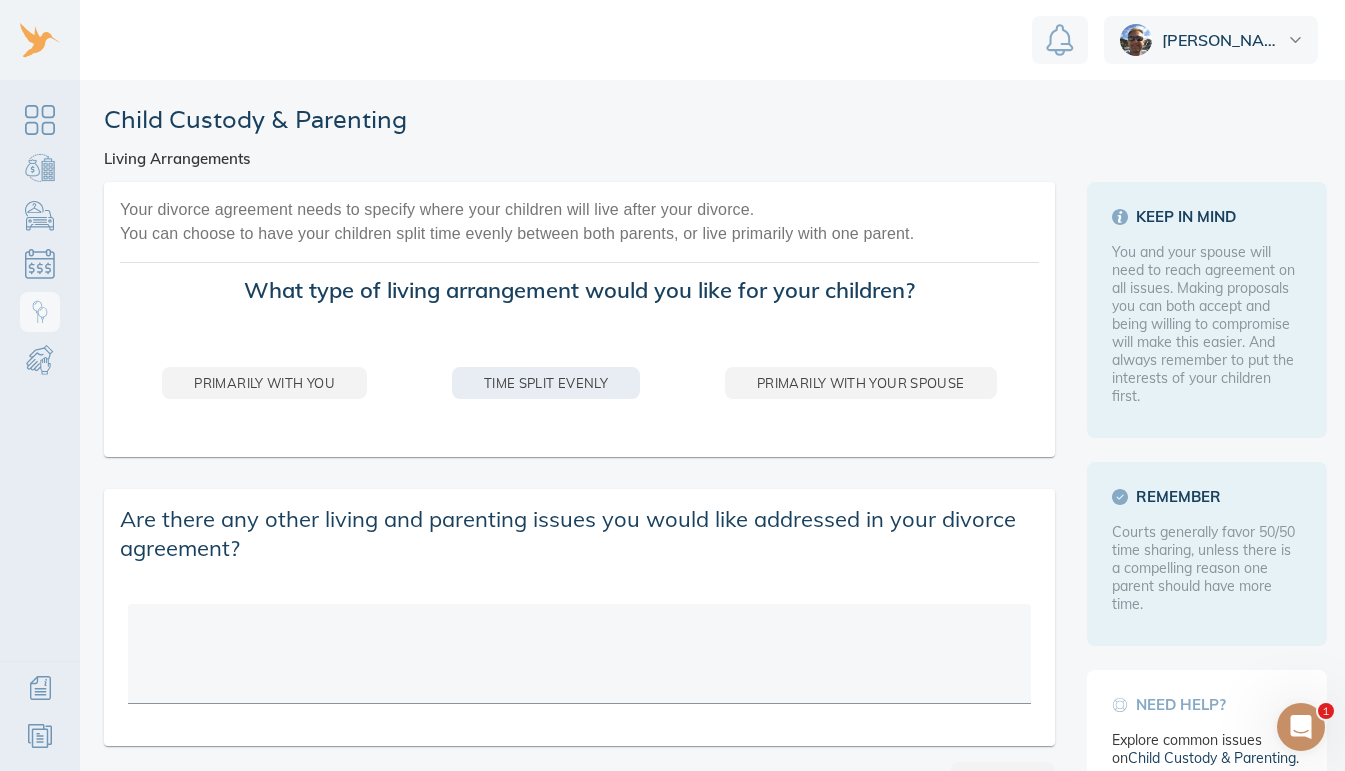 click on "Time split evenly" at bounding box center [546, 383] 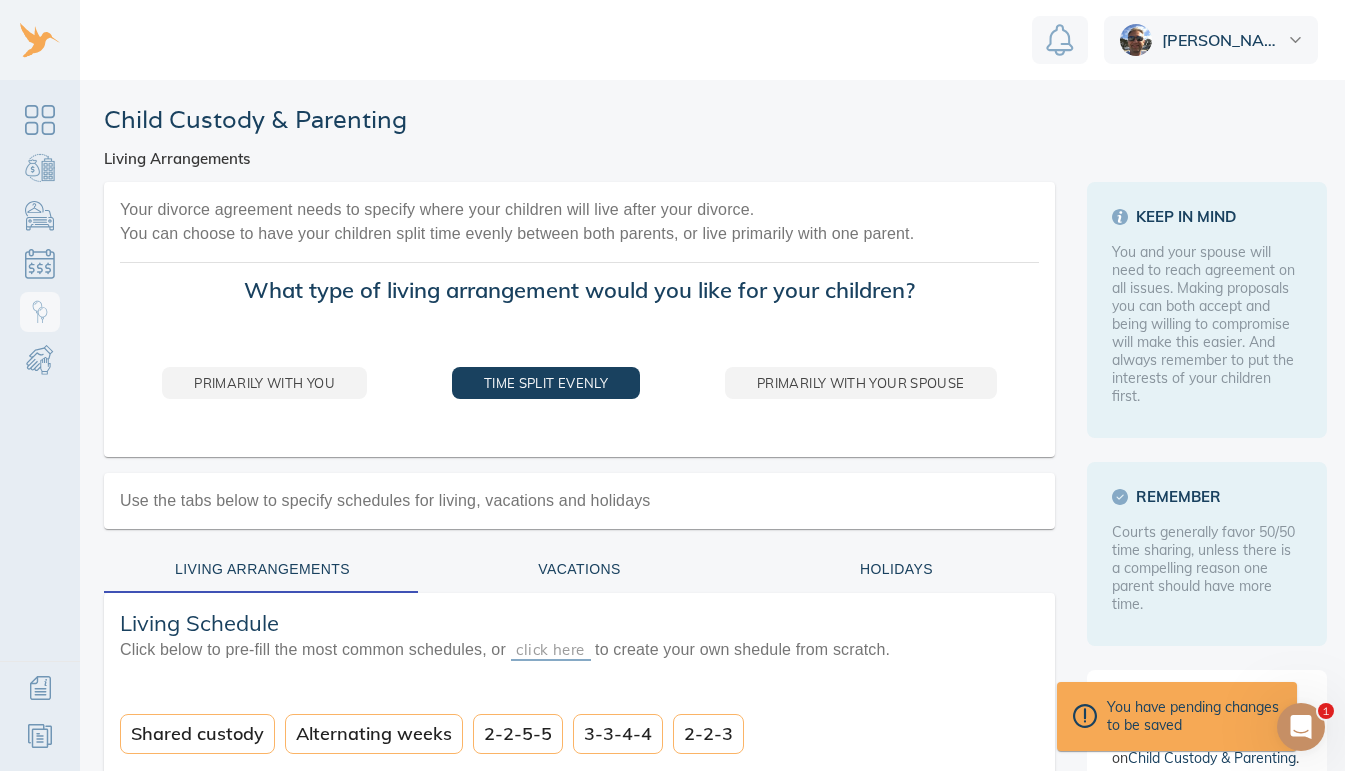 scroll, scrollTop: 15, scrollLeft: 0, axis: vertical 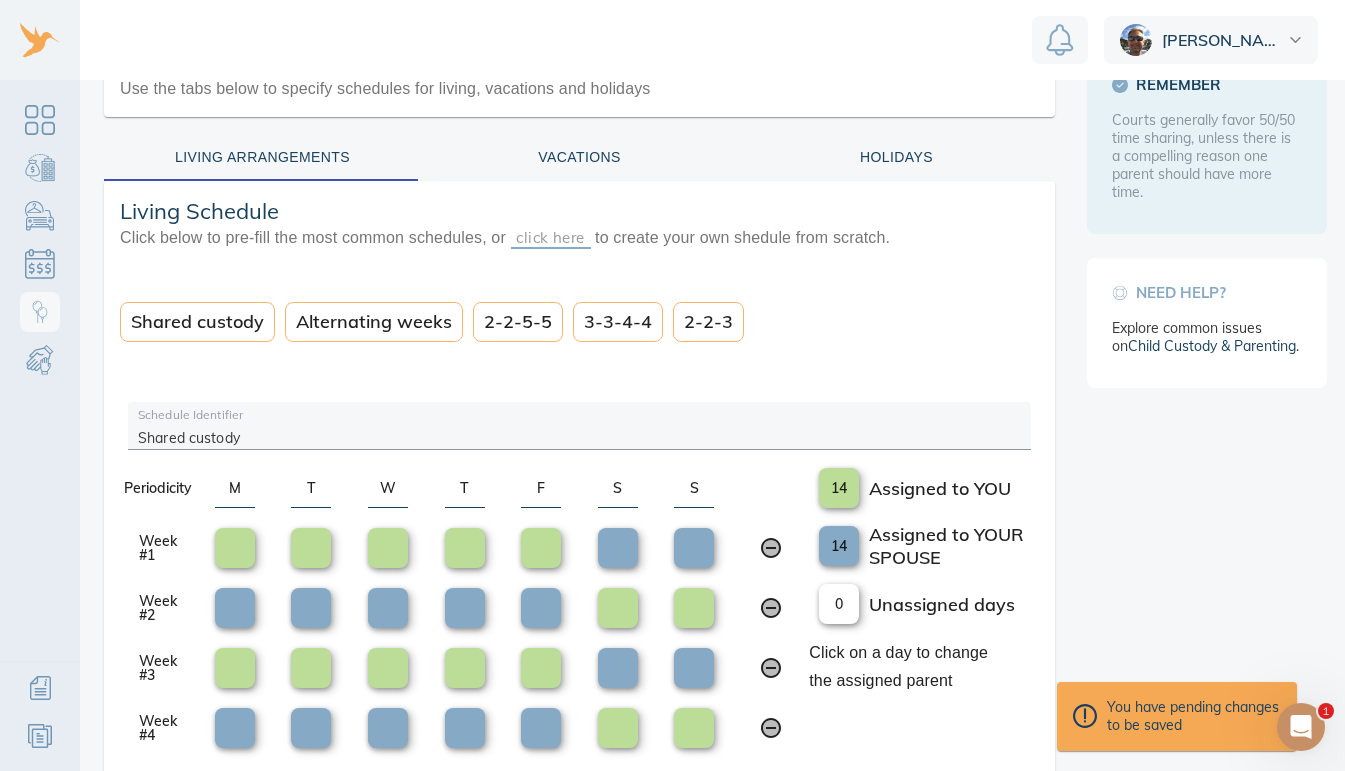 click on "Shared custody" at bounding box center (197, 322) 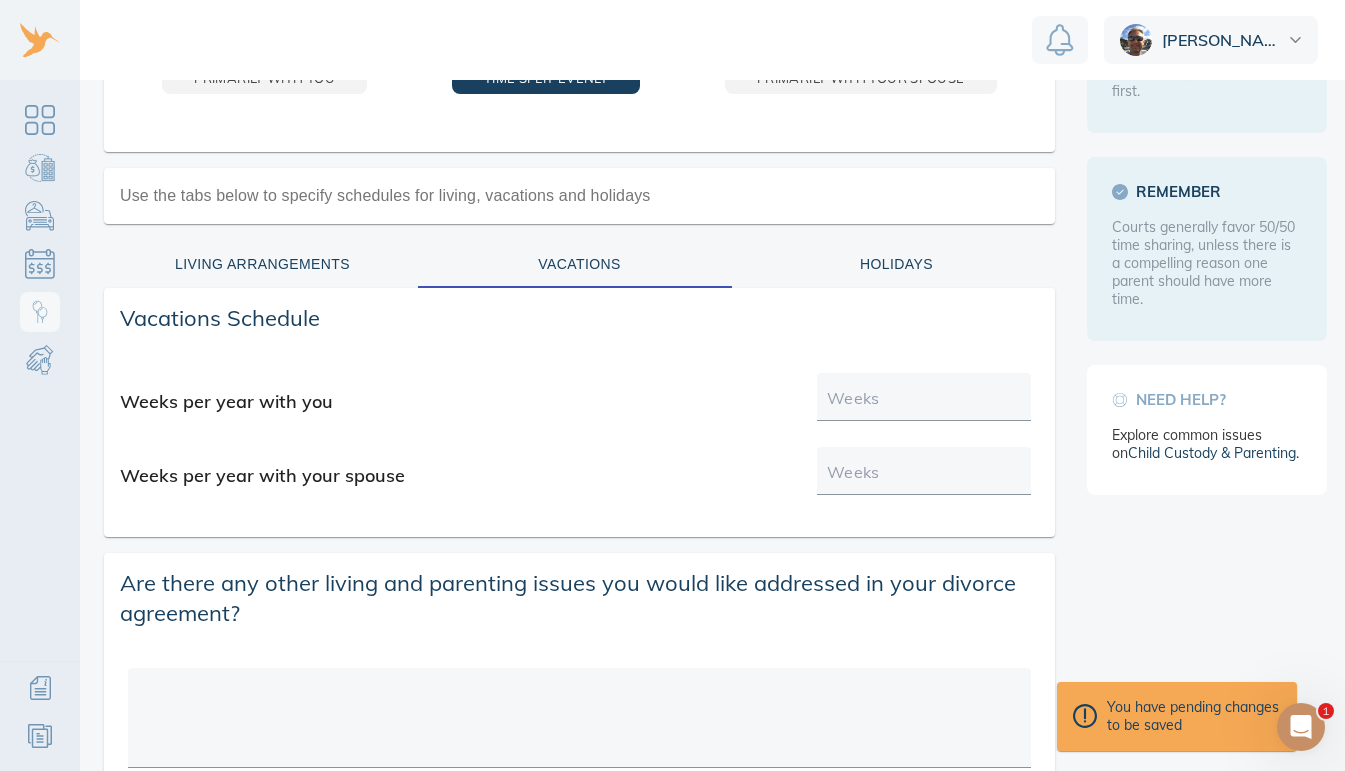 scroll, scrollTop: 406, scrollLeft: 0, axis: vertical 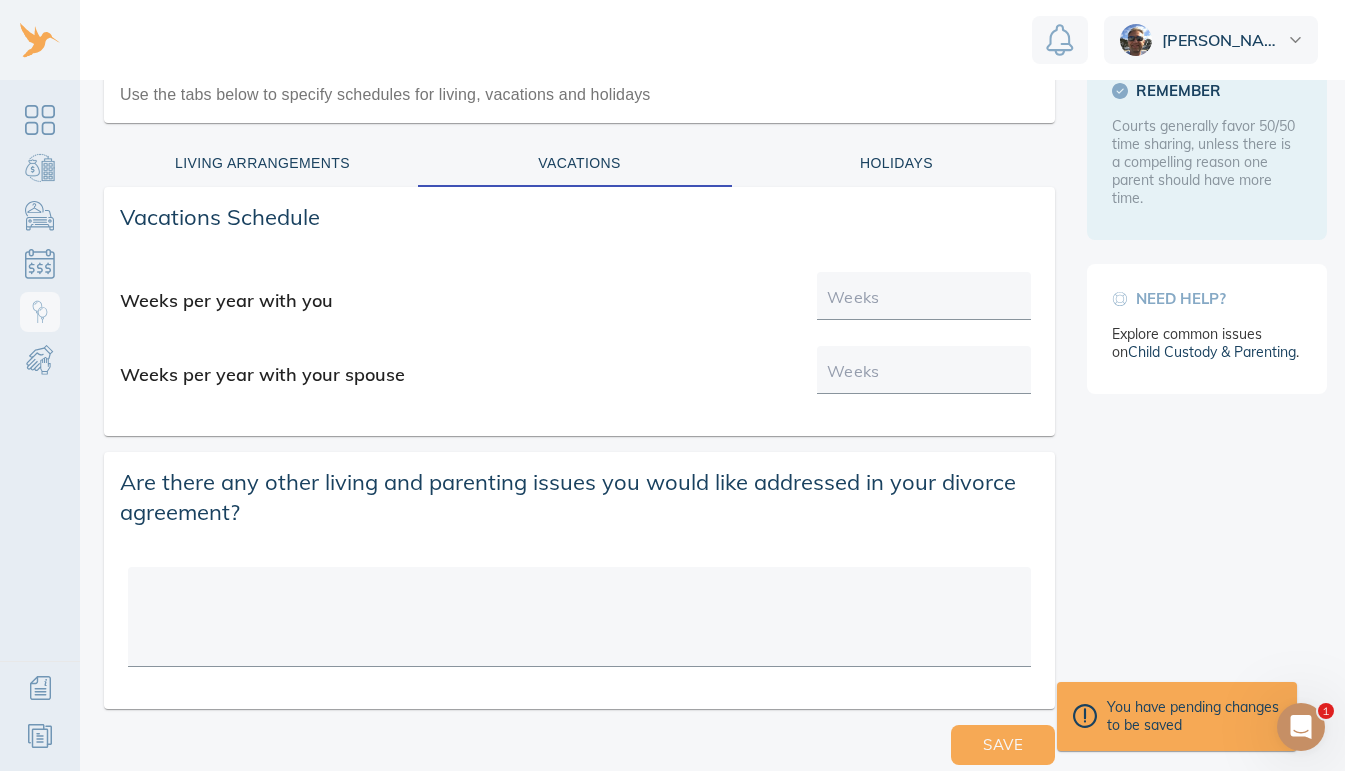 click on "Weeks per year with you Weeks Weeks per year with your spouse Weeks" at bounding box center (579, 342) 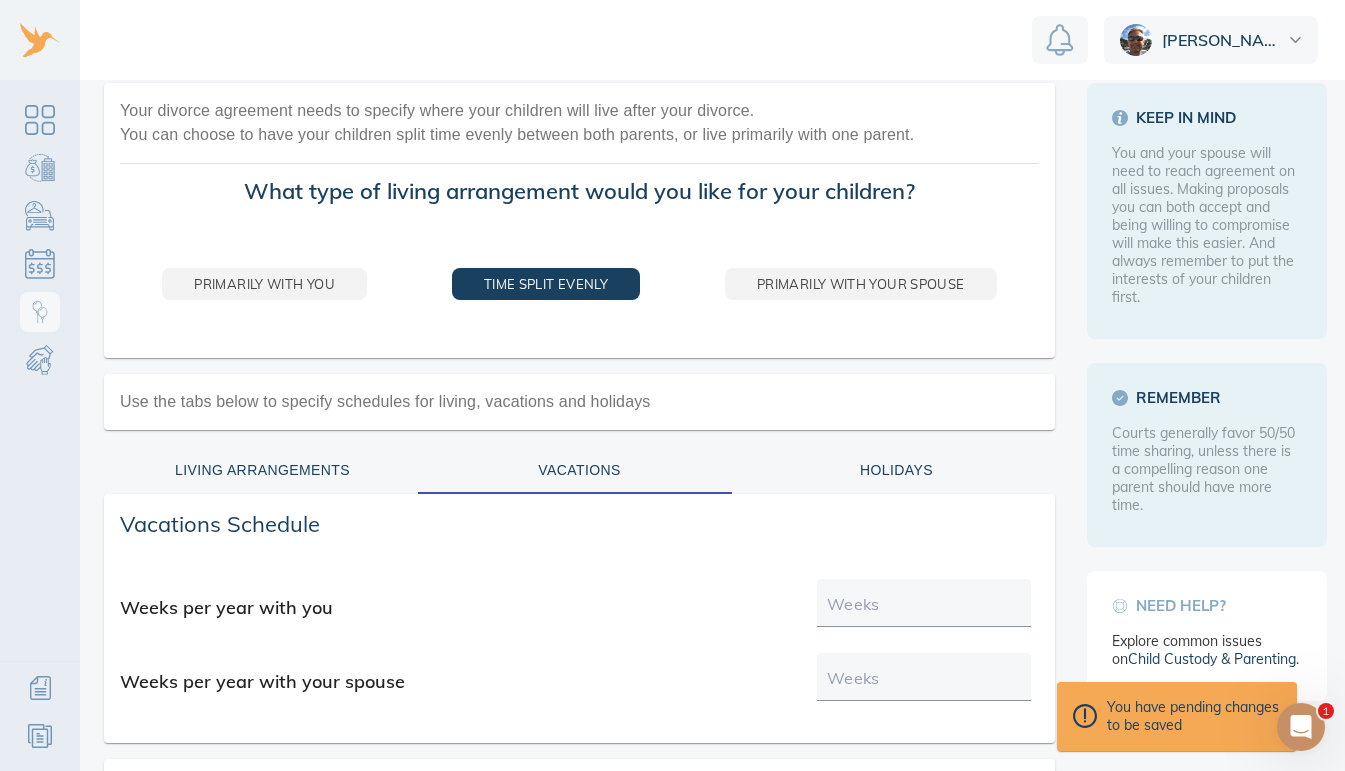 scroll, scrollTop: 0, scrollLeft: 0, axis: both 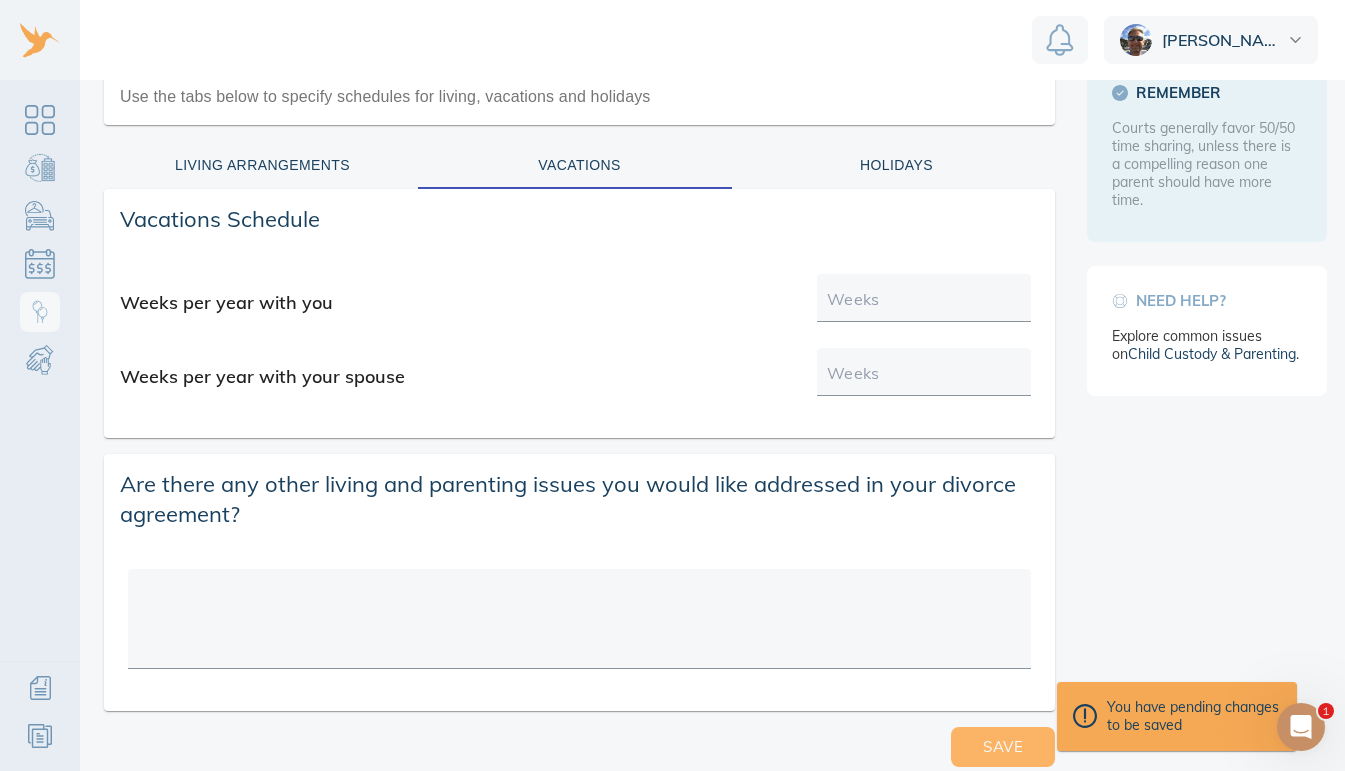 click on "Save" at bounding box center (1003, 747) 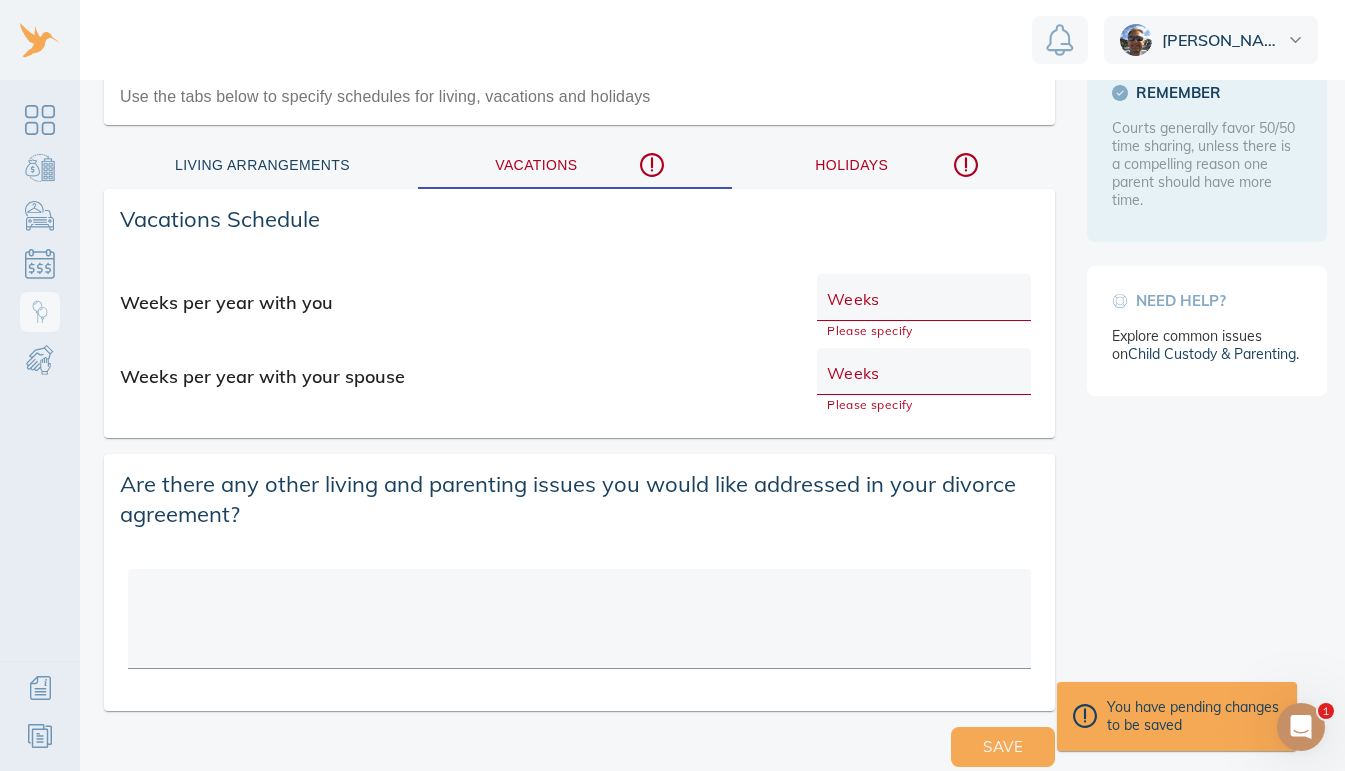 click 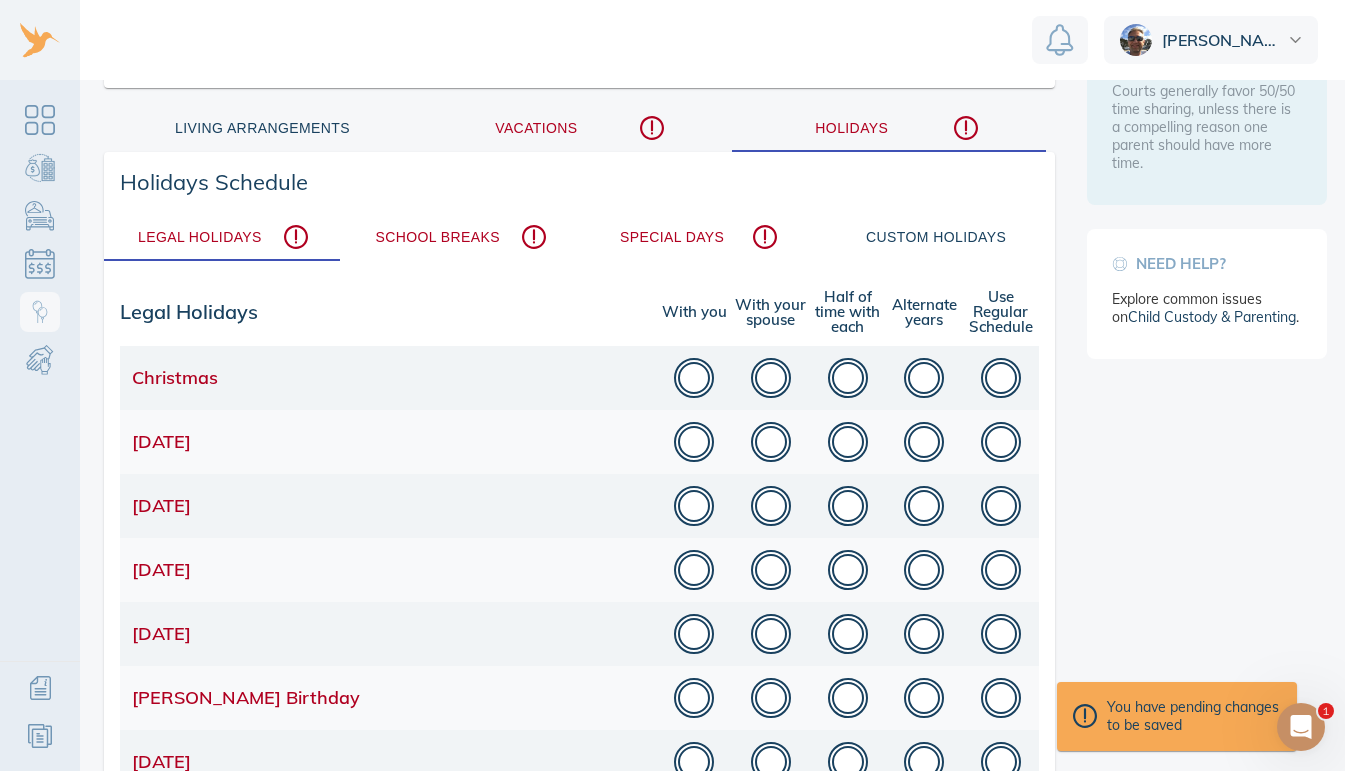 scroll, scrollTop: 439, scrollLeft: 0, axis: vertical 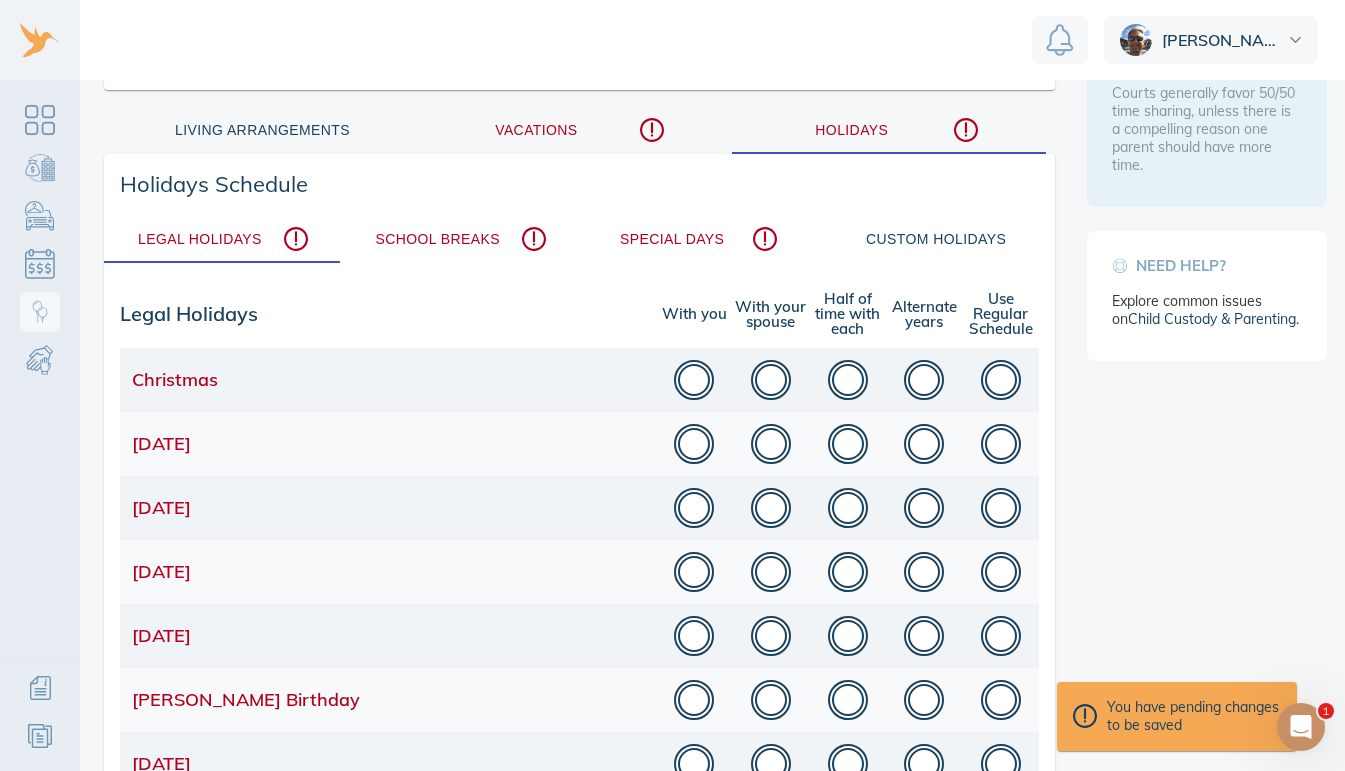 click on "School Breaks" at bounding box center (461, 239) 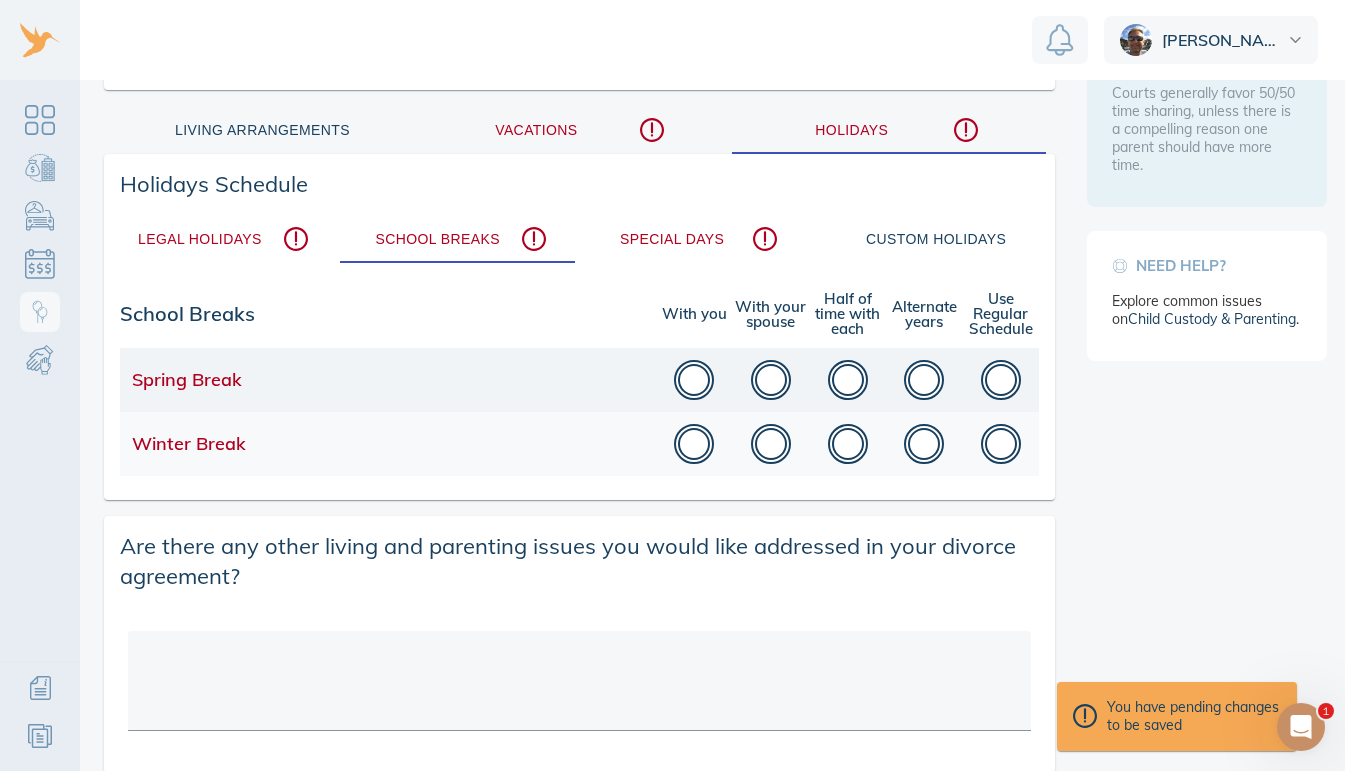click on "Special Days" at bounding box center [699, 239] 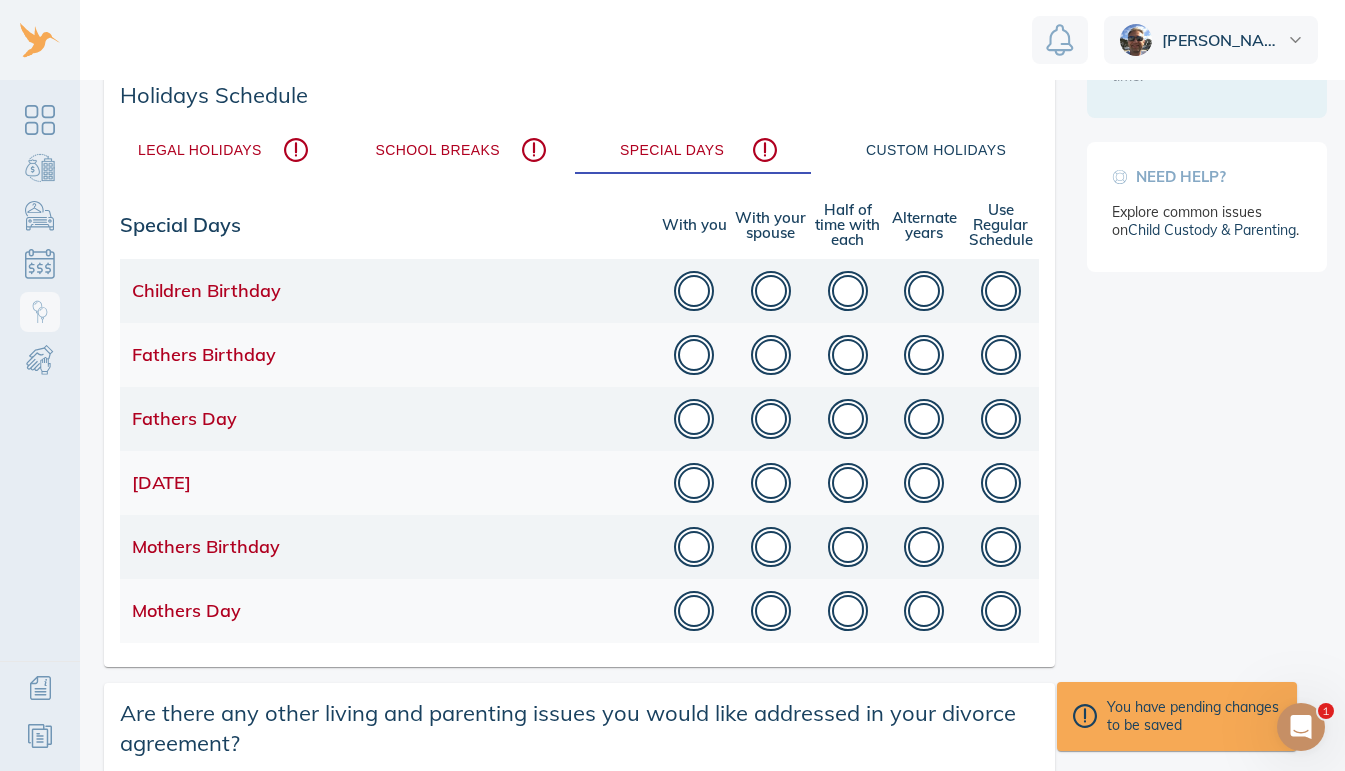 scroll, scrollTop: 528, scrollLeft: 0, axis: vertical 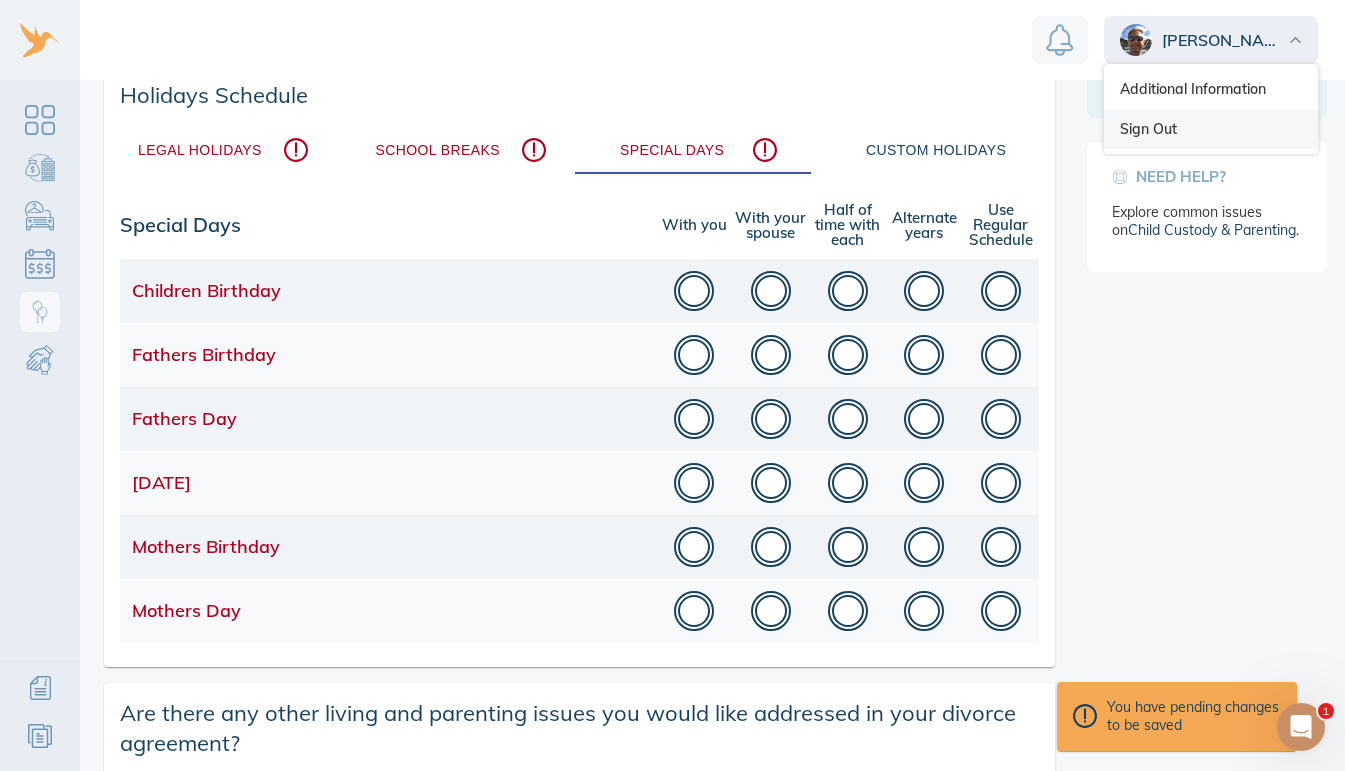 click on "Sign Out" at bounding box center [1211, 129] 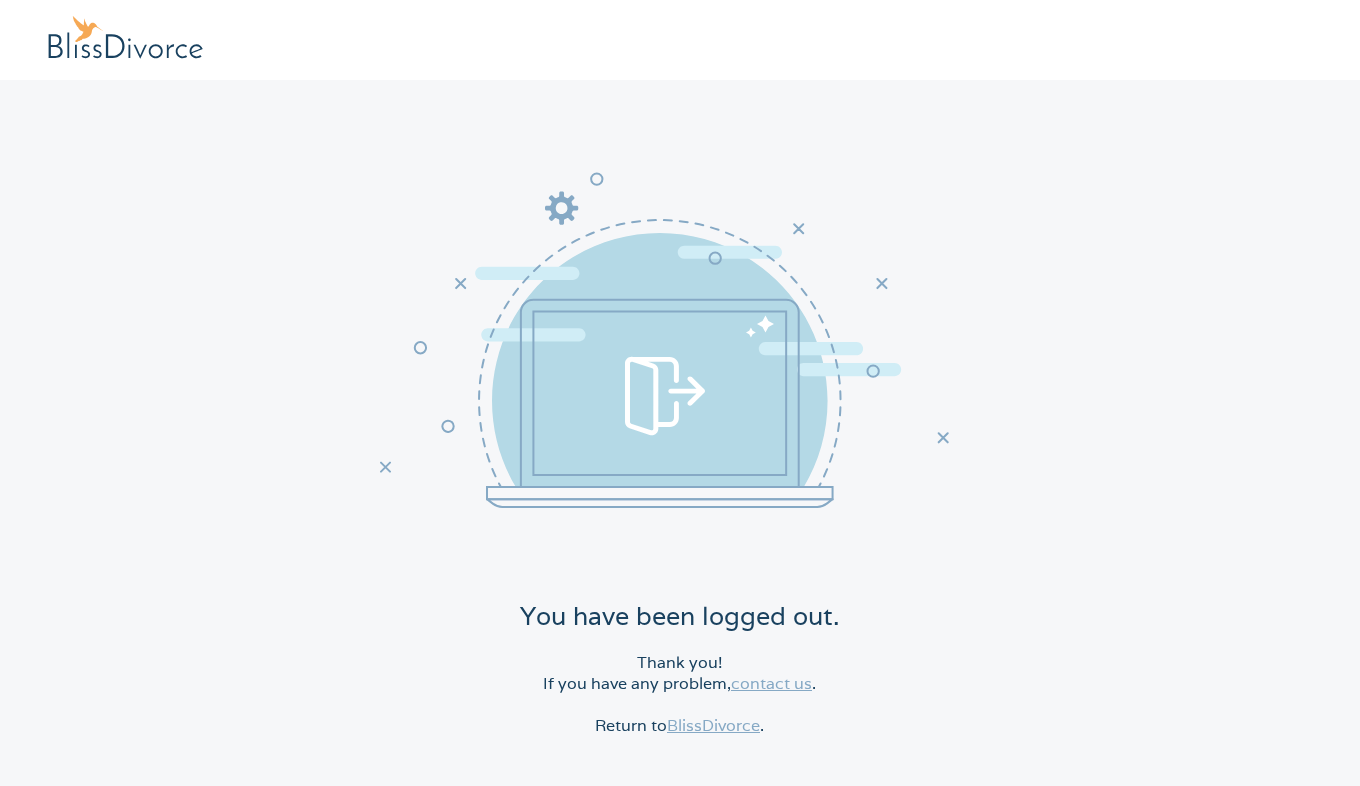 scroll, scrollTop: 0, scrollLeft: 0, axis: both 